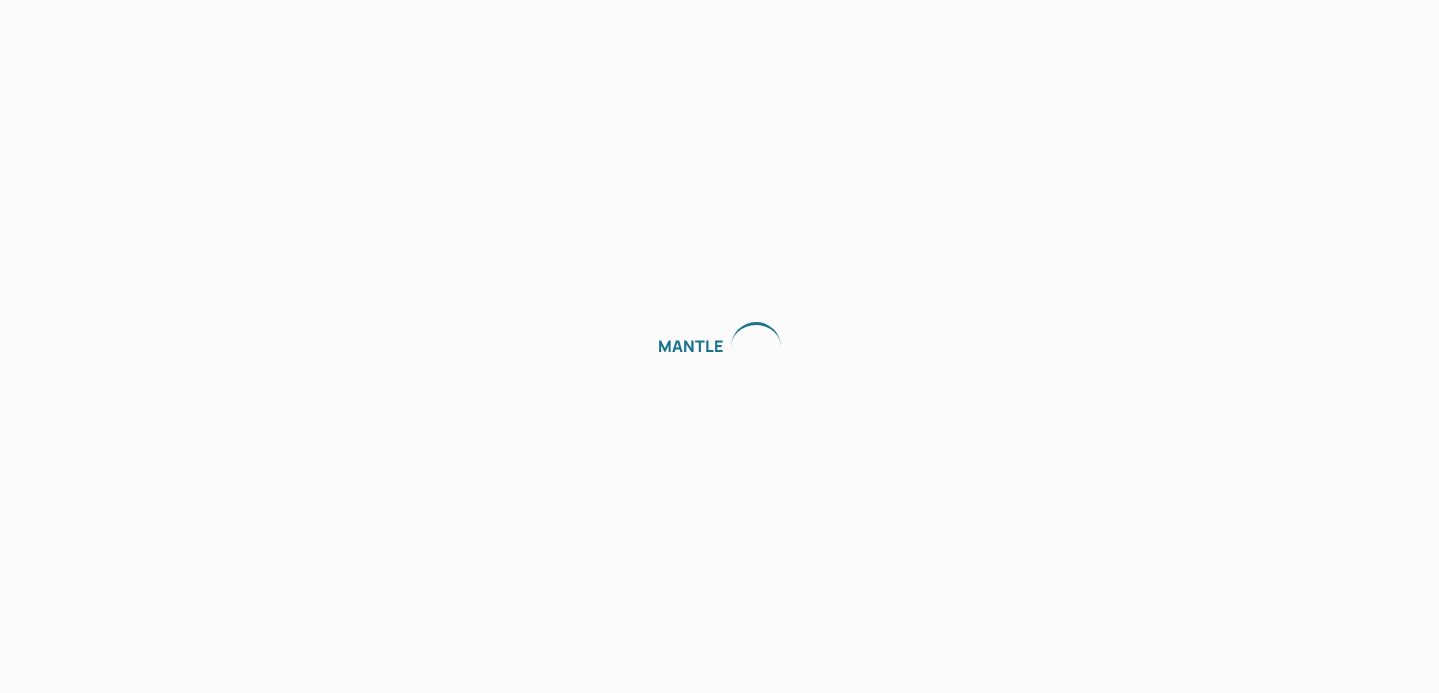 scroll, scrollTop: 0, scrollLeft: 0, axis: both 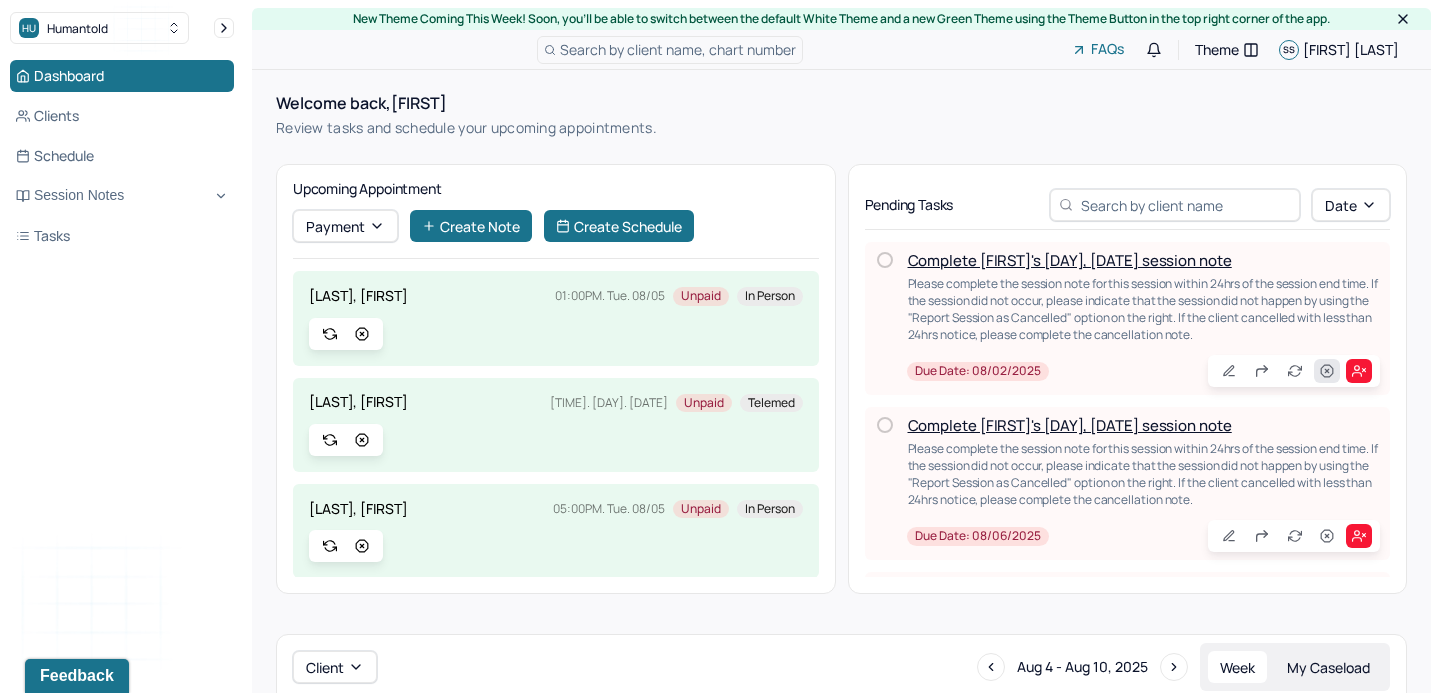 click 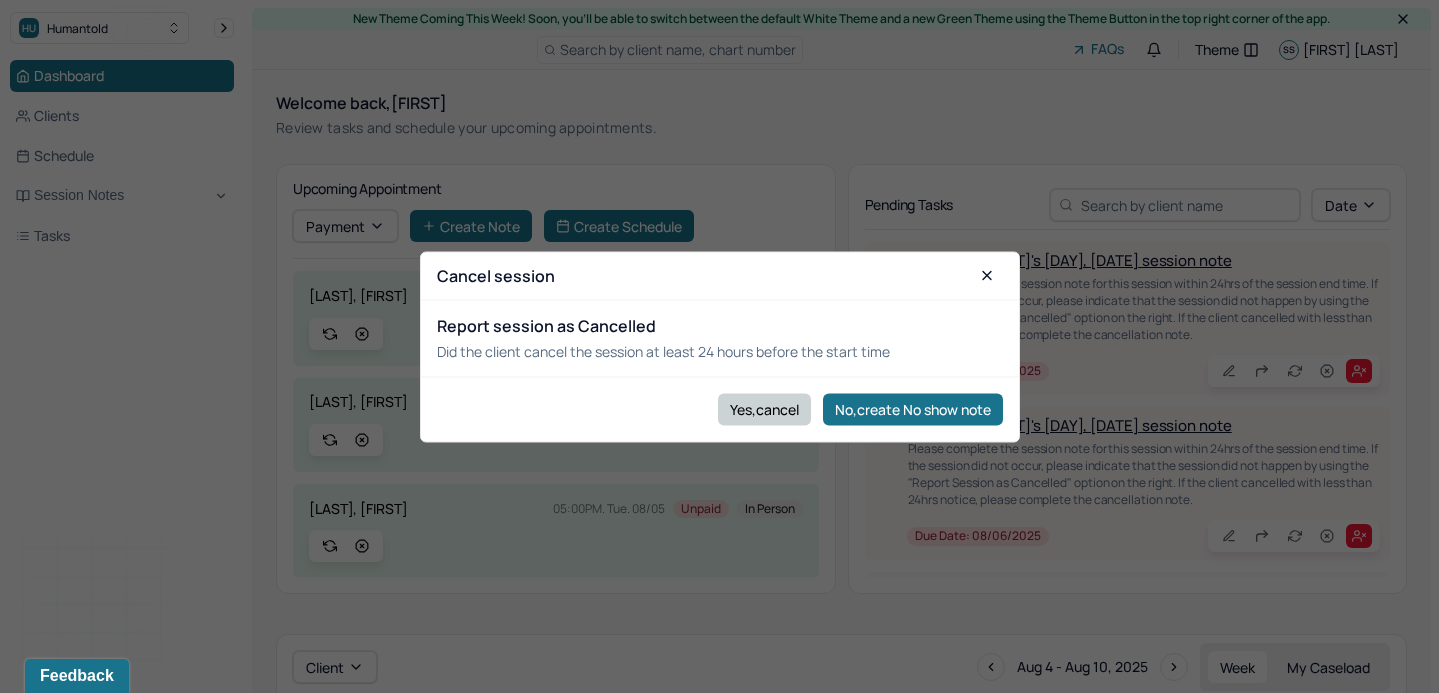 click on "Yes,cancel" at bounding box center (764, 409) 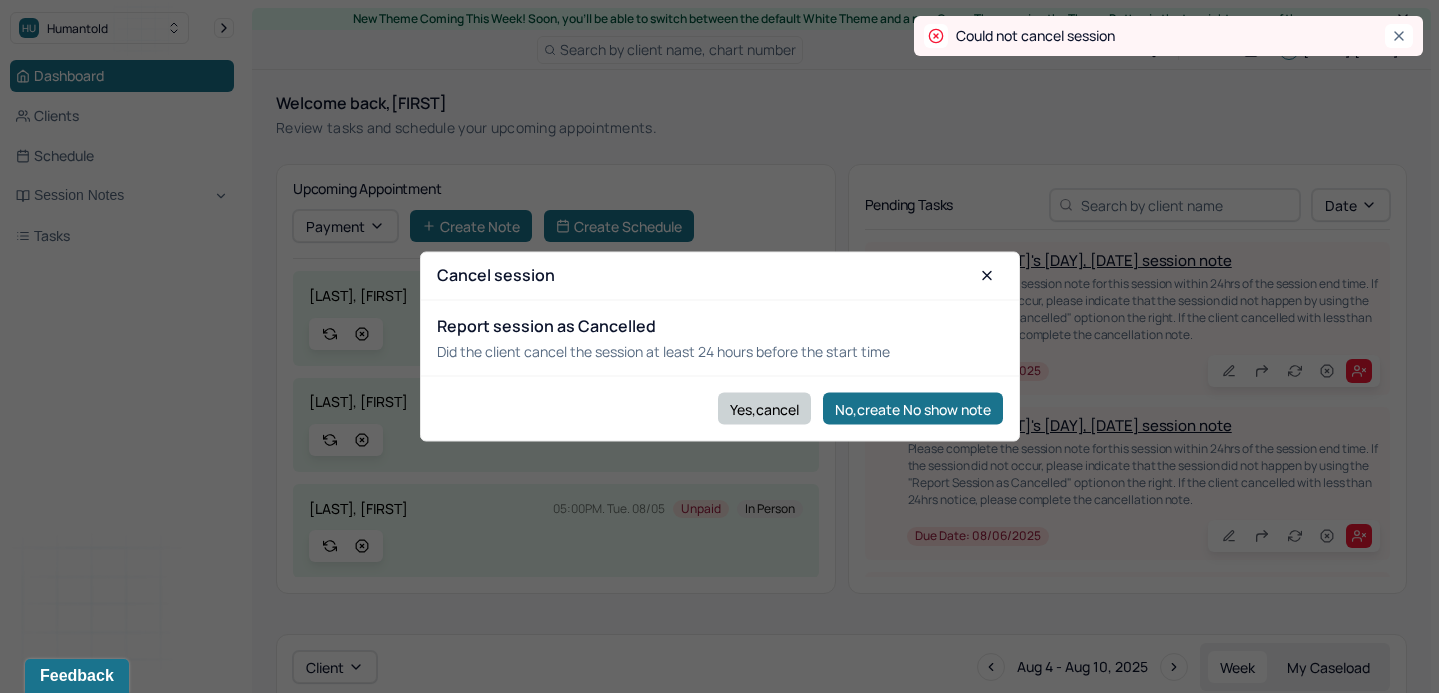 click on "Yes,cancel" at bounding box center [764, 409] 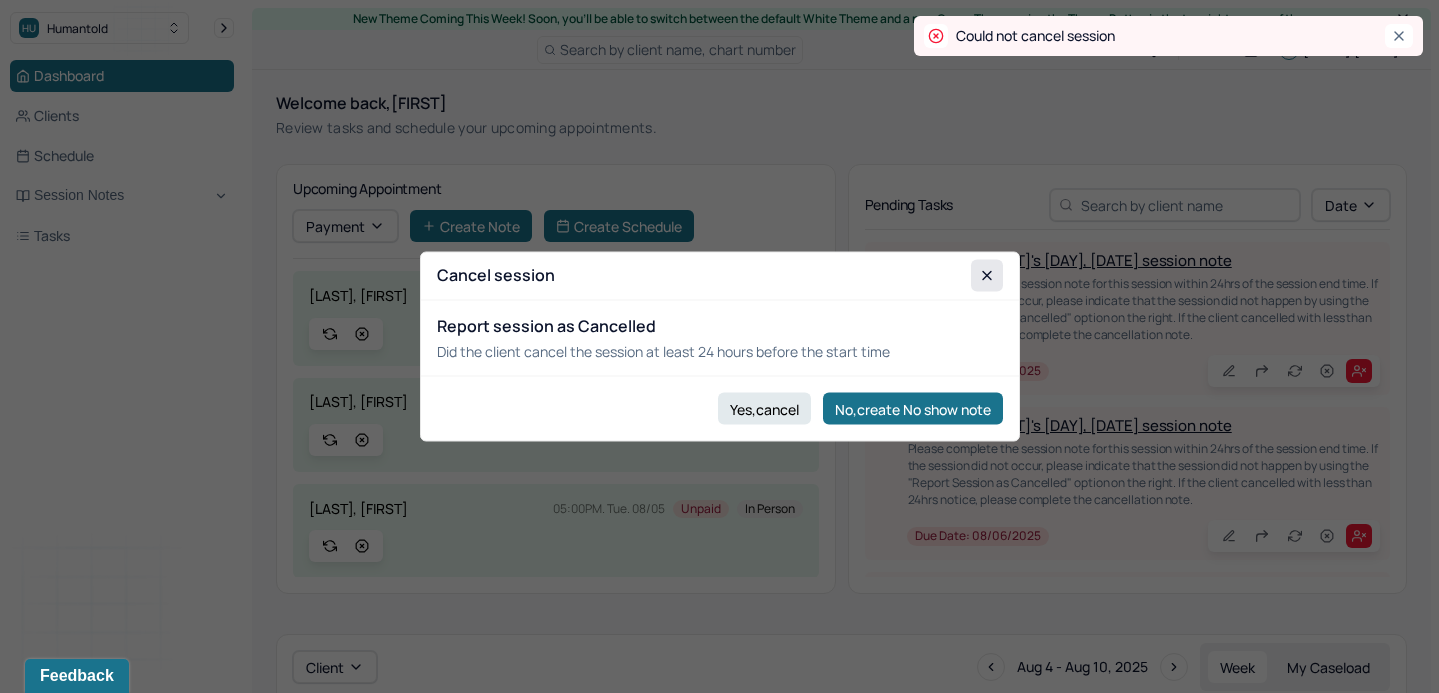 click 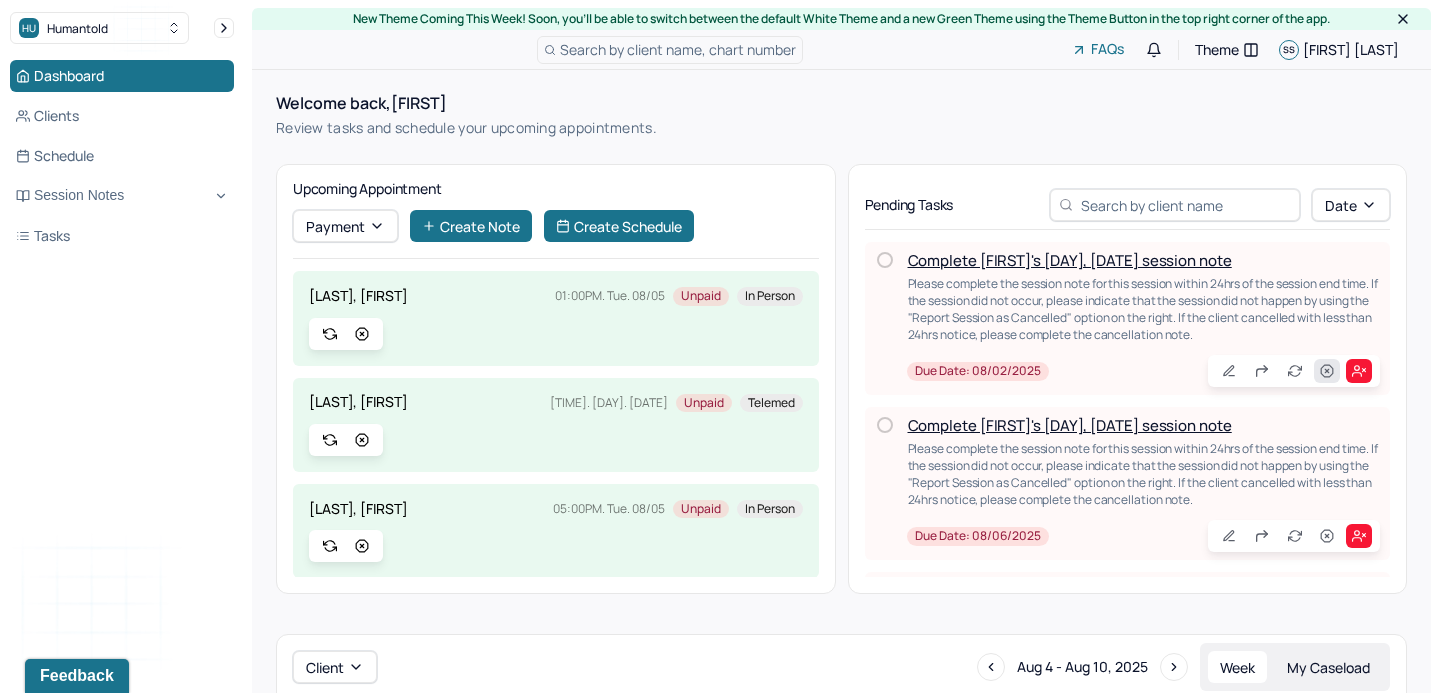 click 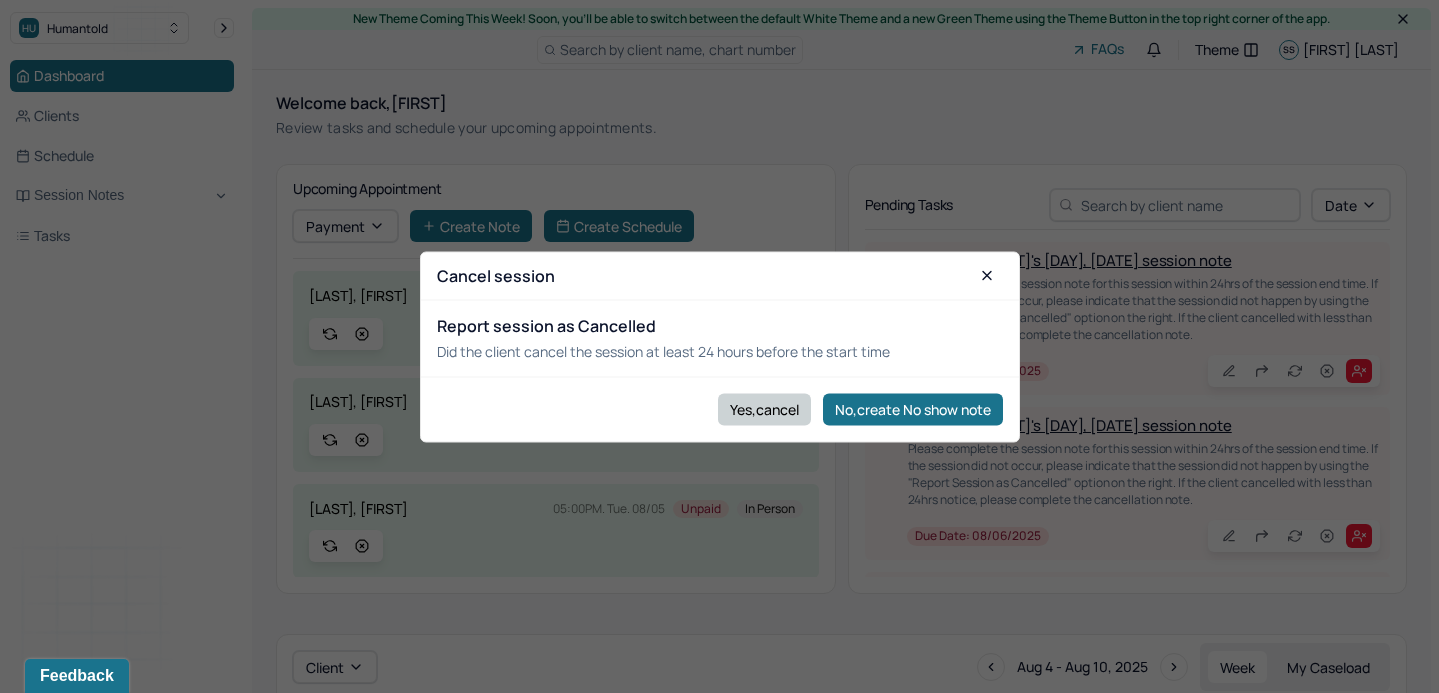 click on "Yes,cancel" at bounding box center [764, 409] 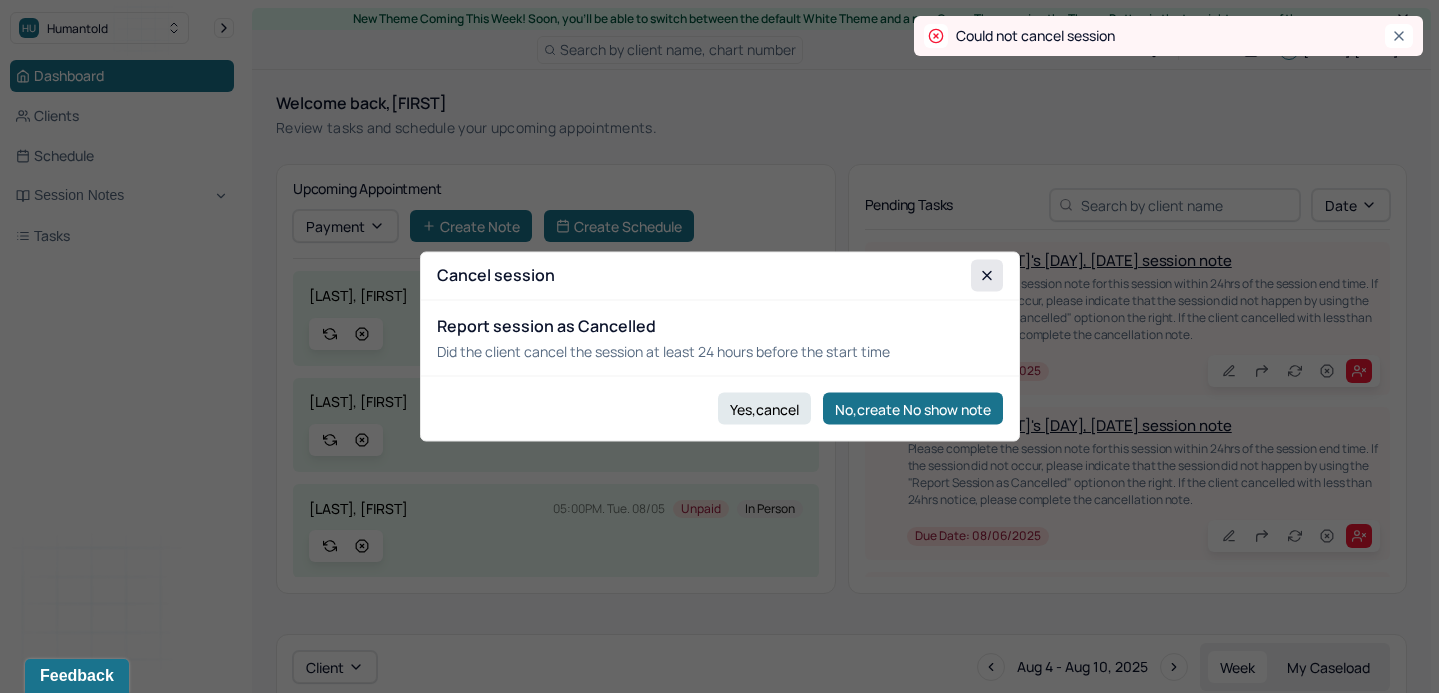 click 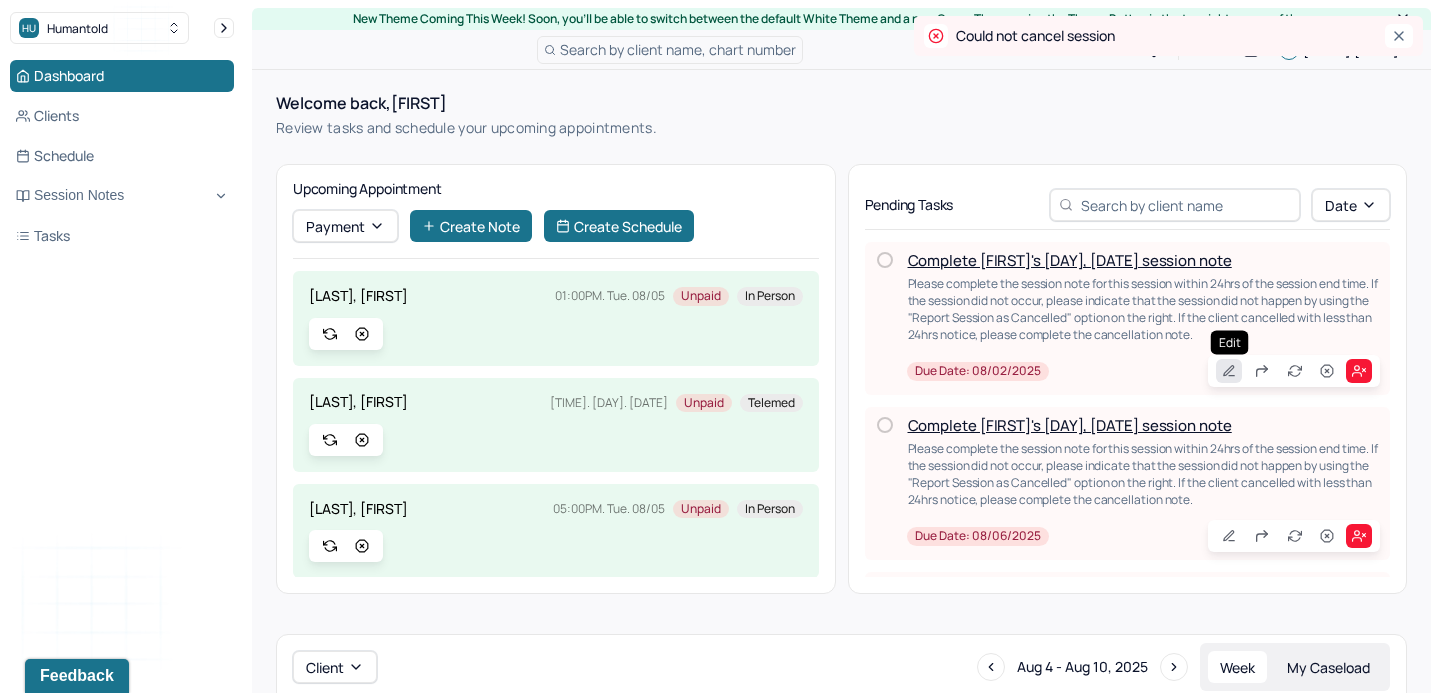 click 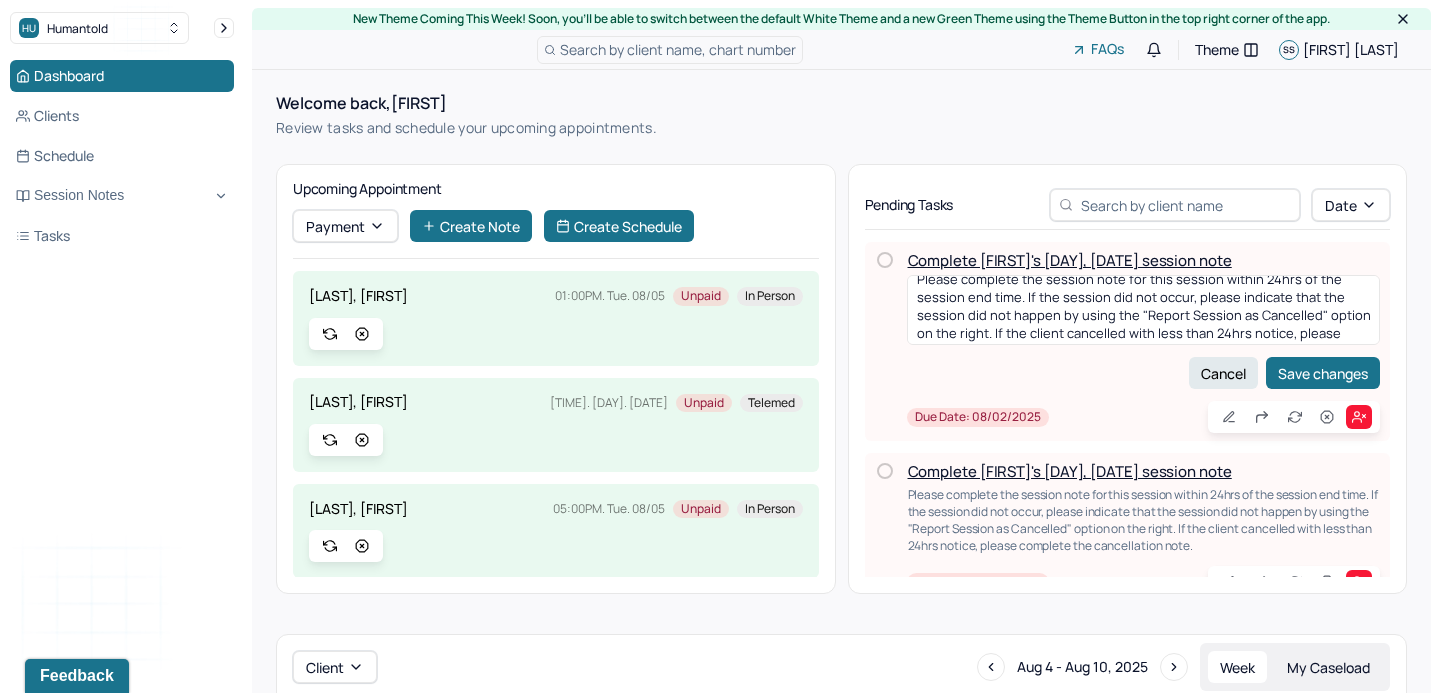 scroll, scrollTop: 28, scrollLeft: 0, axis: vertical 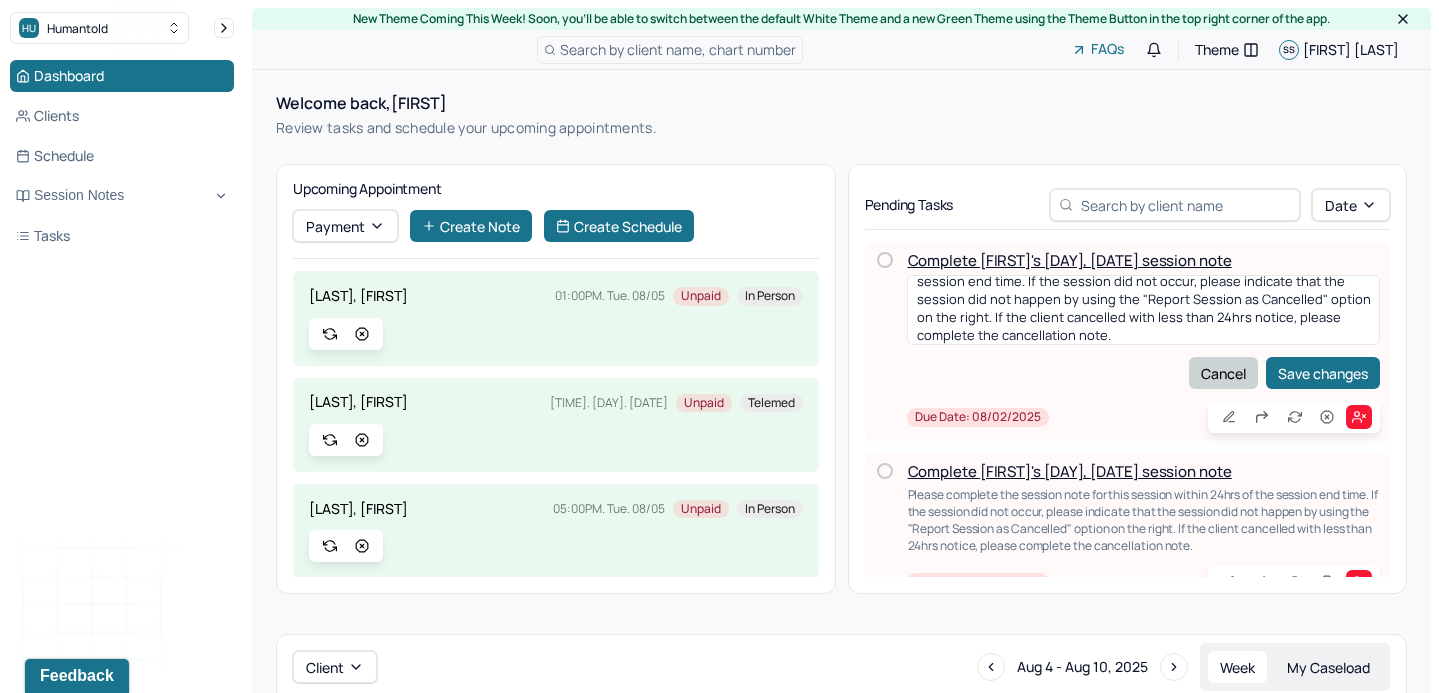 click on "Cancel" at bounding box center [1223, 373] 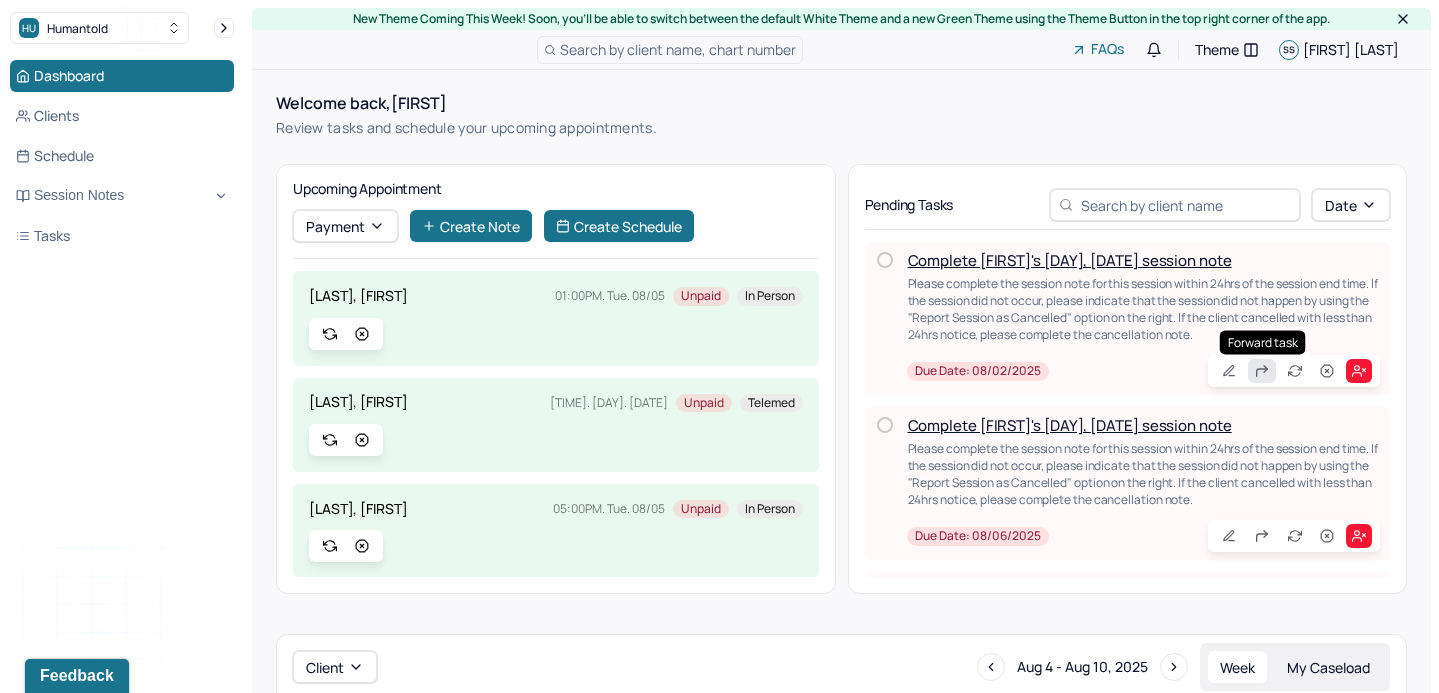click 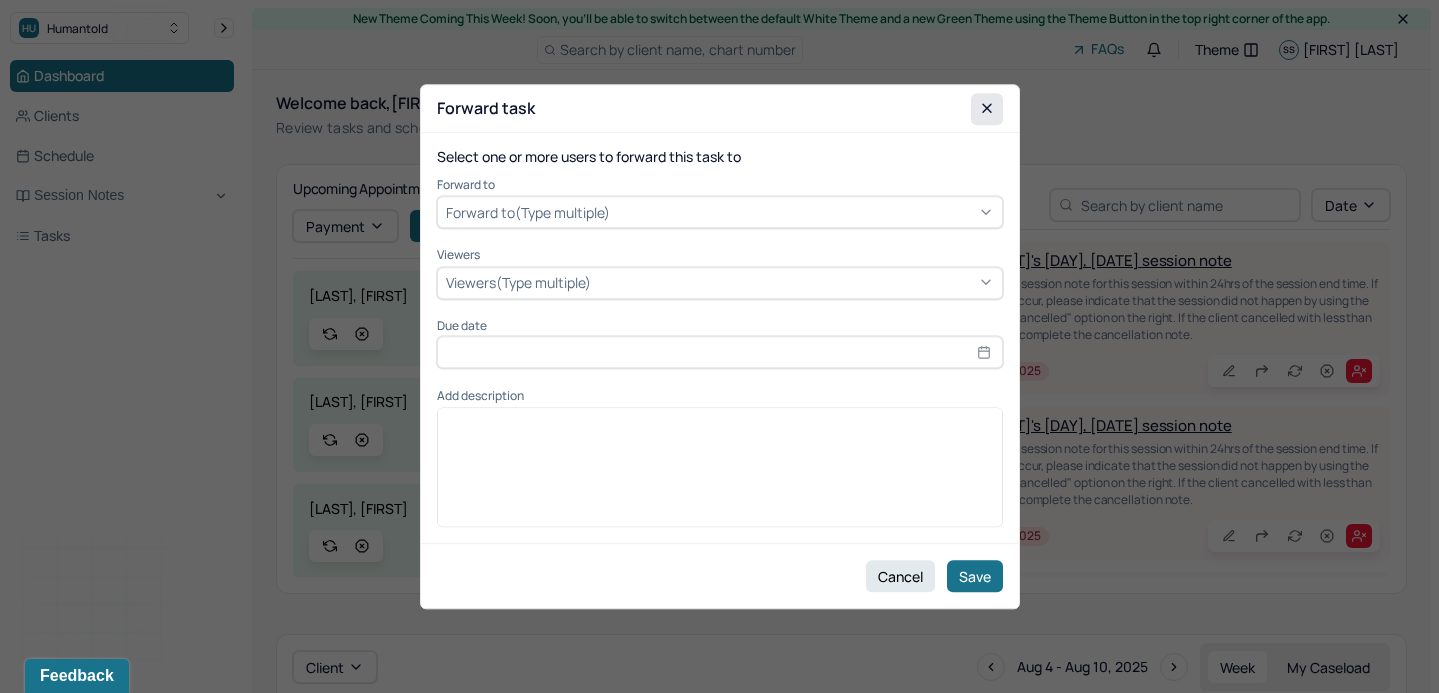 click 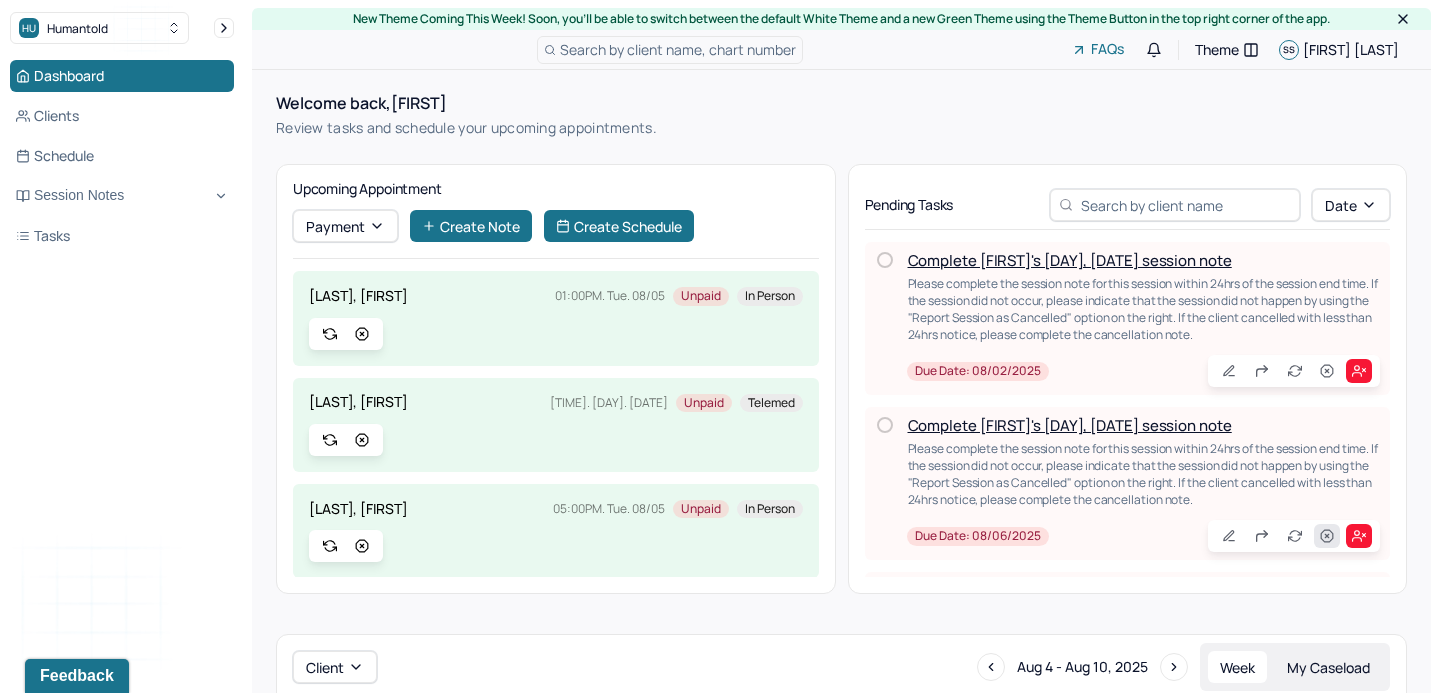 click 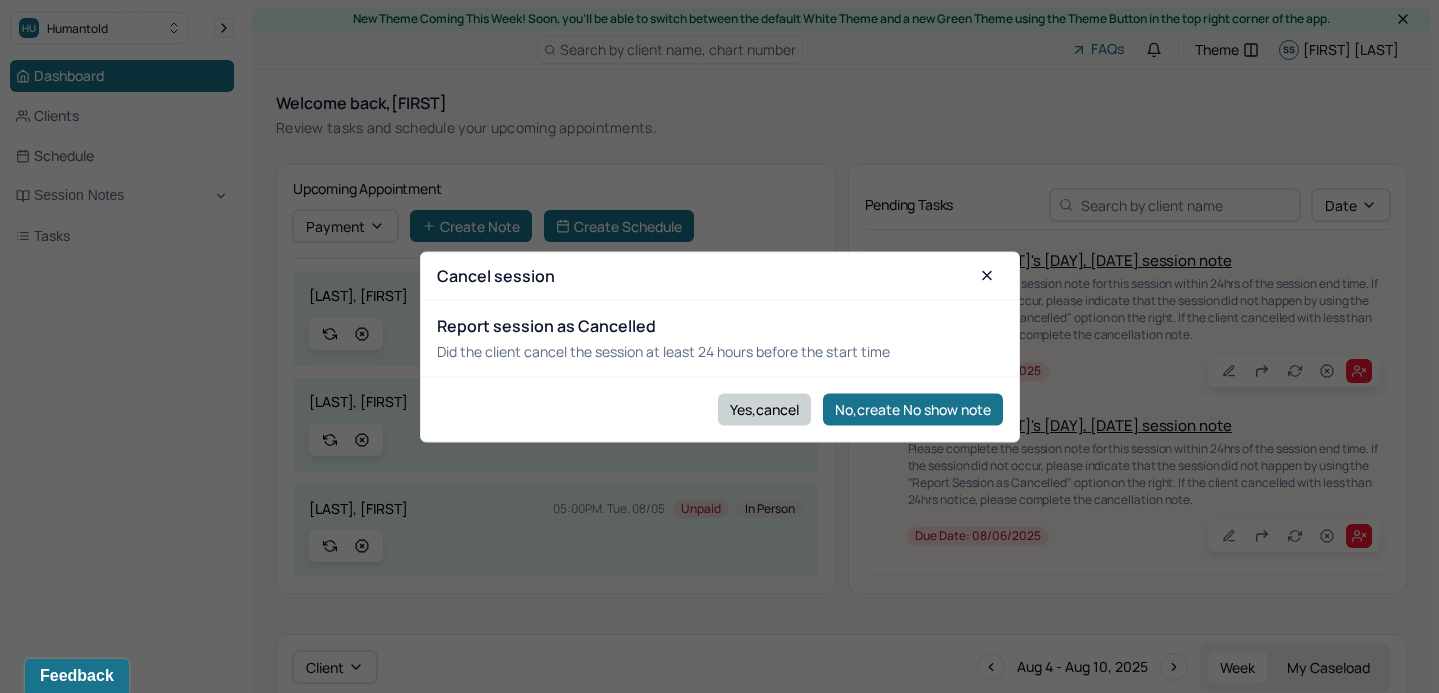 click on "Yes,cancel" at bounding box center (764, 409) 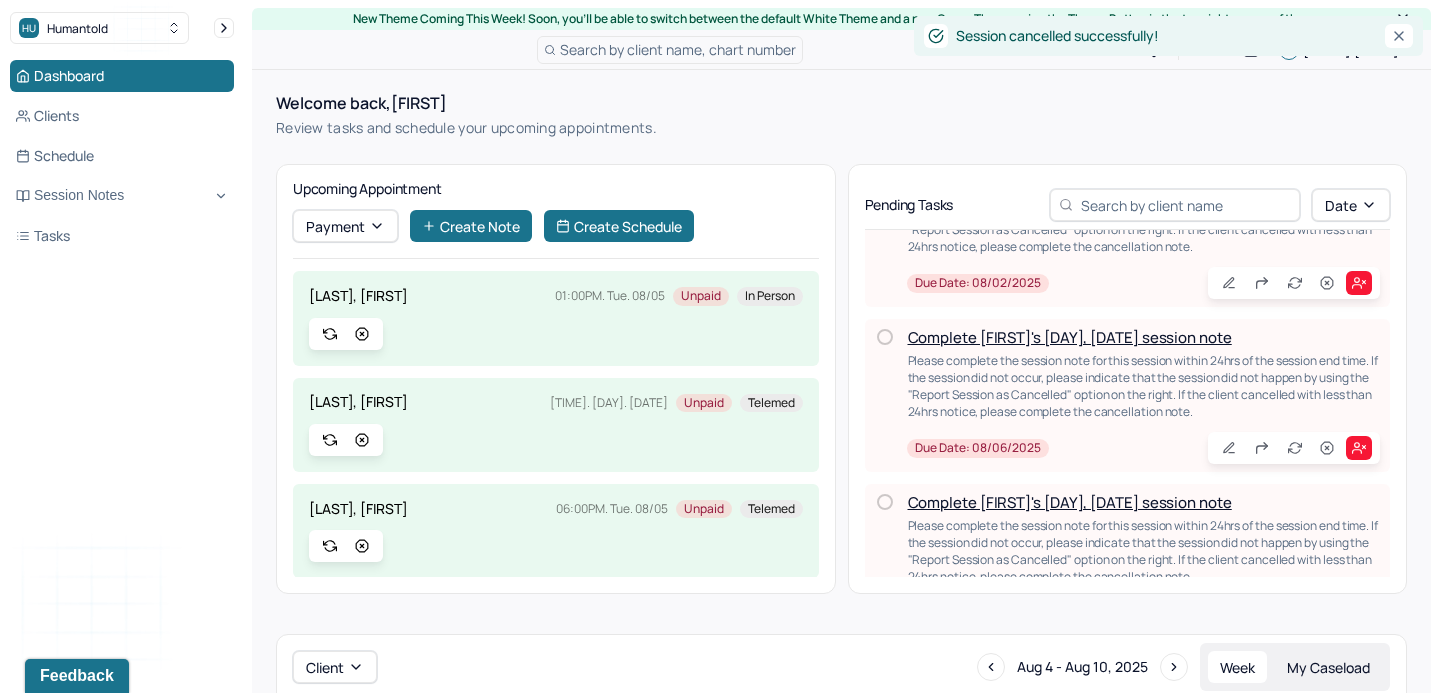 scroll, scrollTop: 89, scrollLeft: 0, axis: vertical 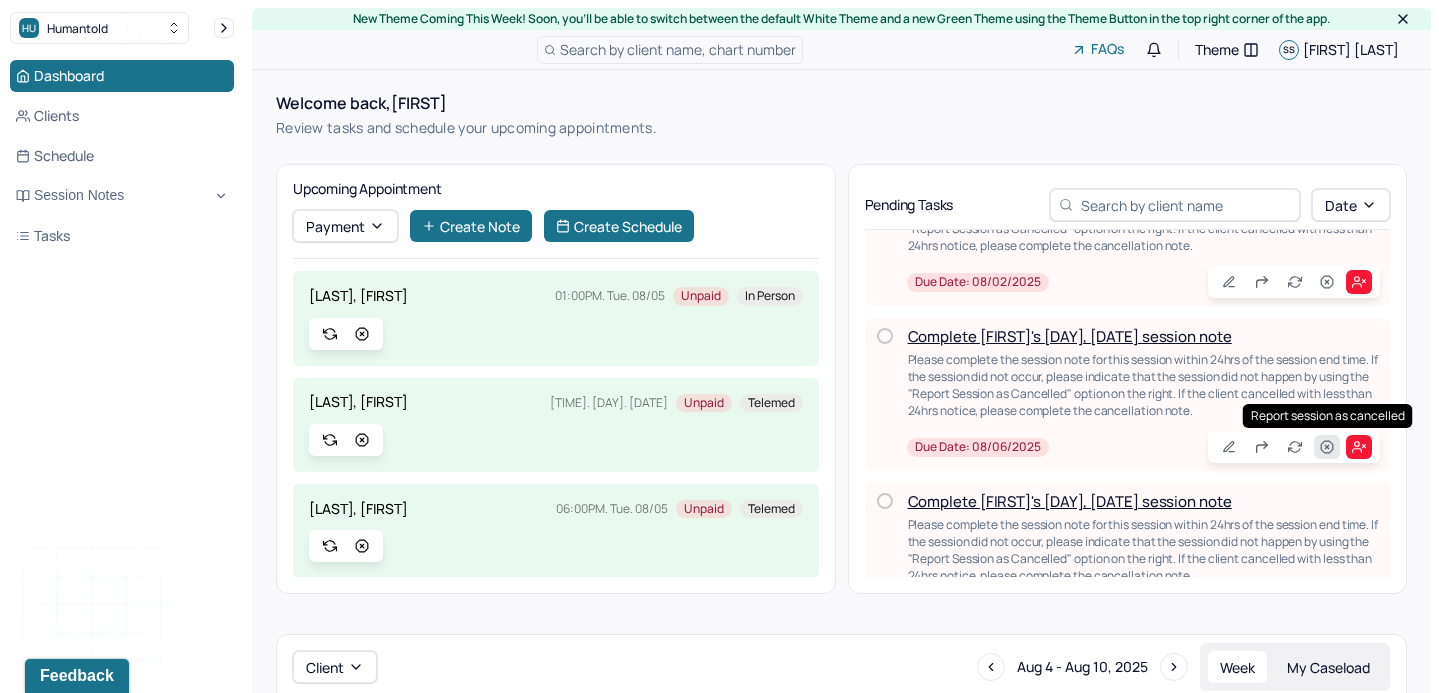 click 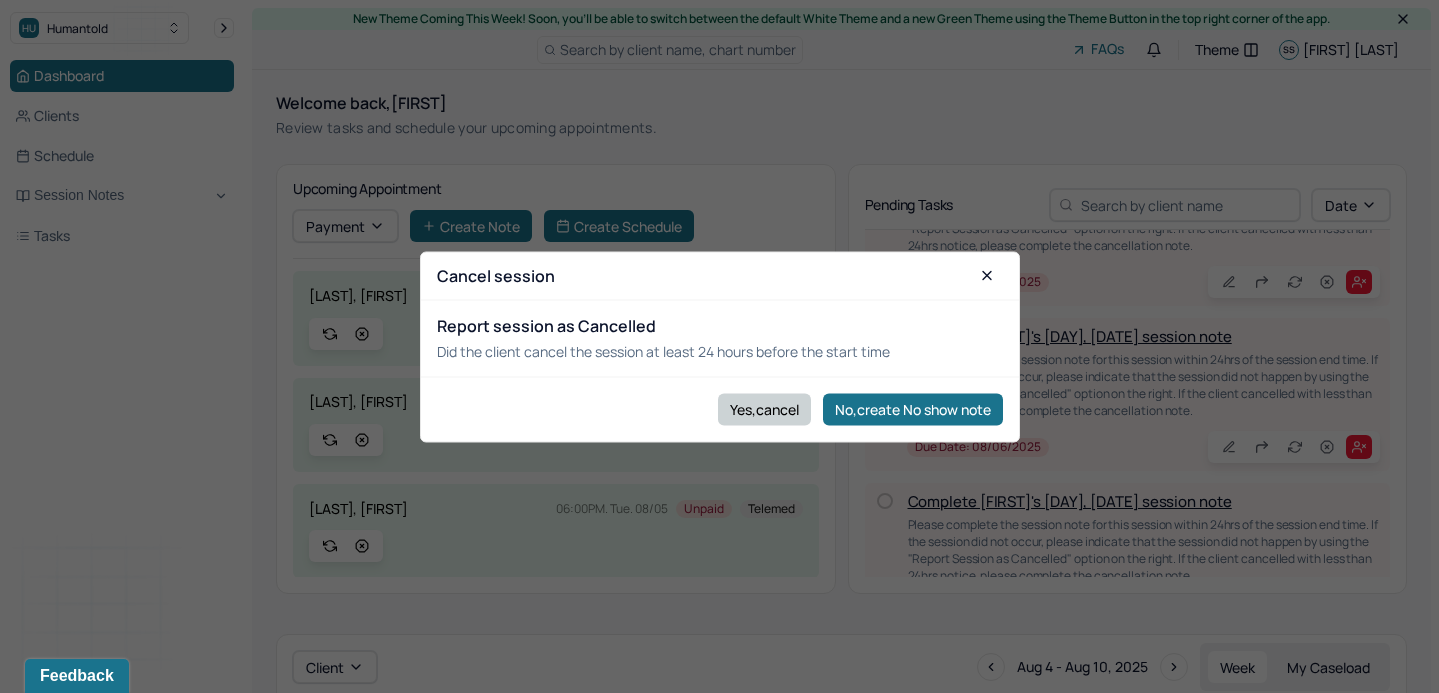 click on "Yes,cancel" at bounding box center (764, 409) 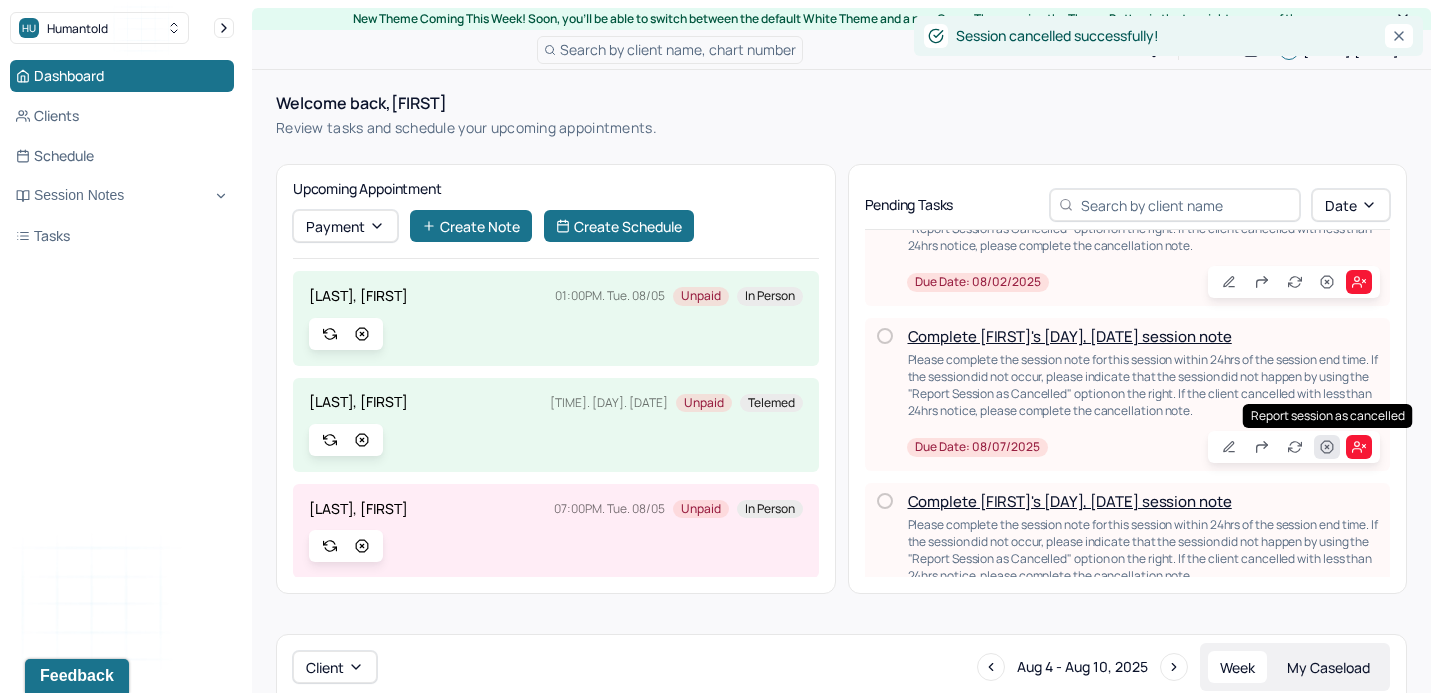 click 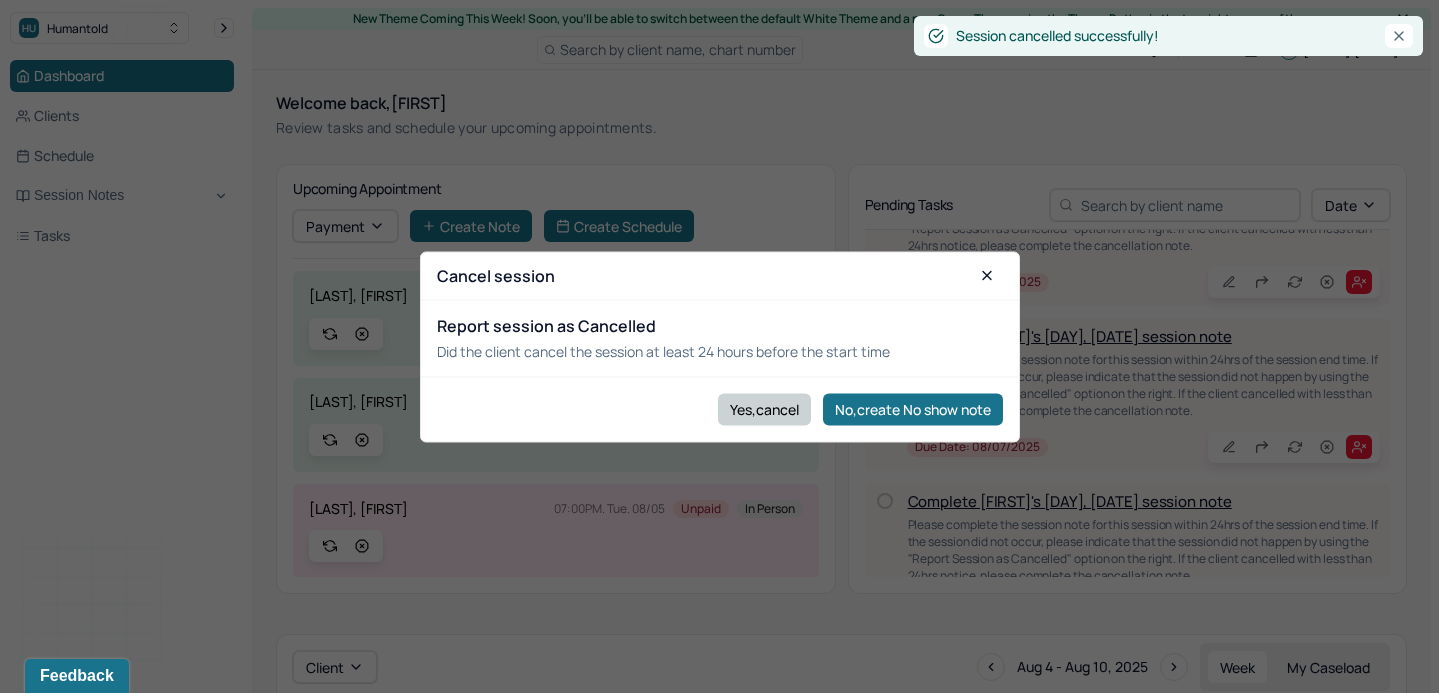 click on "Yes,cancel" at bounding box center [764, 409] 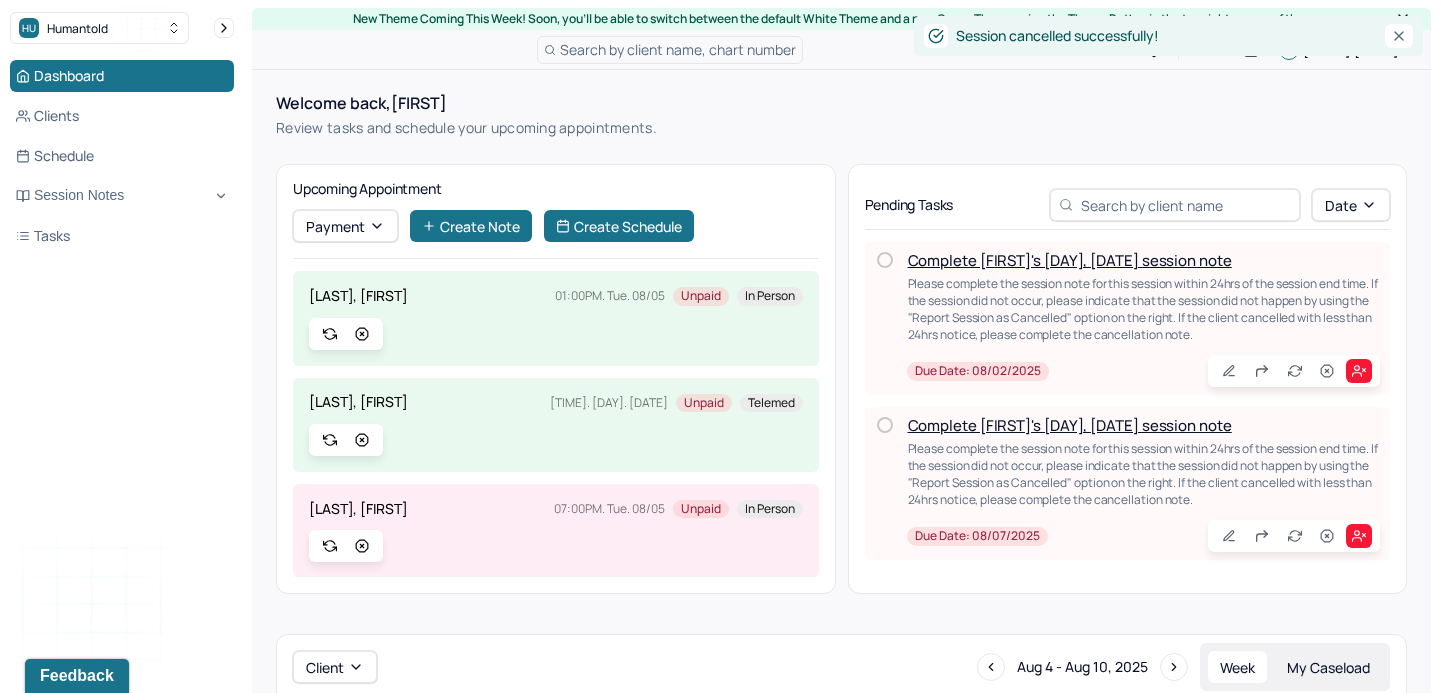 scroll, scrollTop: 0, scrollLeft: 0, axis: both 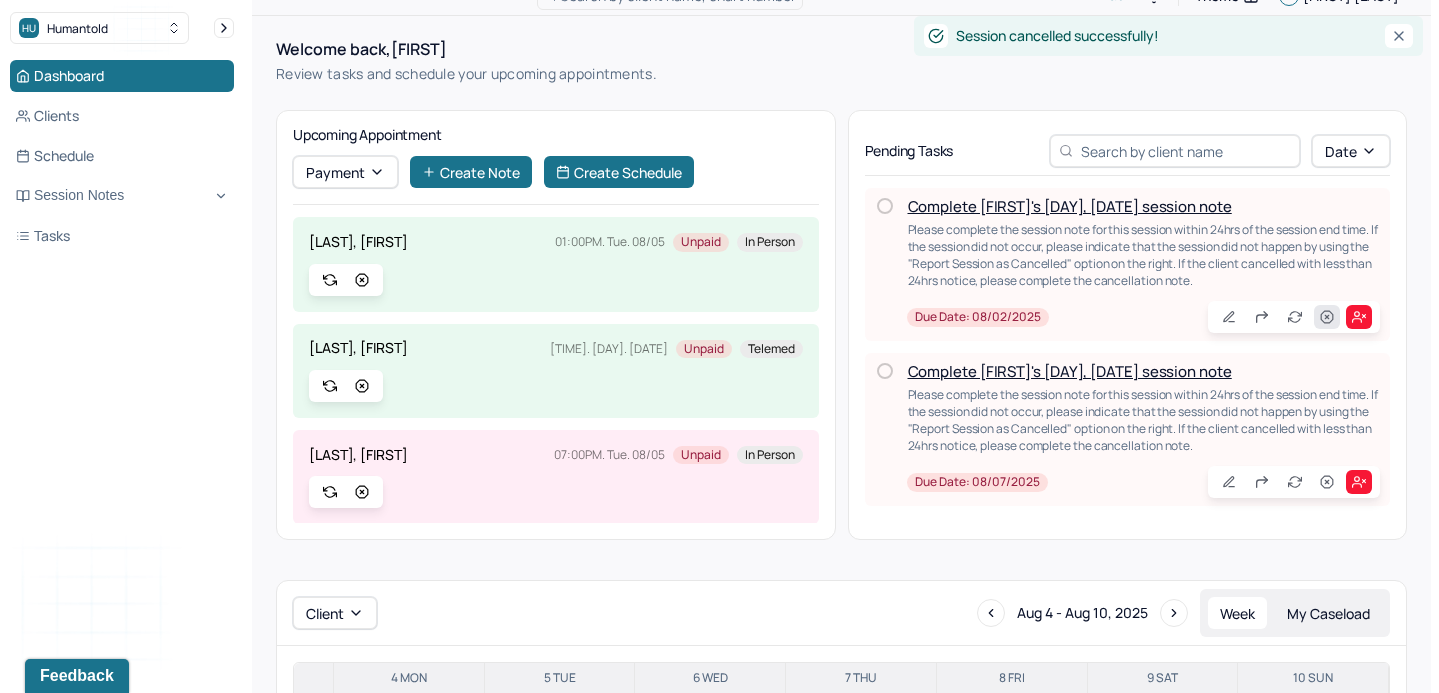 click 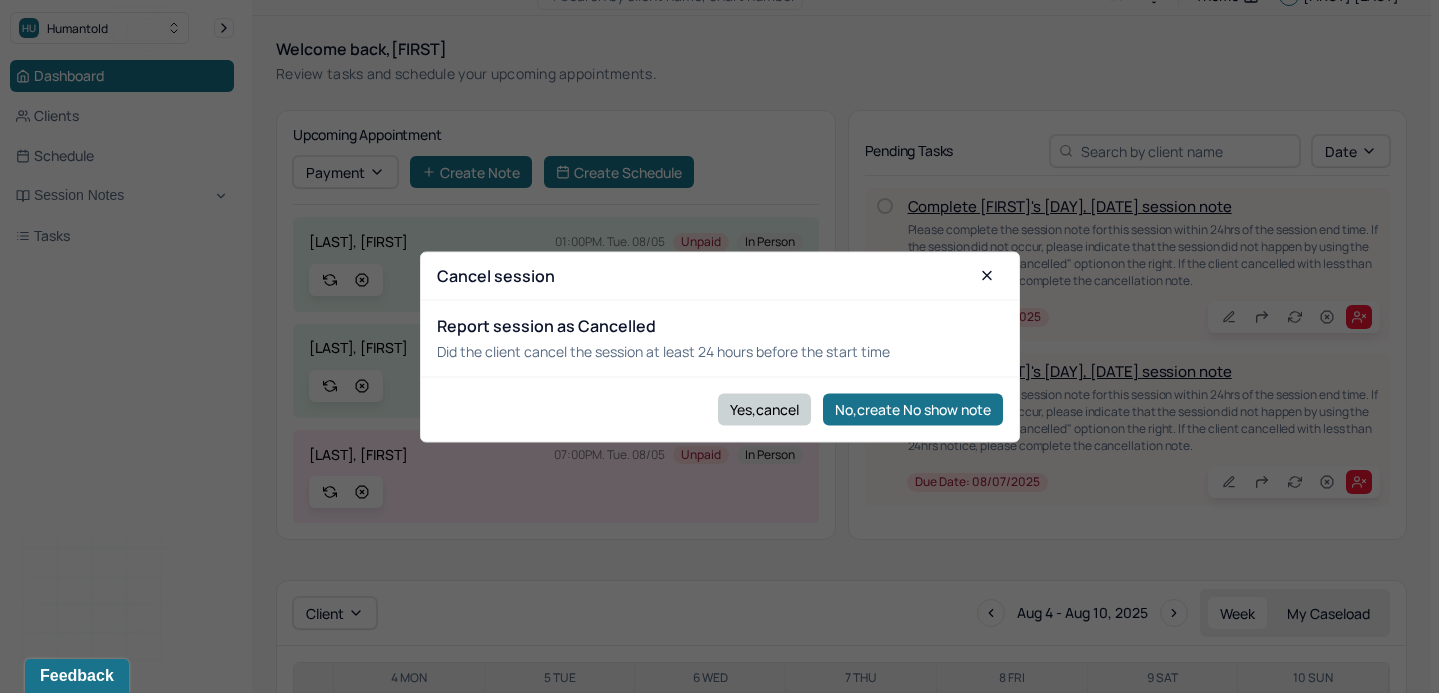 click on "Yes,cancel" at bounding box center (764, 409) 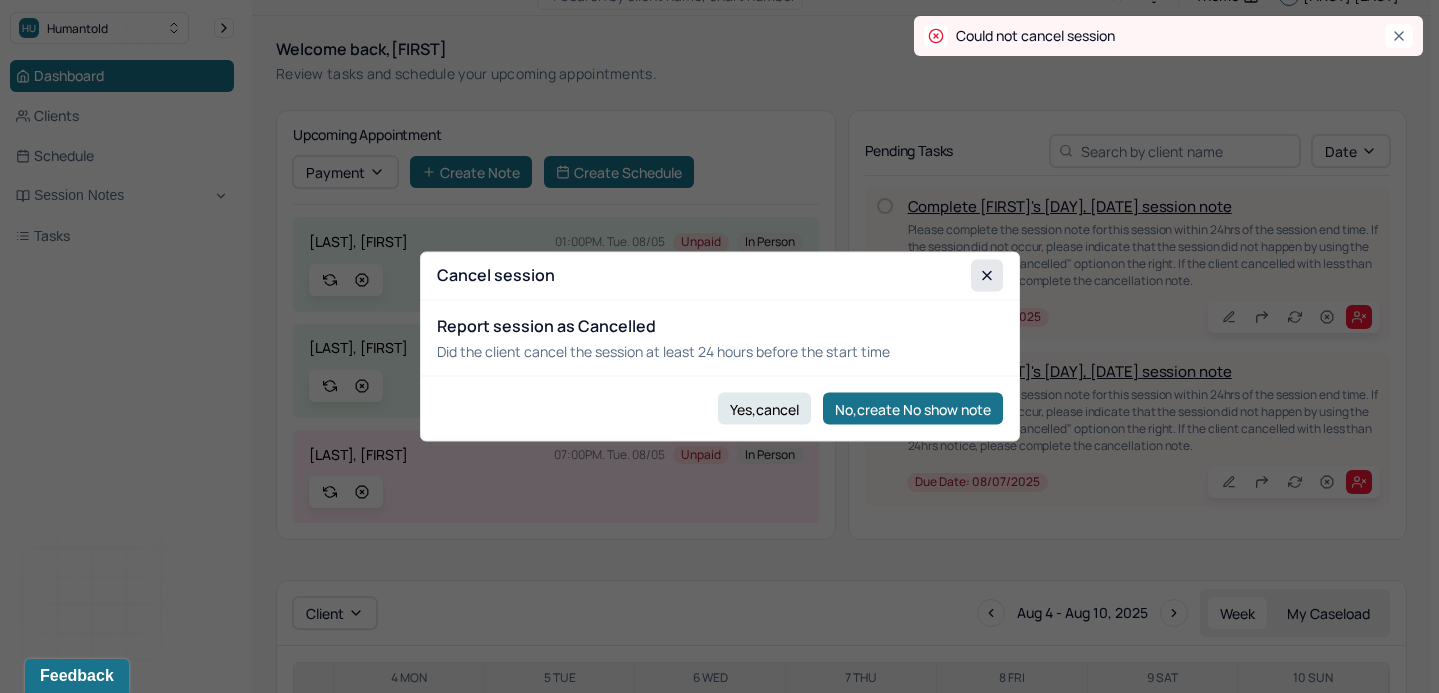 click 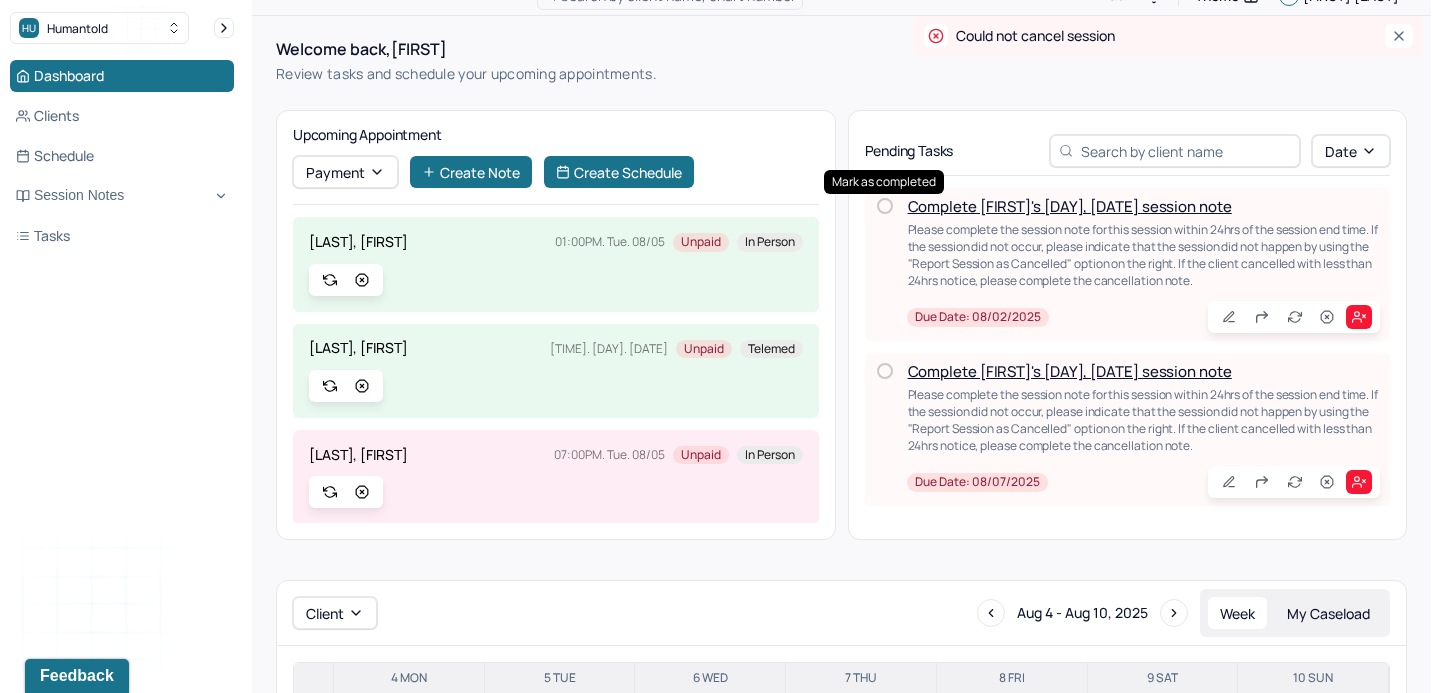 click at bounding box center (885, 206) 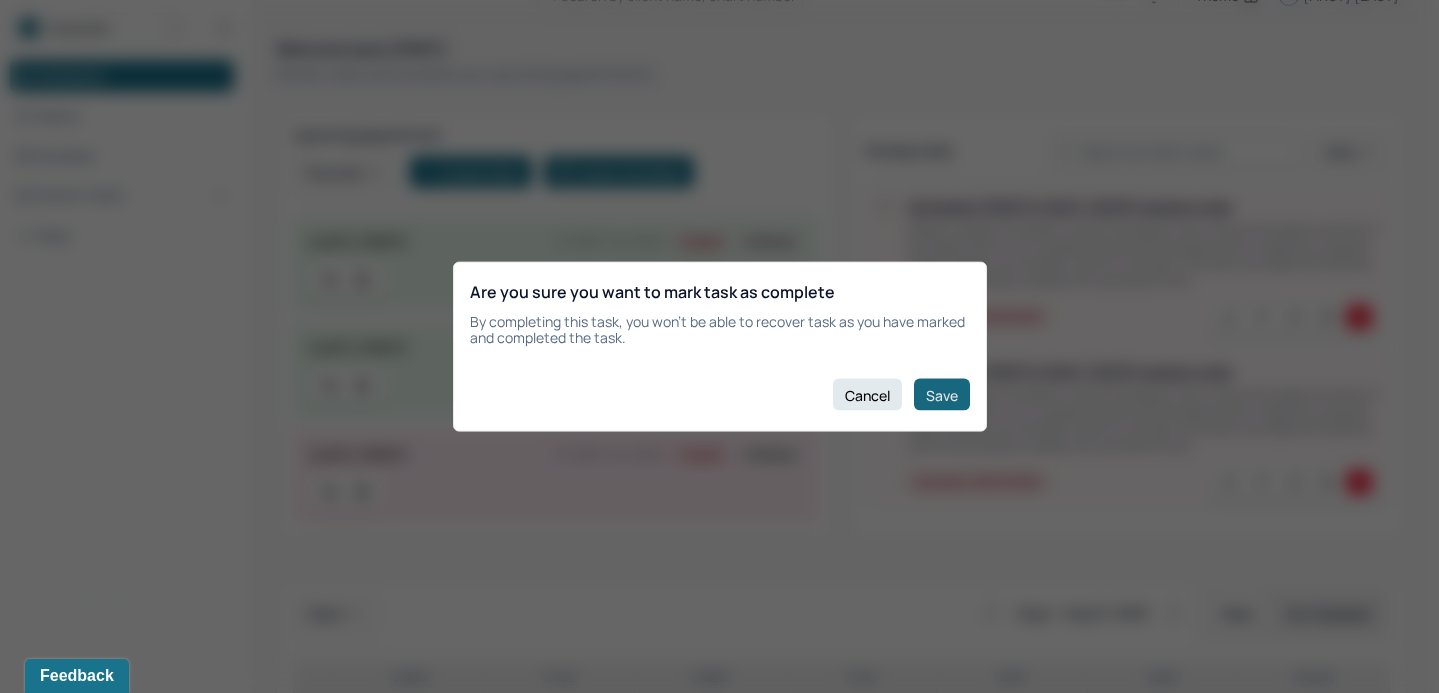 click on "Save" at bounding box center [942, 395] 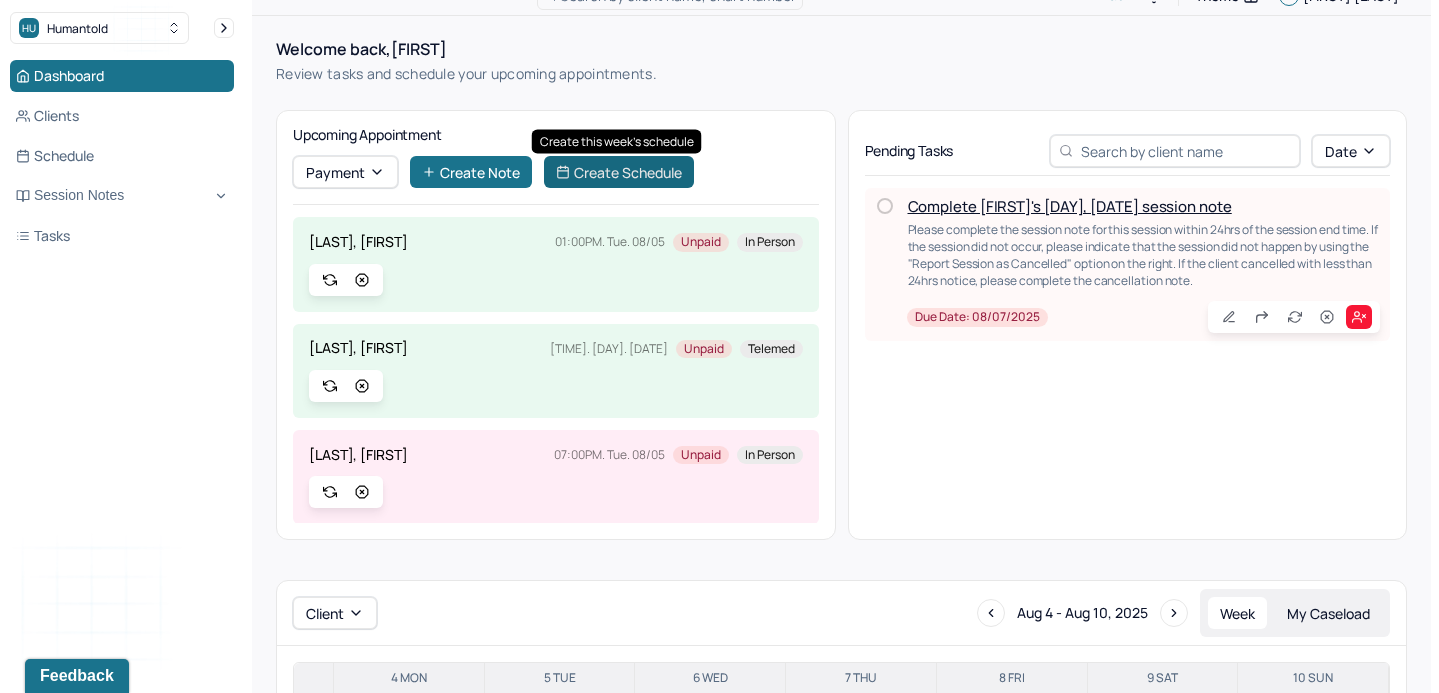click on "Create Schedule" at bounding box center [619, 172] 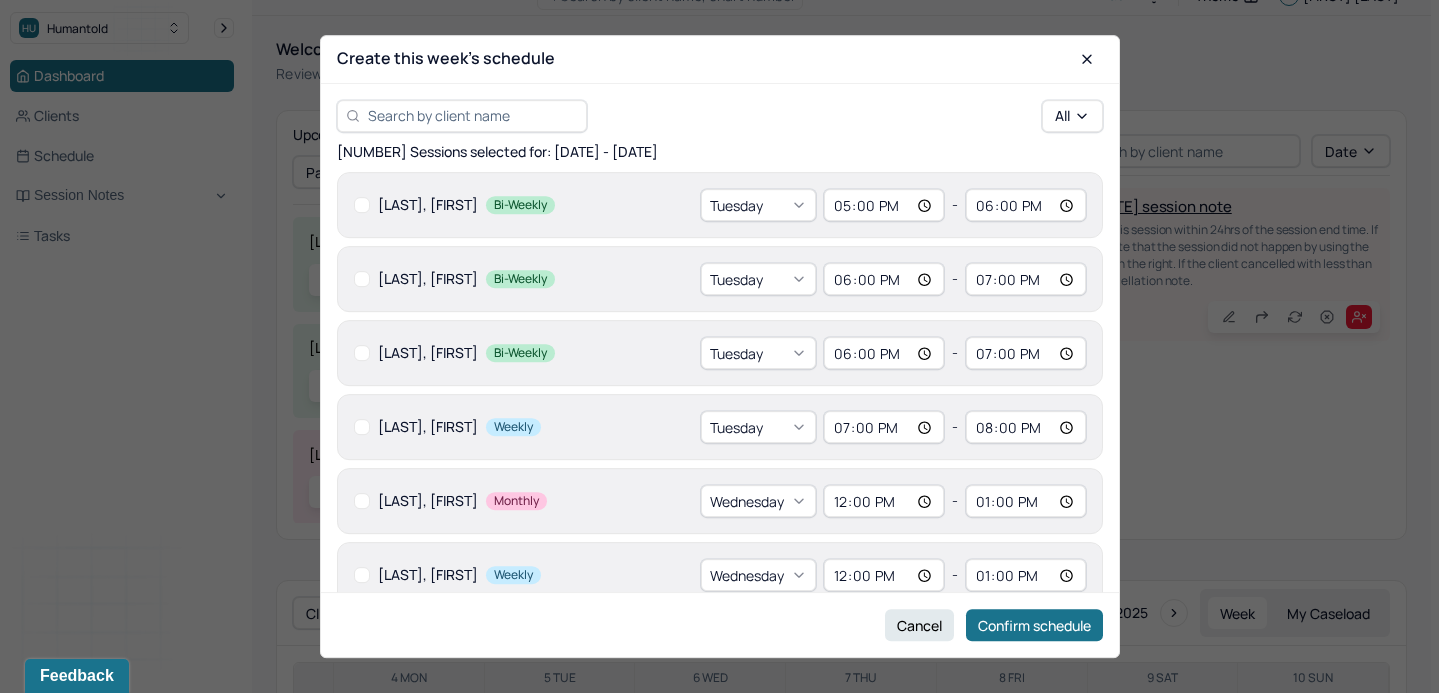 click at bounding box center [473, 115] 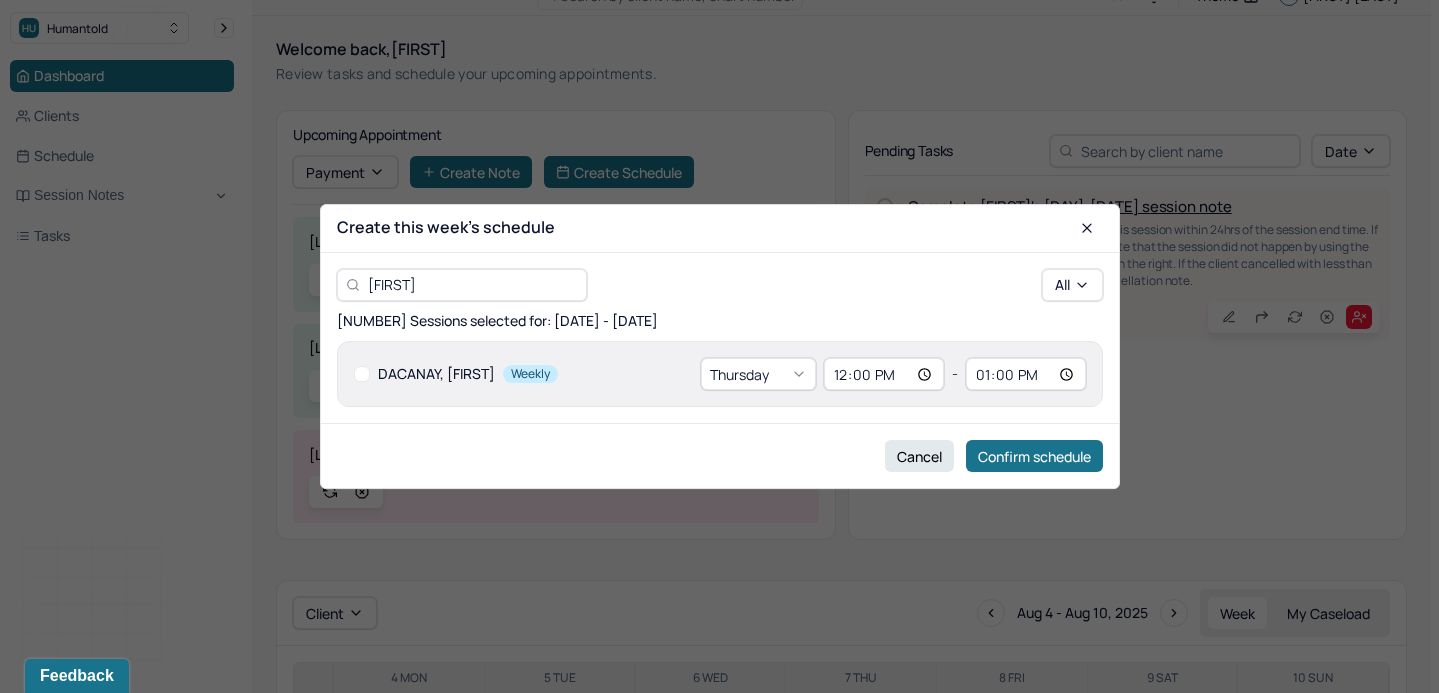 type on "[FIRST]" 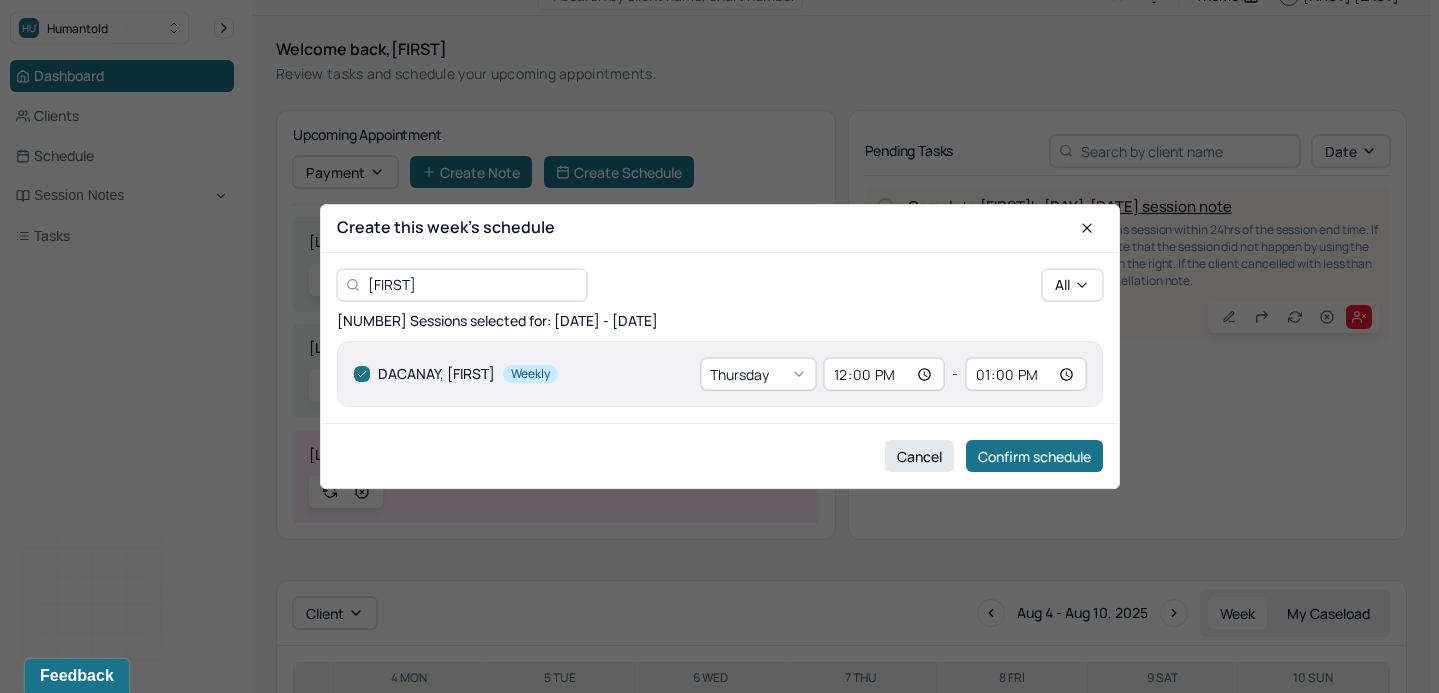 checkbox on "true" 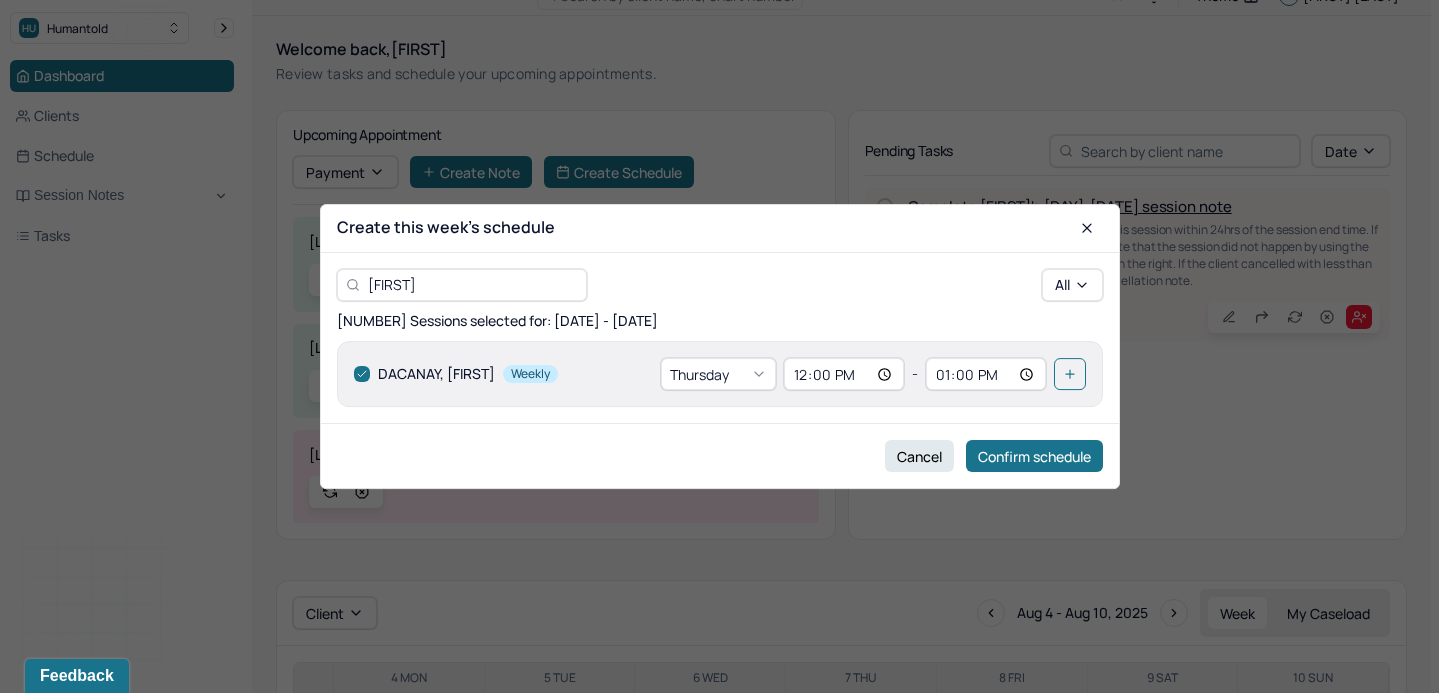 drag, startPoint x: 507, startPoint y: 293, endPoint x: 326, endPoint y: 246, distance: 187.00267 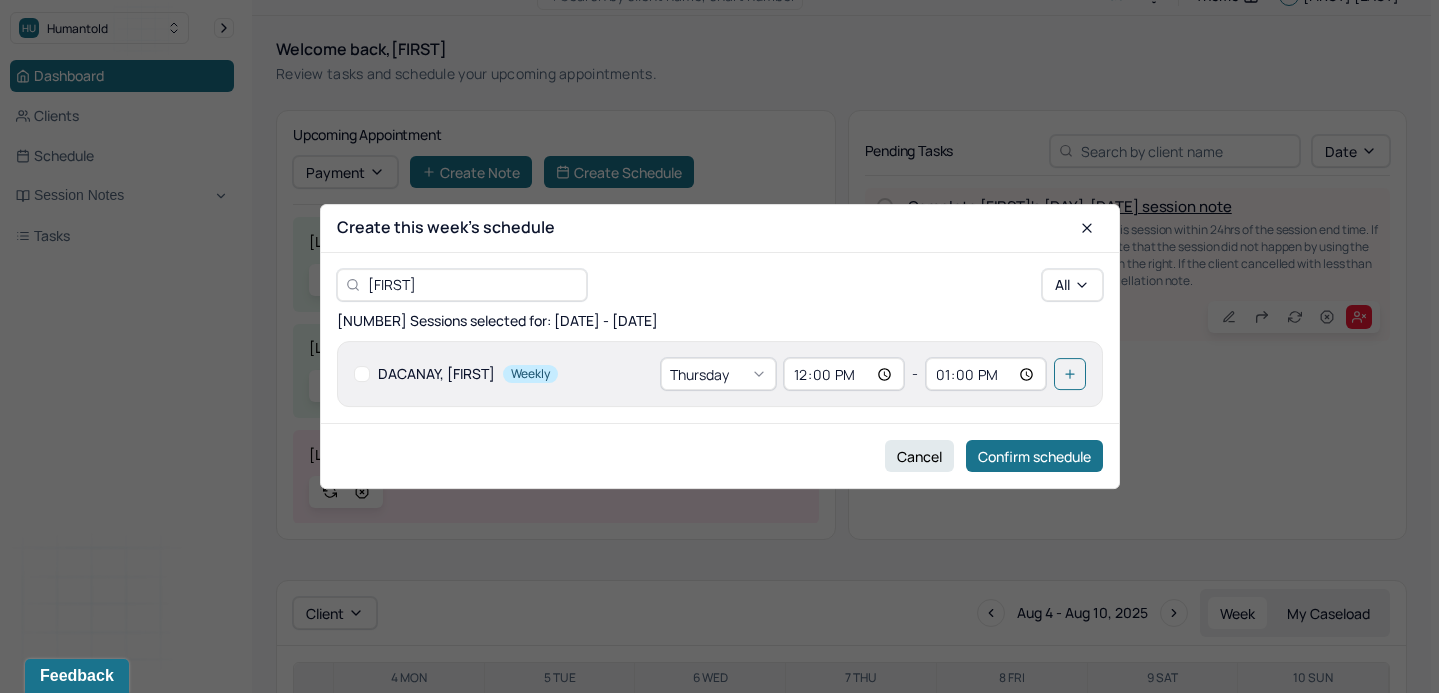 type 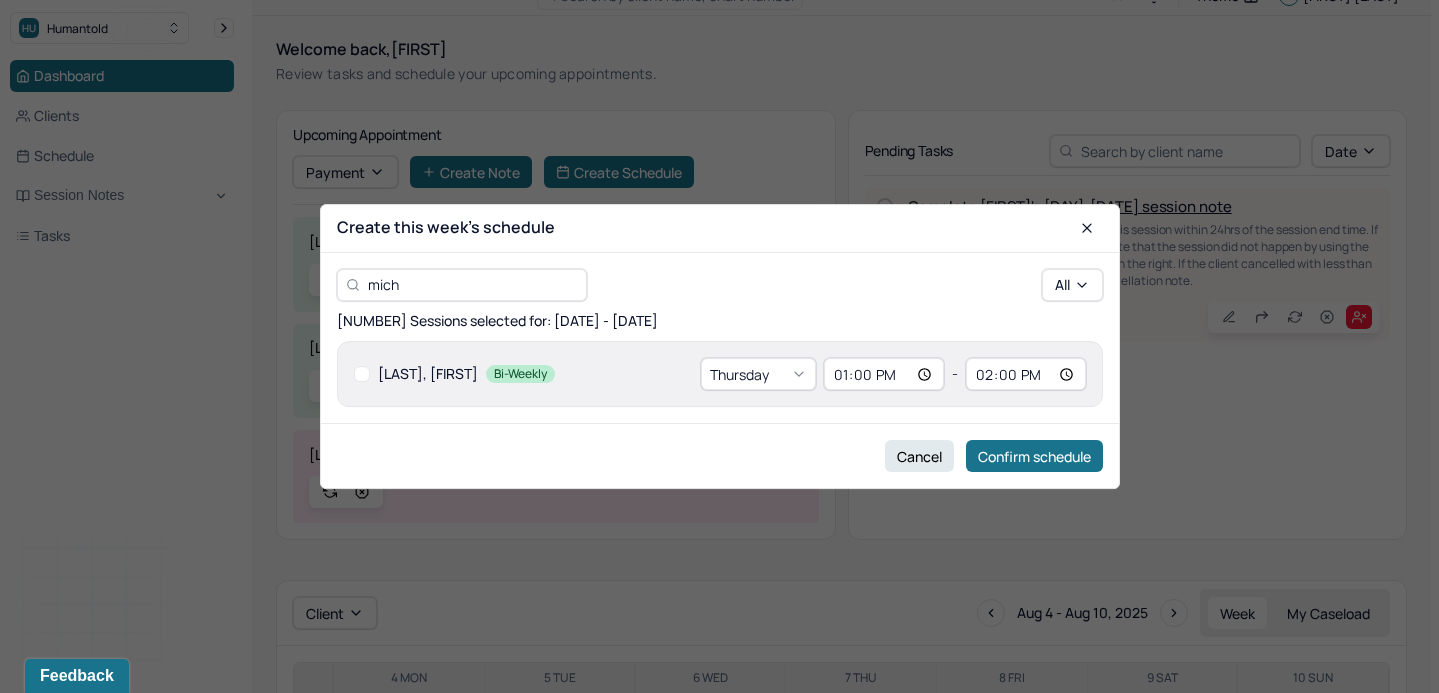 type on "mich" 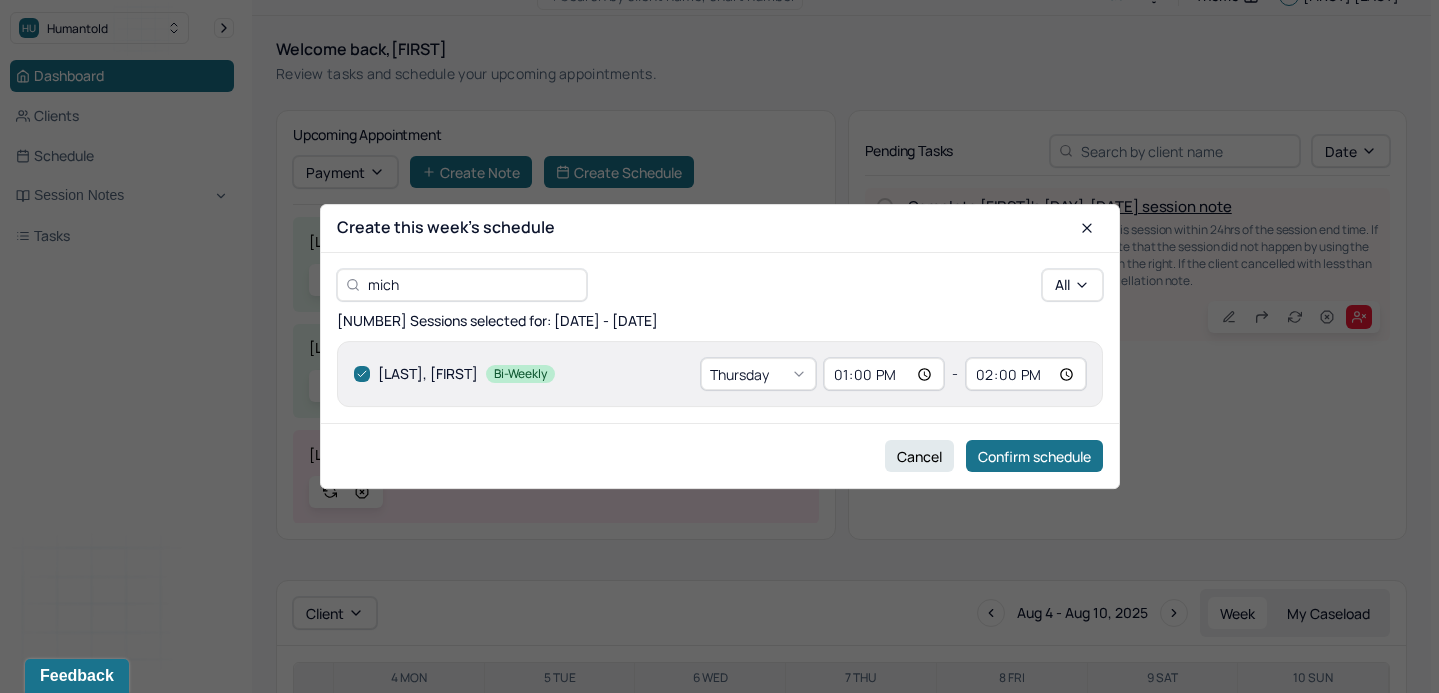 checkbox on "true" 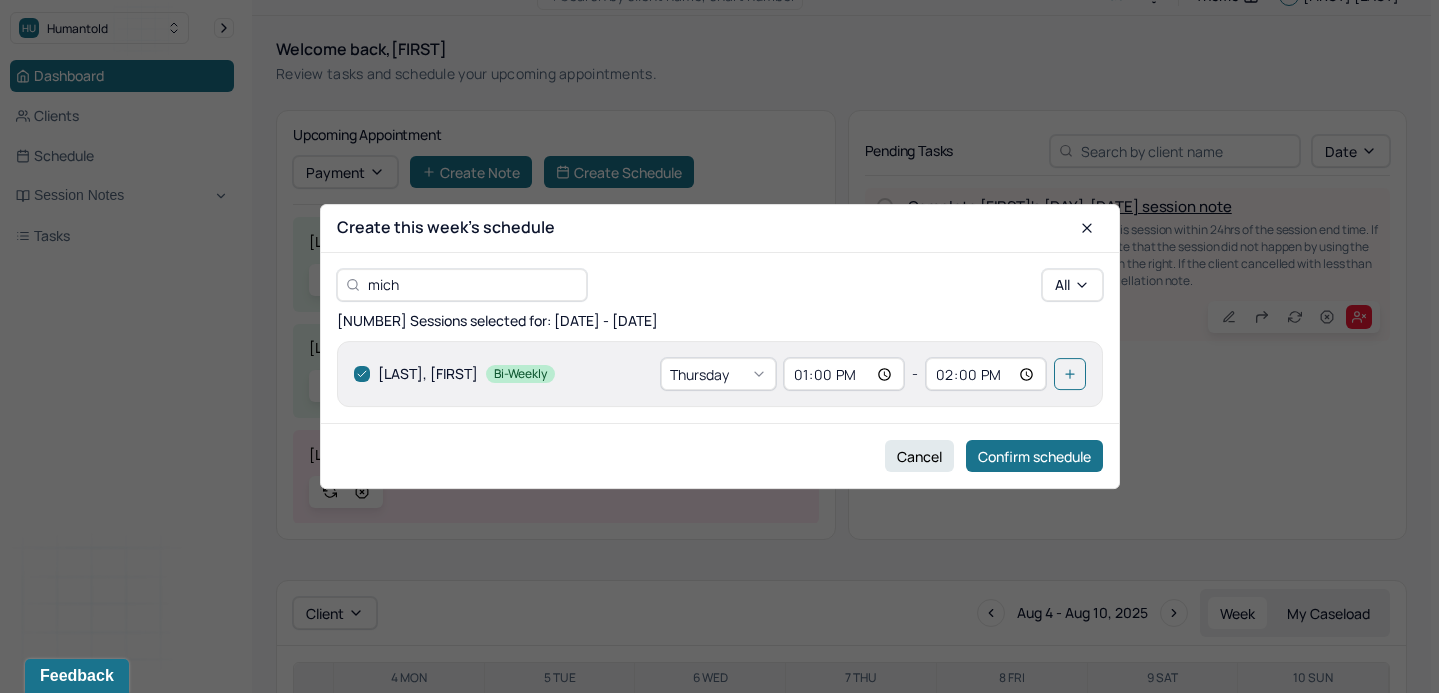 click on "mich" at bounding box center [473, 284] 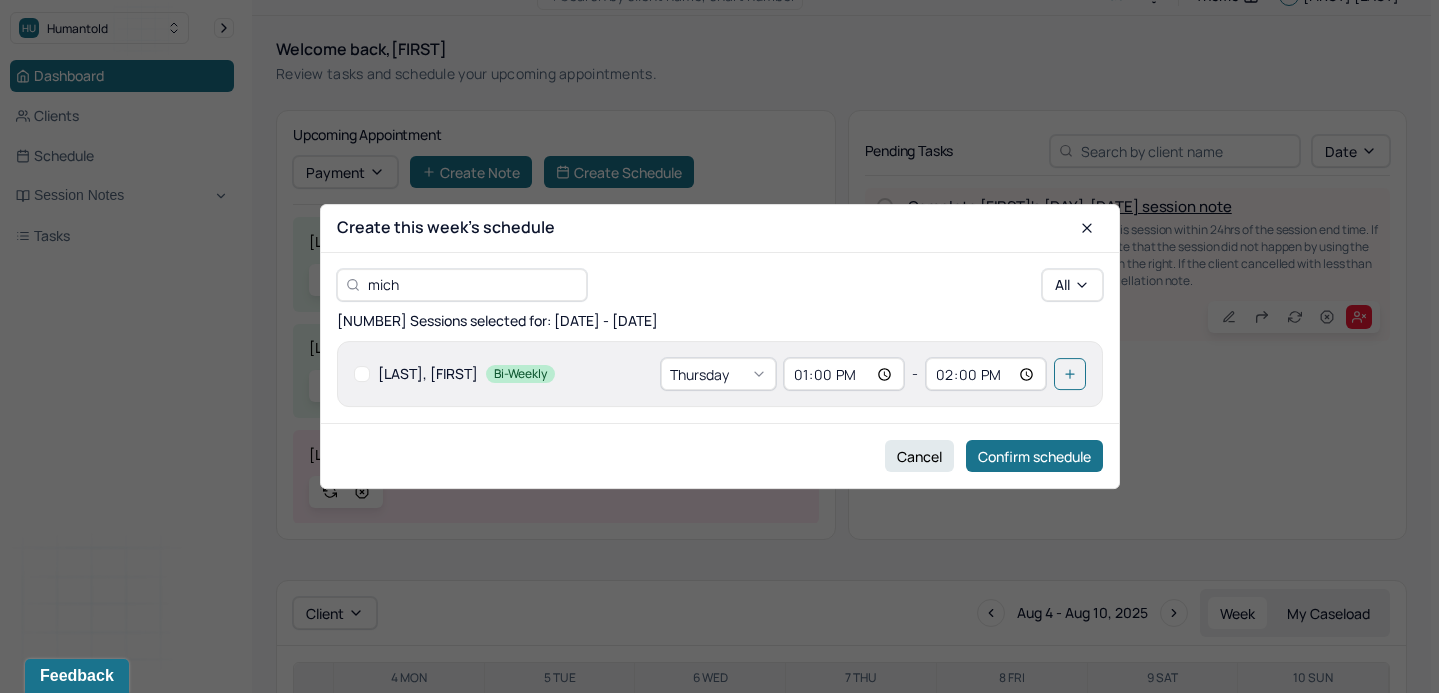 type on "[FIRST]" 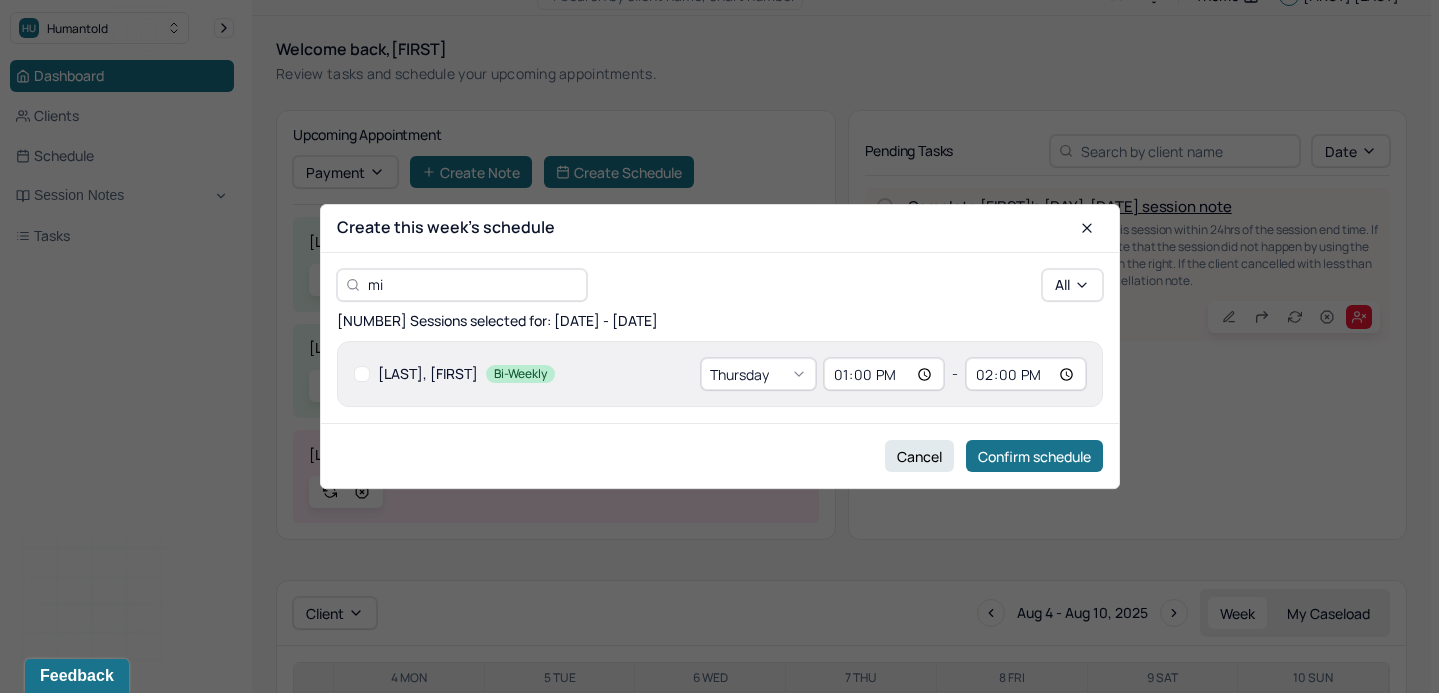type on "m" 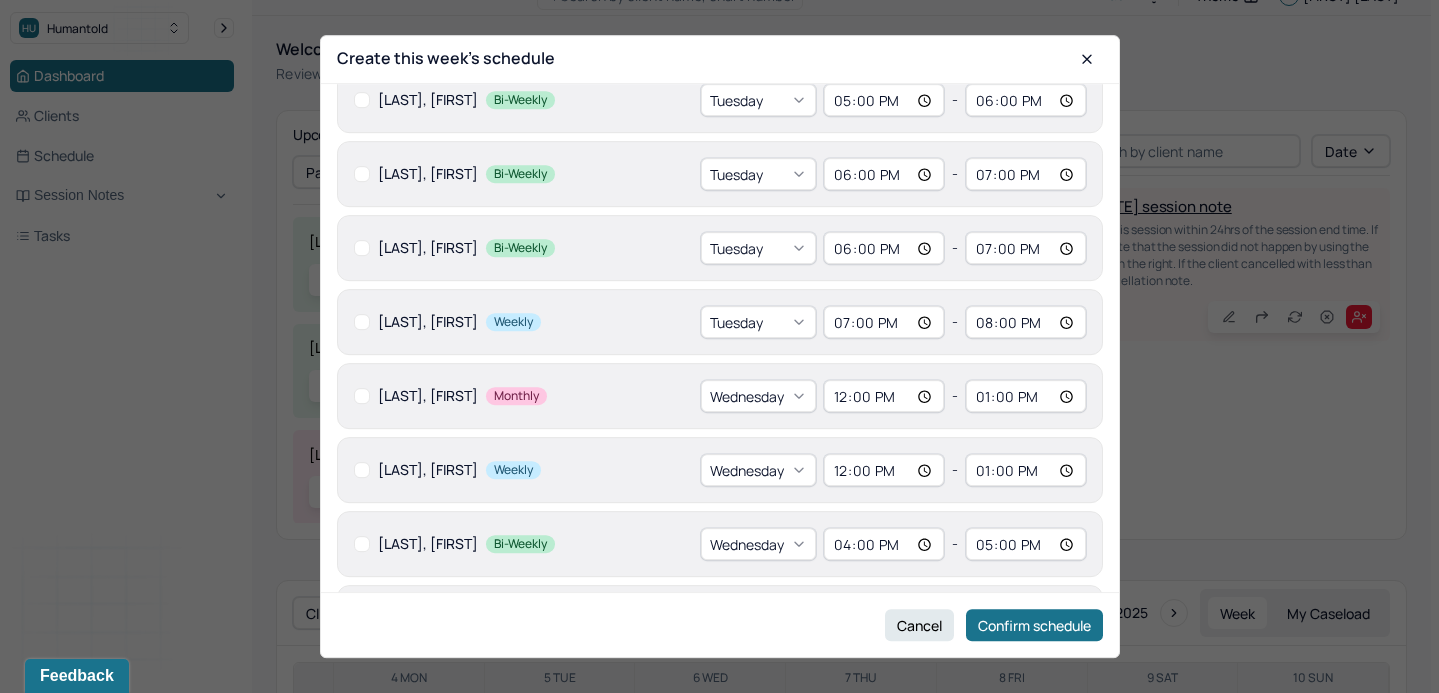 scroll, scrollTop: 48, scrollLeft: 0, axis: vertical 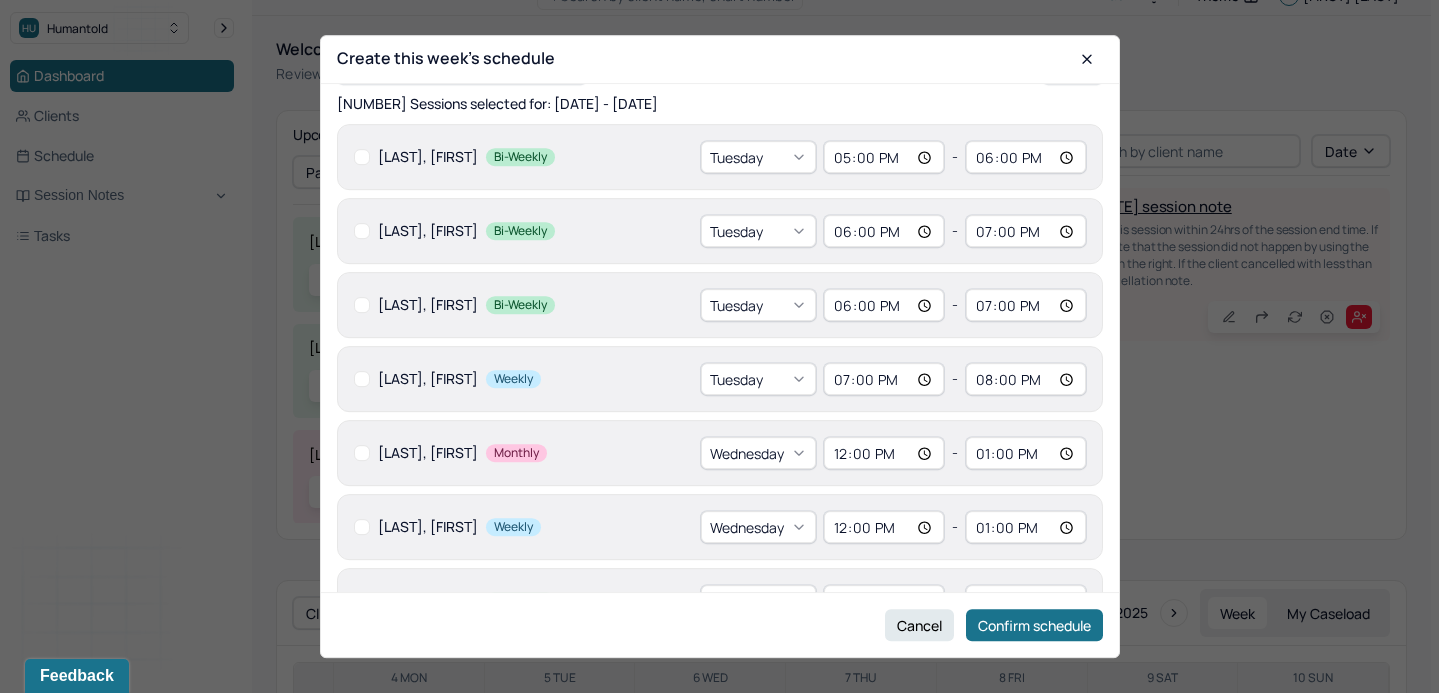 type 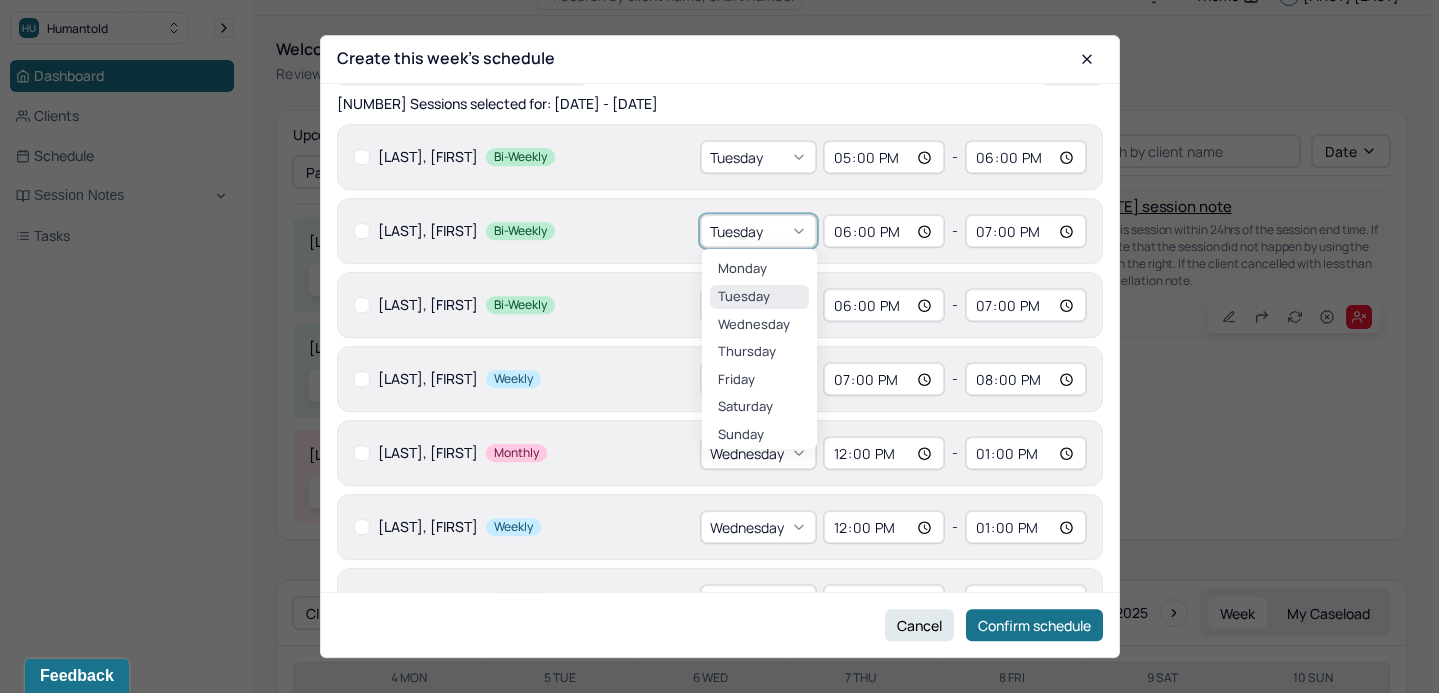click on "Tuesday" at bounding box center (736, 231) 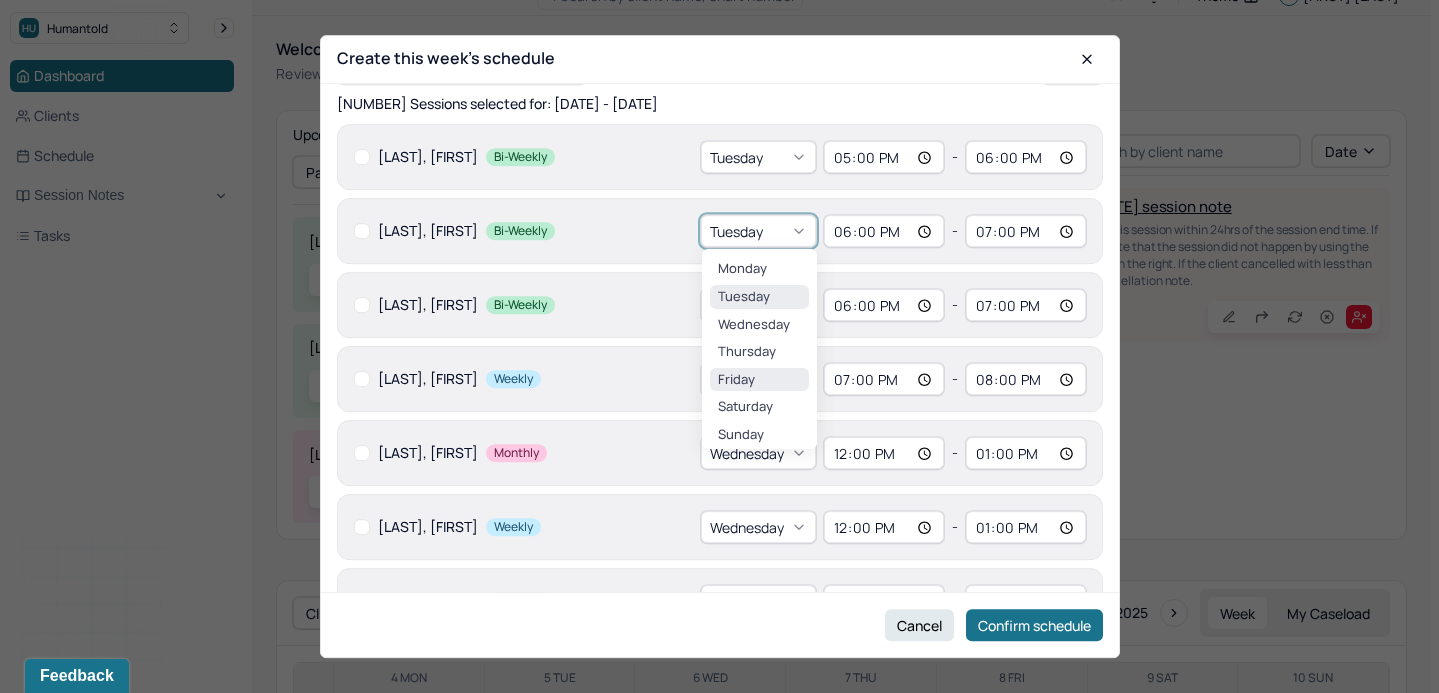 click on "Friday" at bounding box center (759, 380) 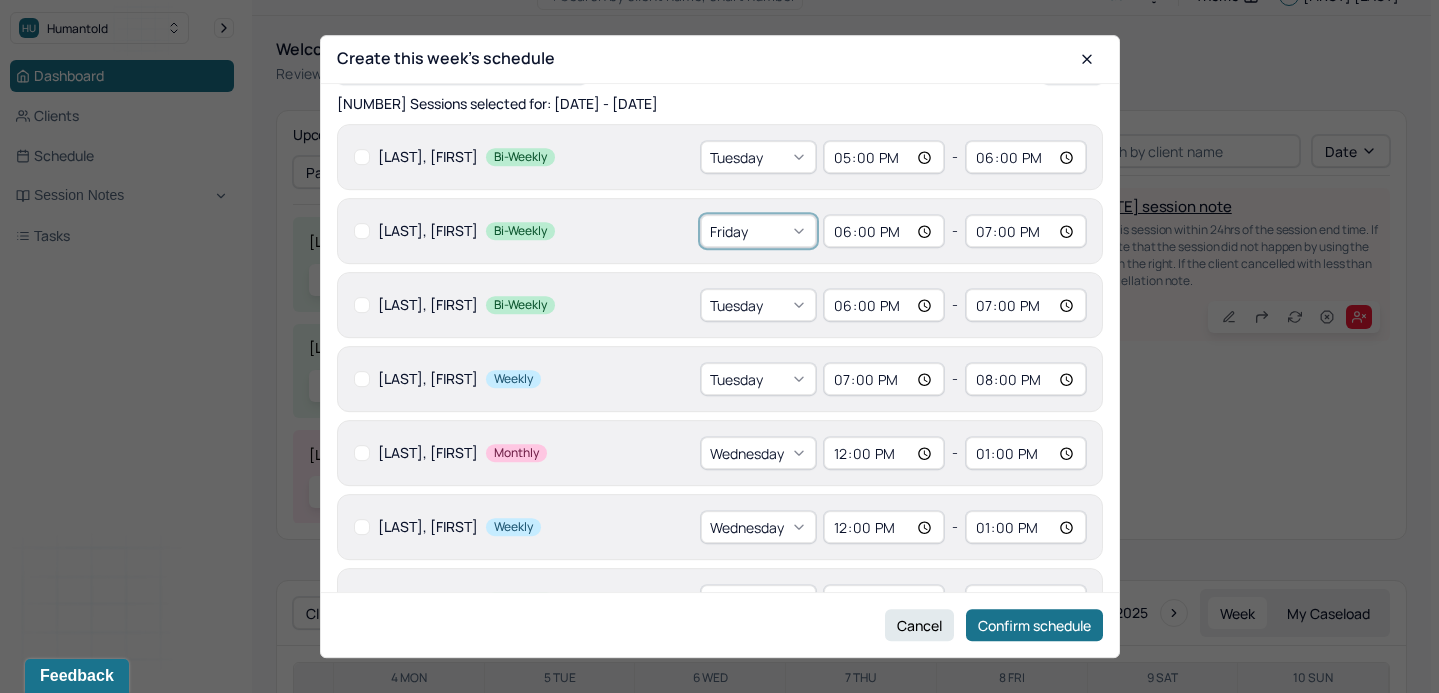 click on "18:00" at bounding box center [884, 231] 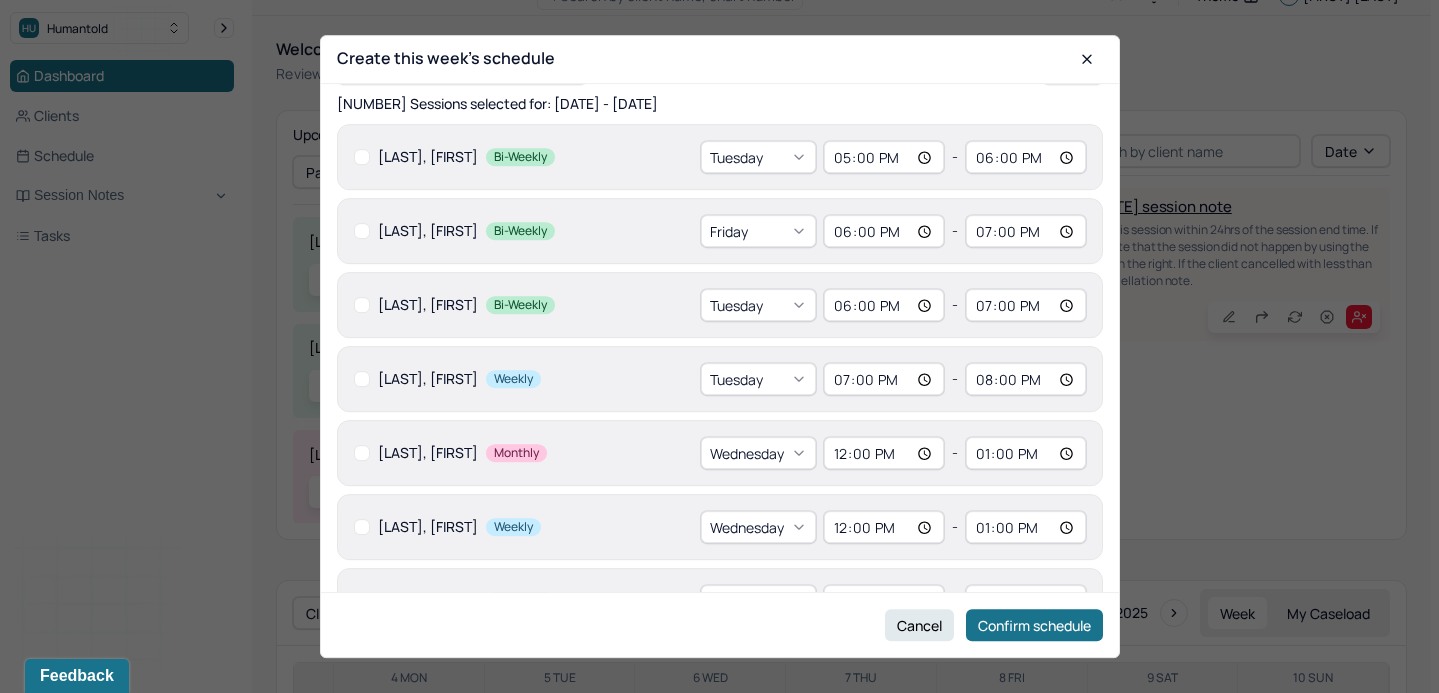 click on "18:00" at bounding box center [884, 231] 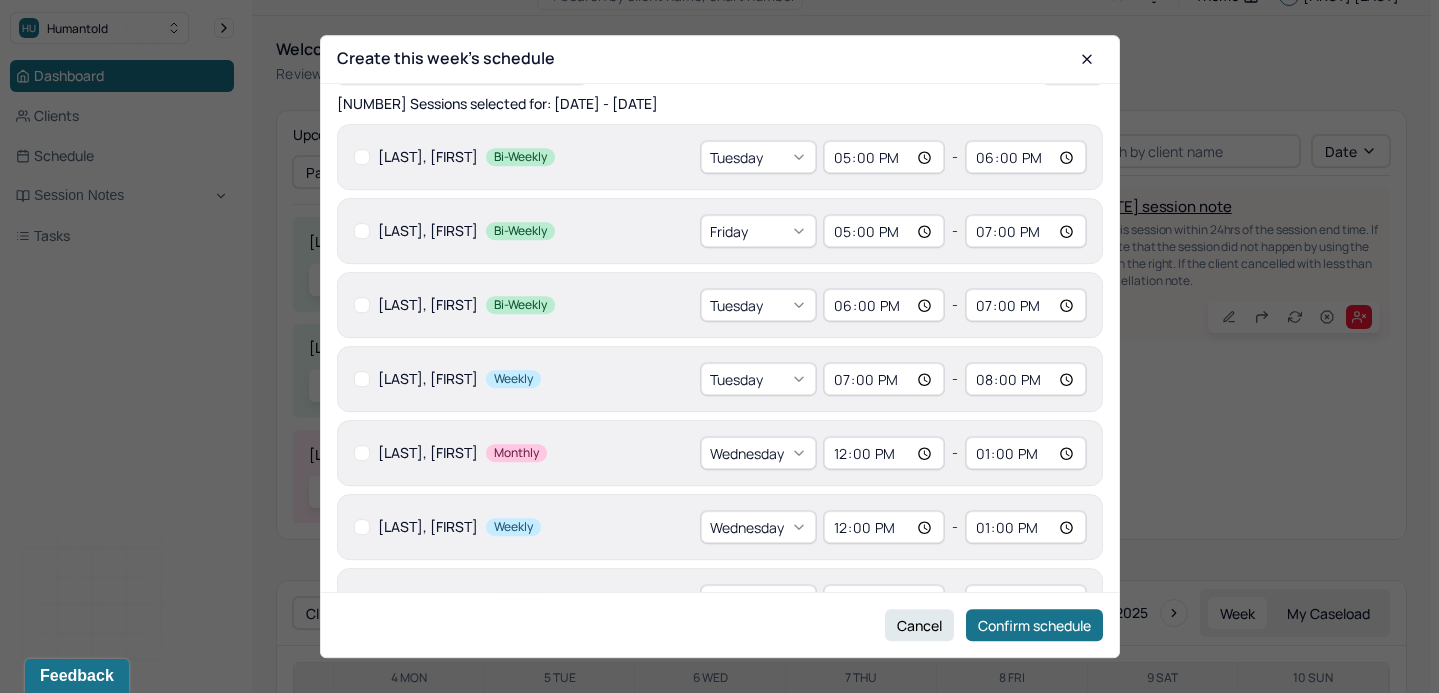 click on "19:00" at bounding box center [1026, 231] 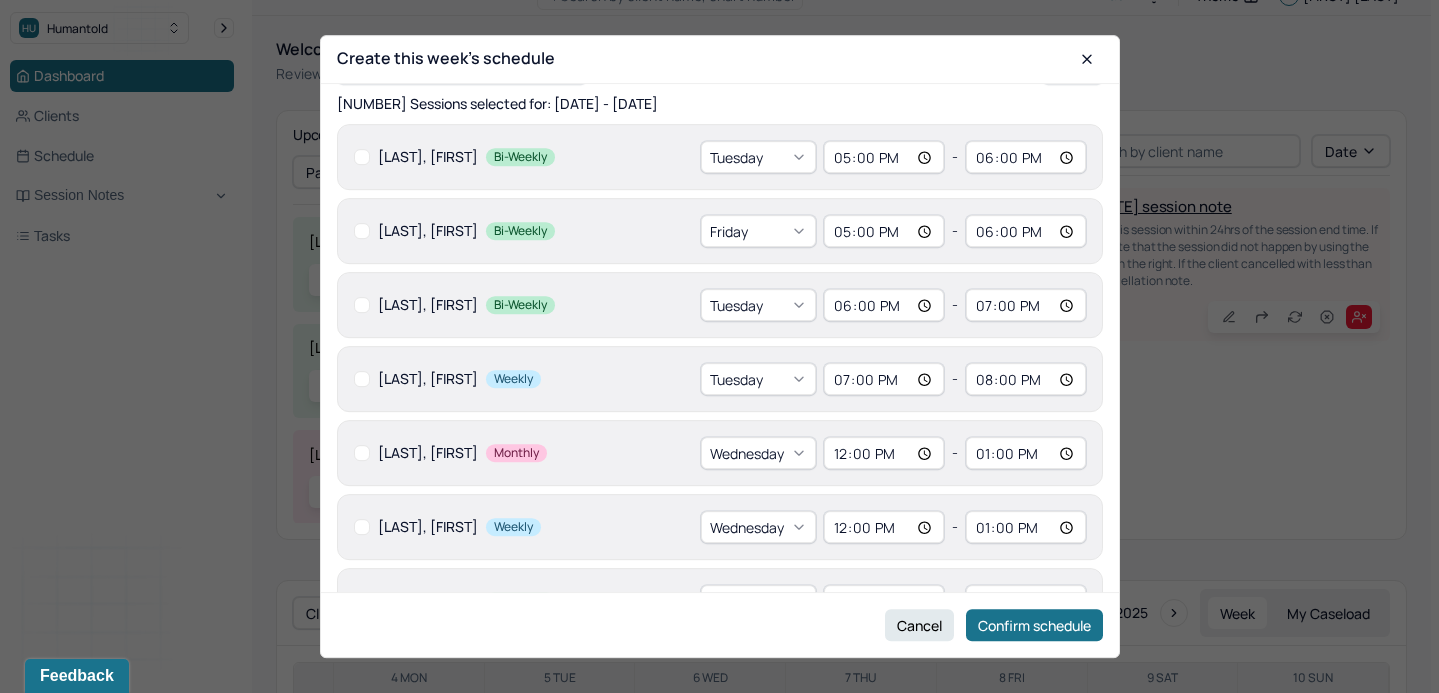click at bounding box center (362, 231) 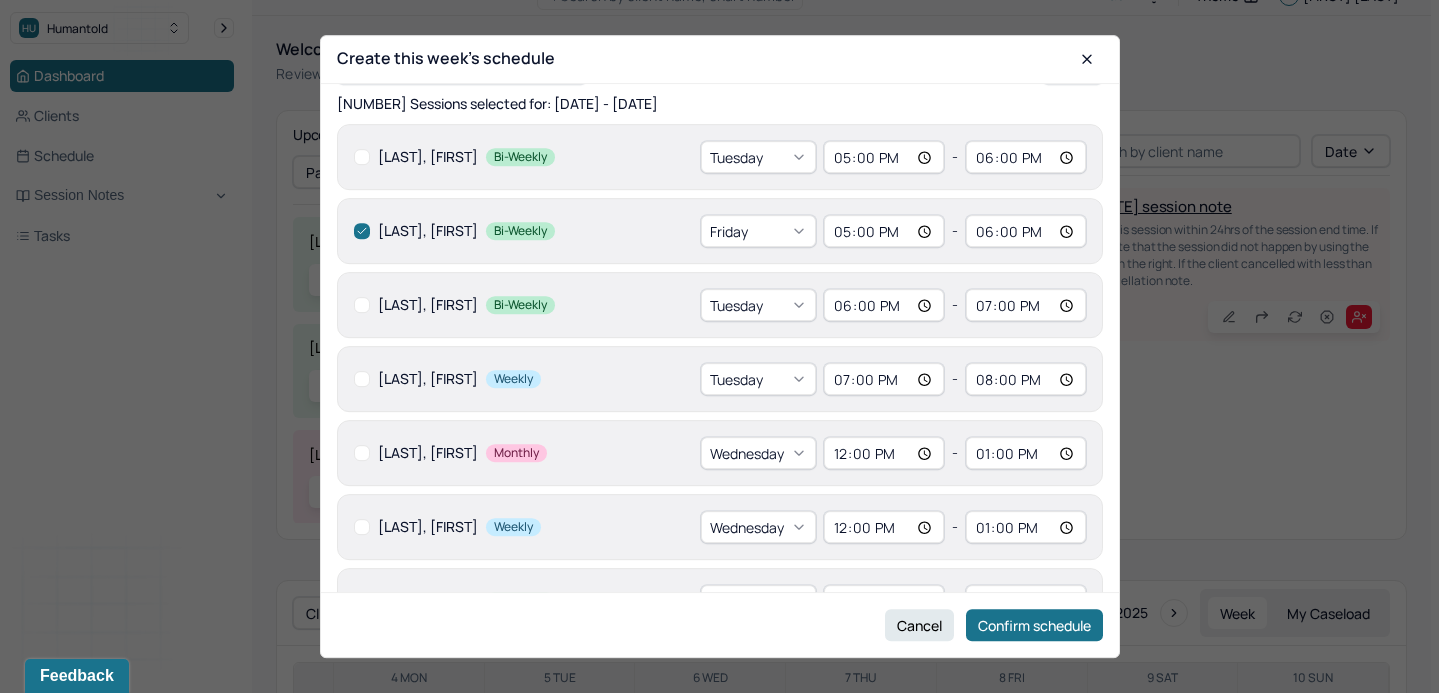 checkbox on "true" 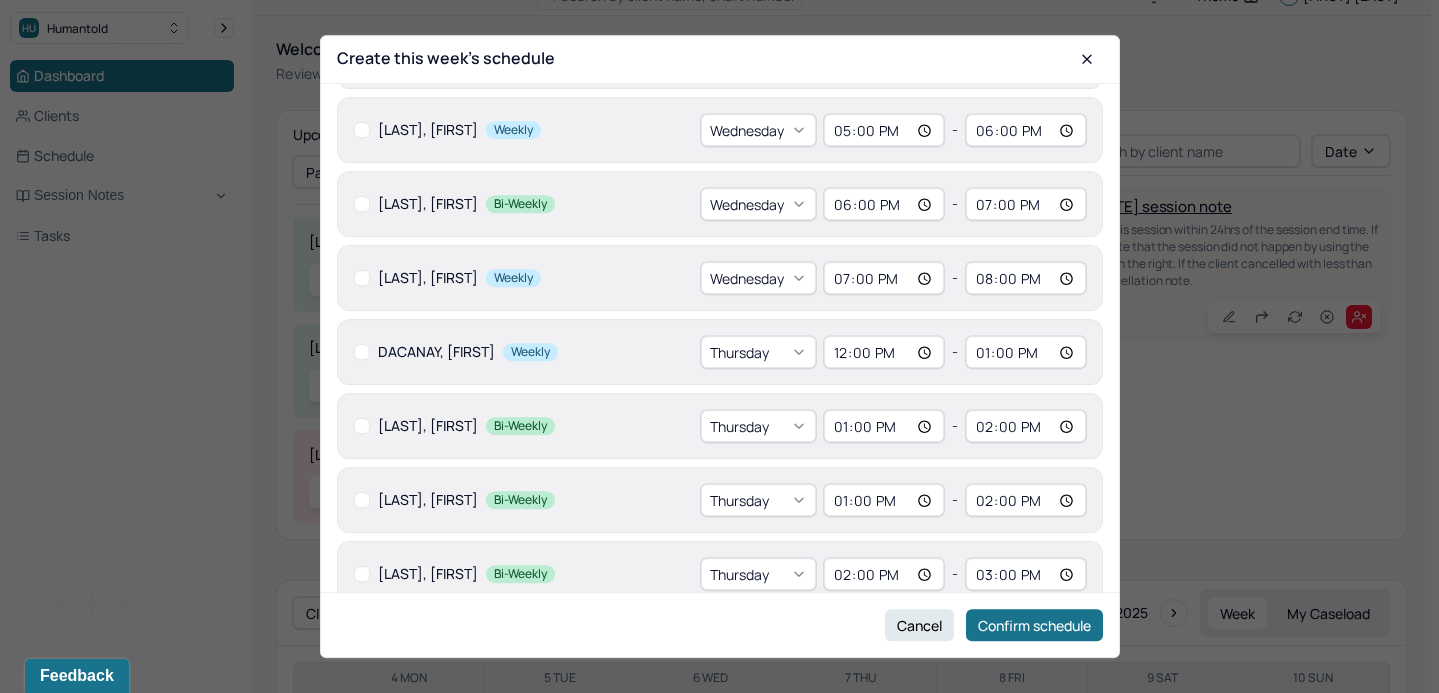 scroll, scrollTop: 603, scrollLeft: 0, axis: vertical 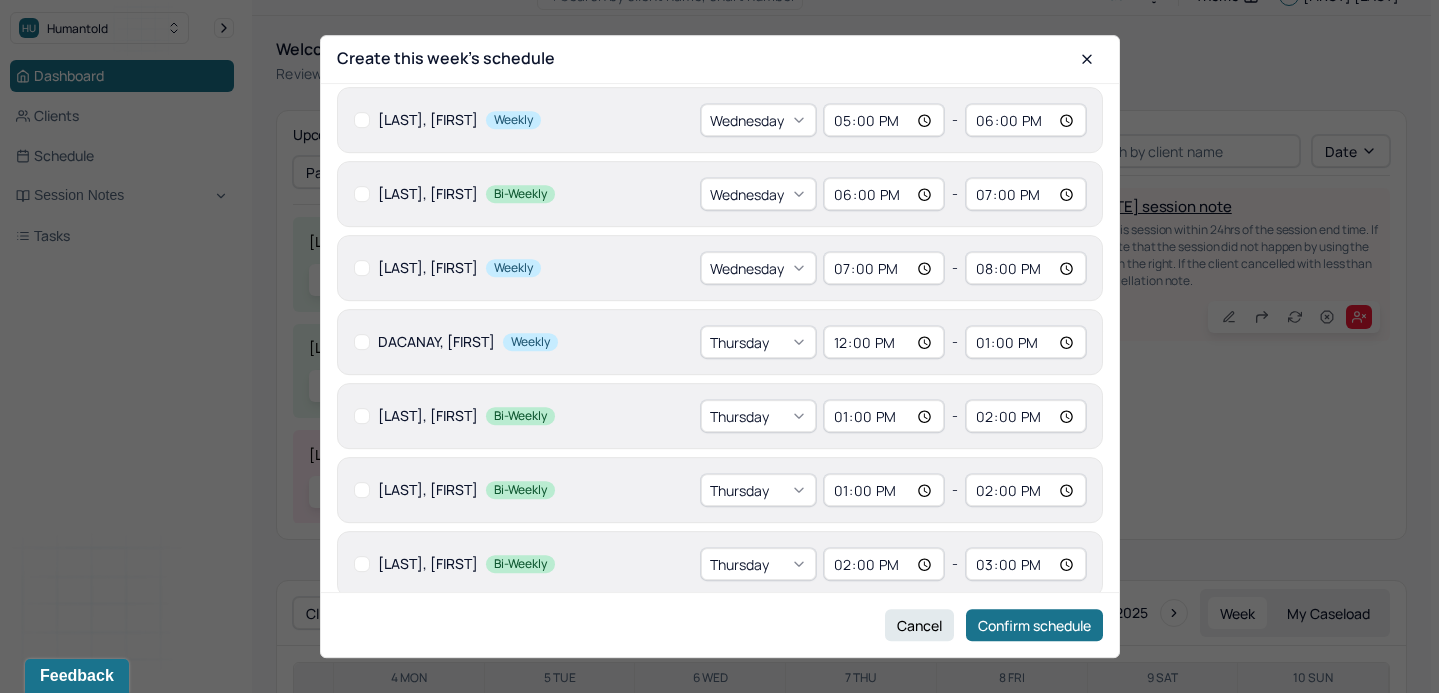 click at bounding box center (362, 342) 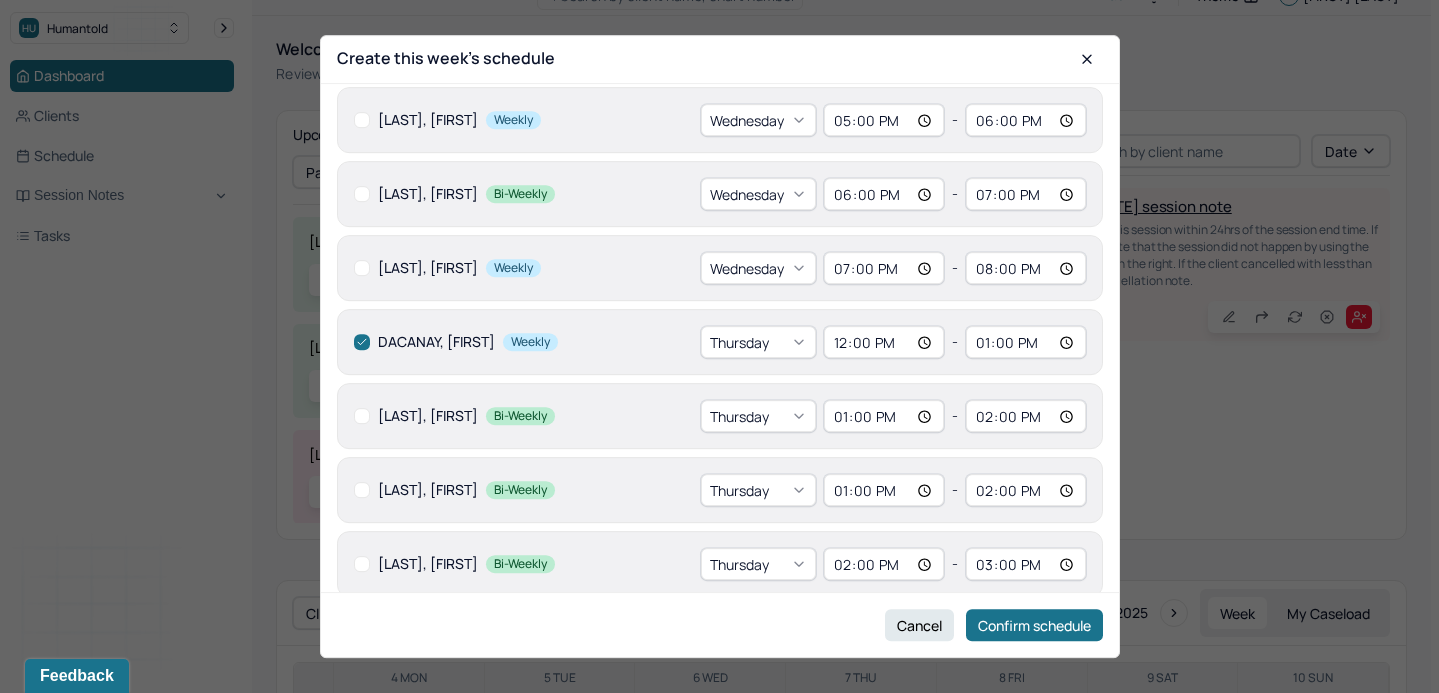 checkbox on "true" 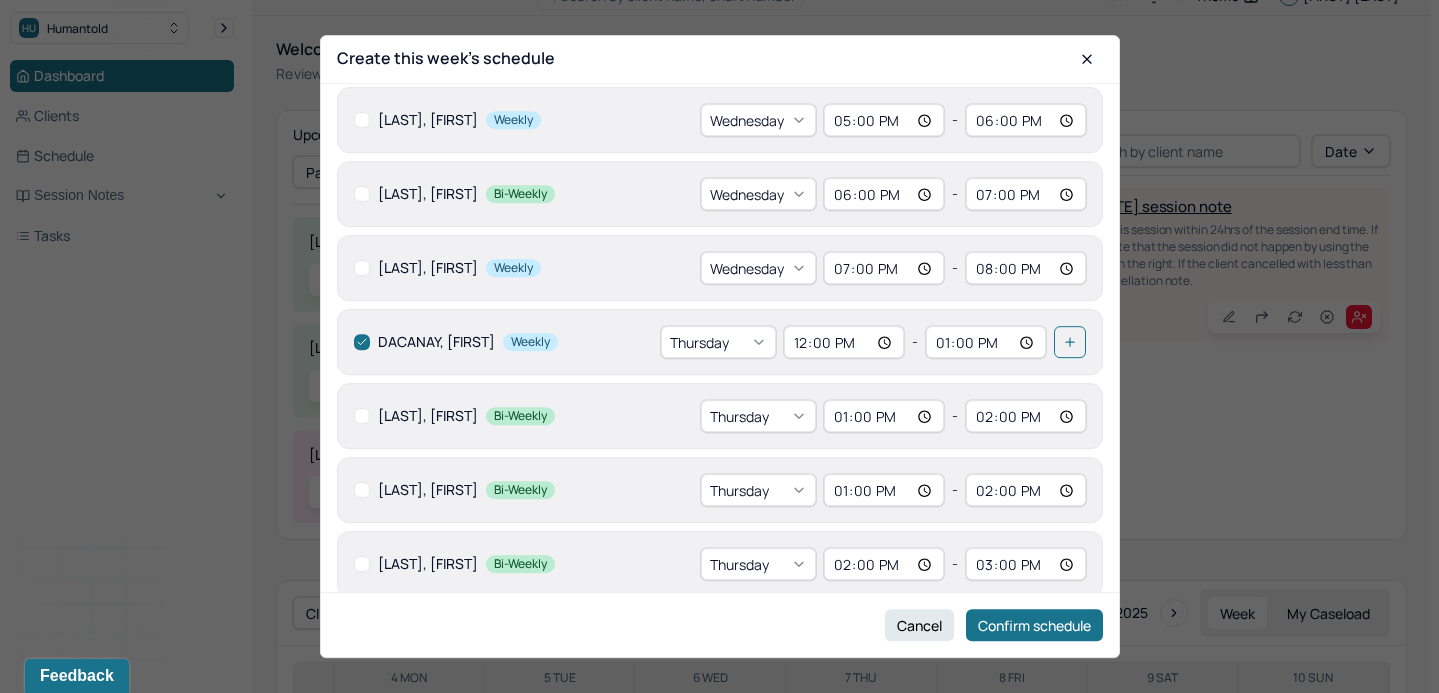 scroll, scrollTop: 677, scrollLeft: 0, axis: vertical 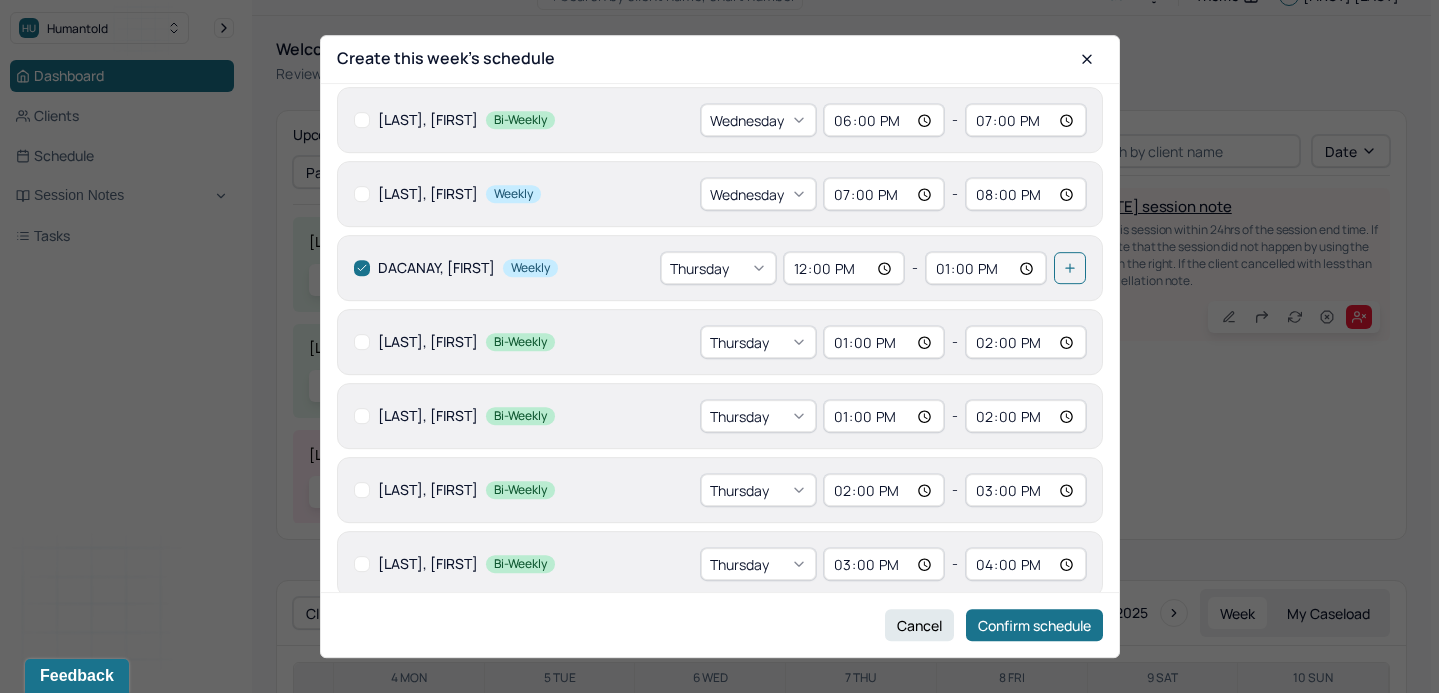 click at bounding box center [362, 416] 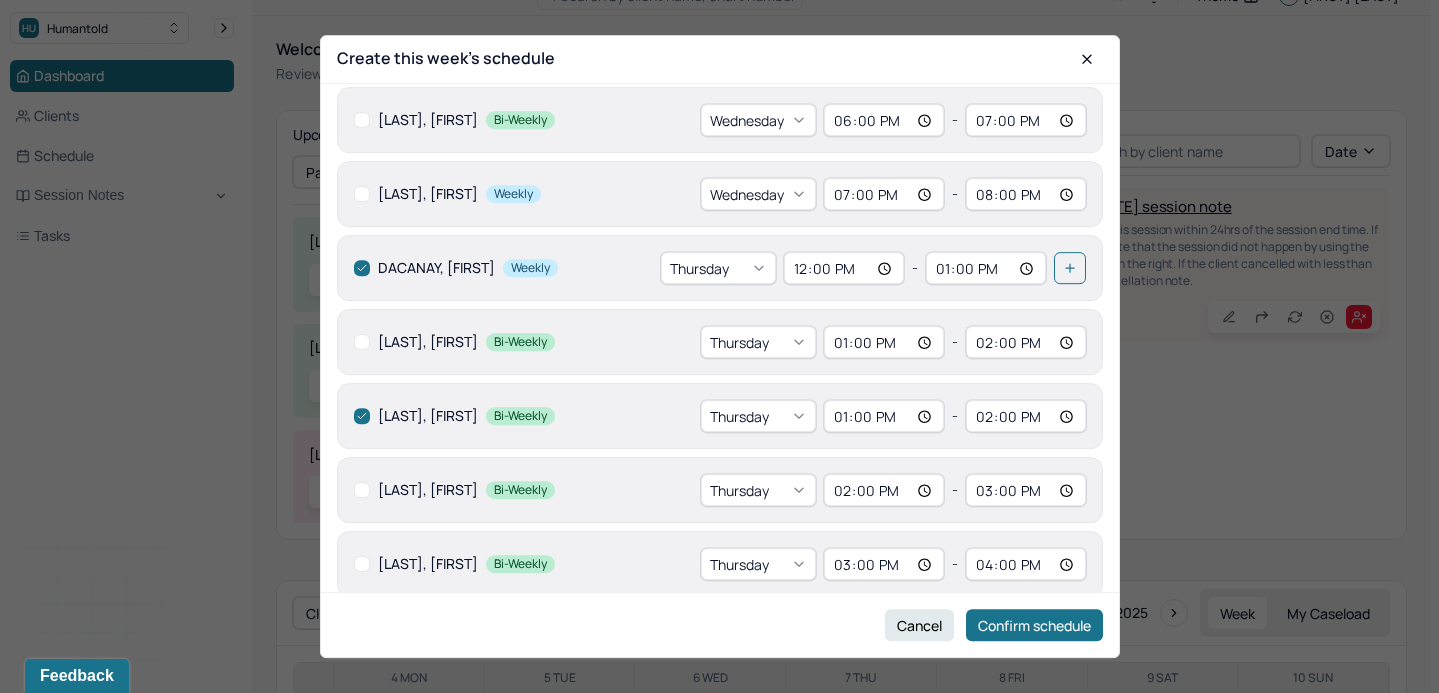 checkbox on "true" 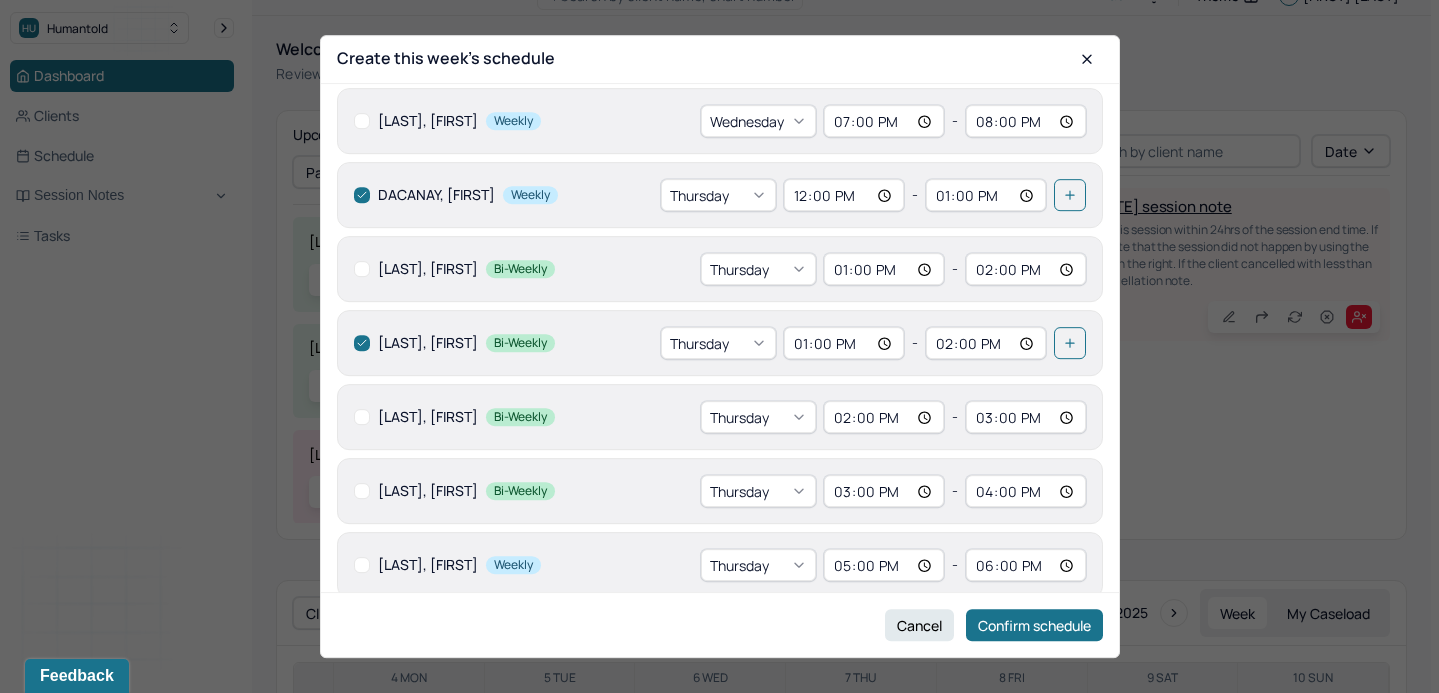 scroll, scrollTop: 755, scrollLeft: 0, axis: vertical 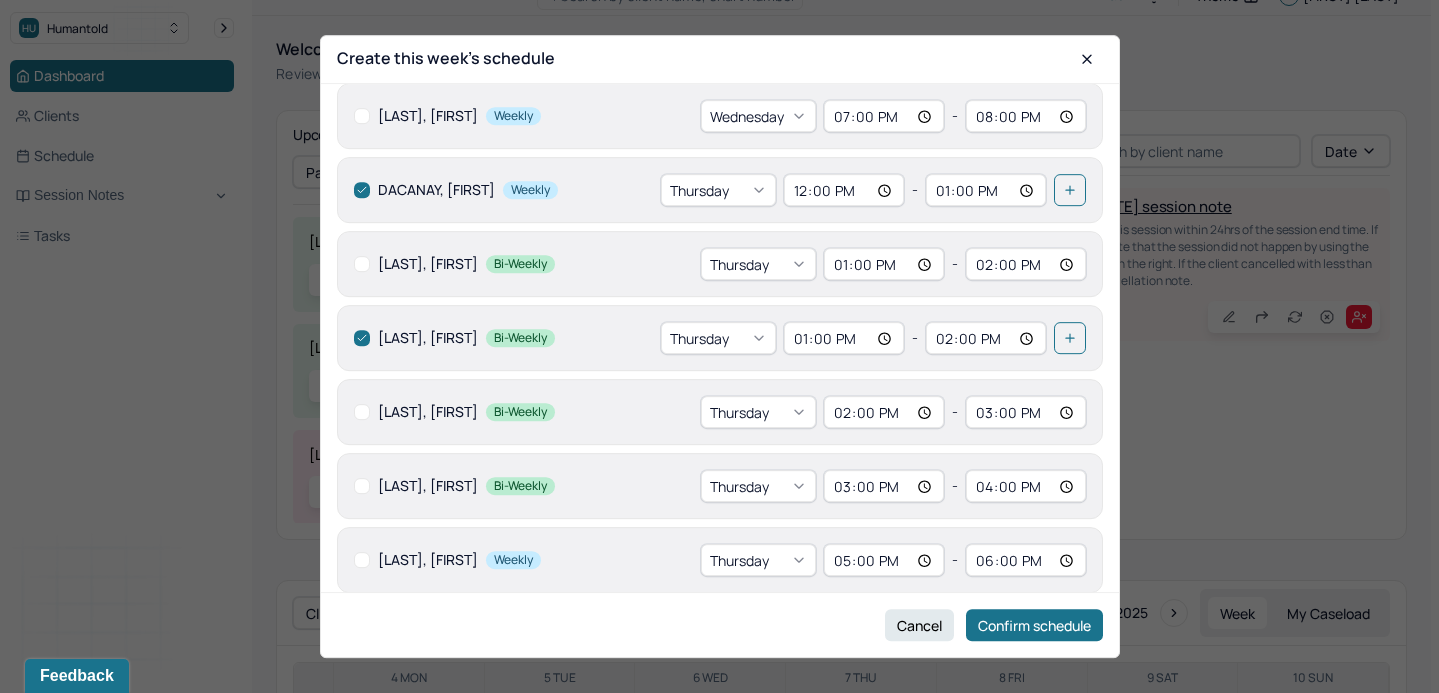 click at bounding box center (362, 412) 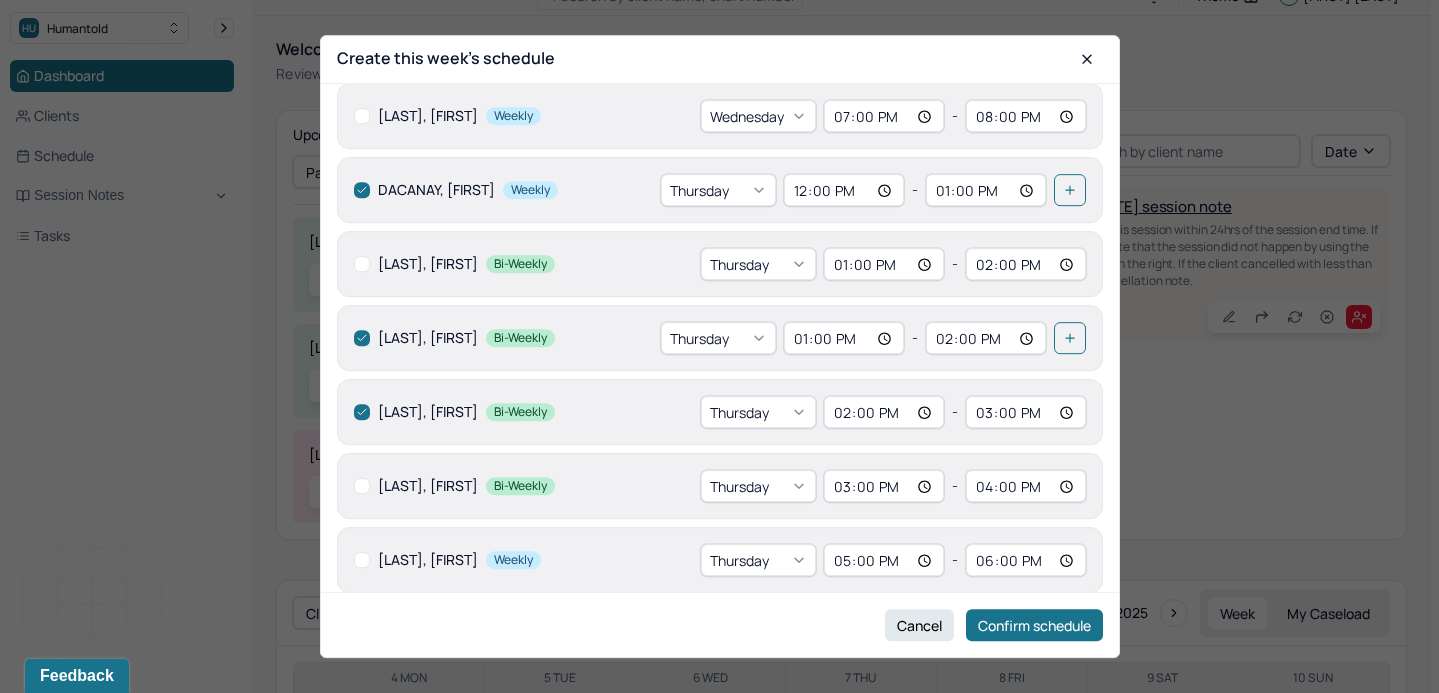 checkbox on "true" 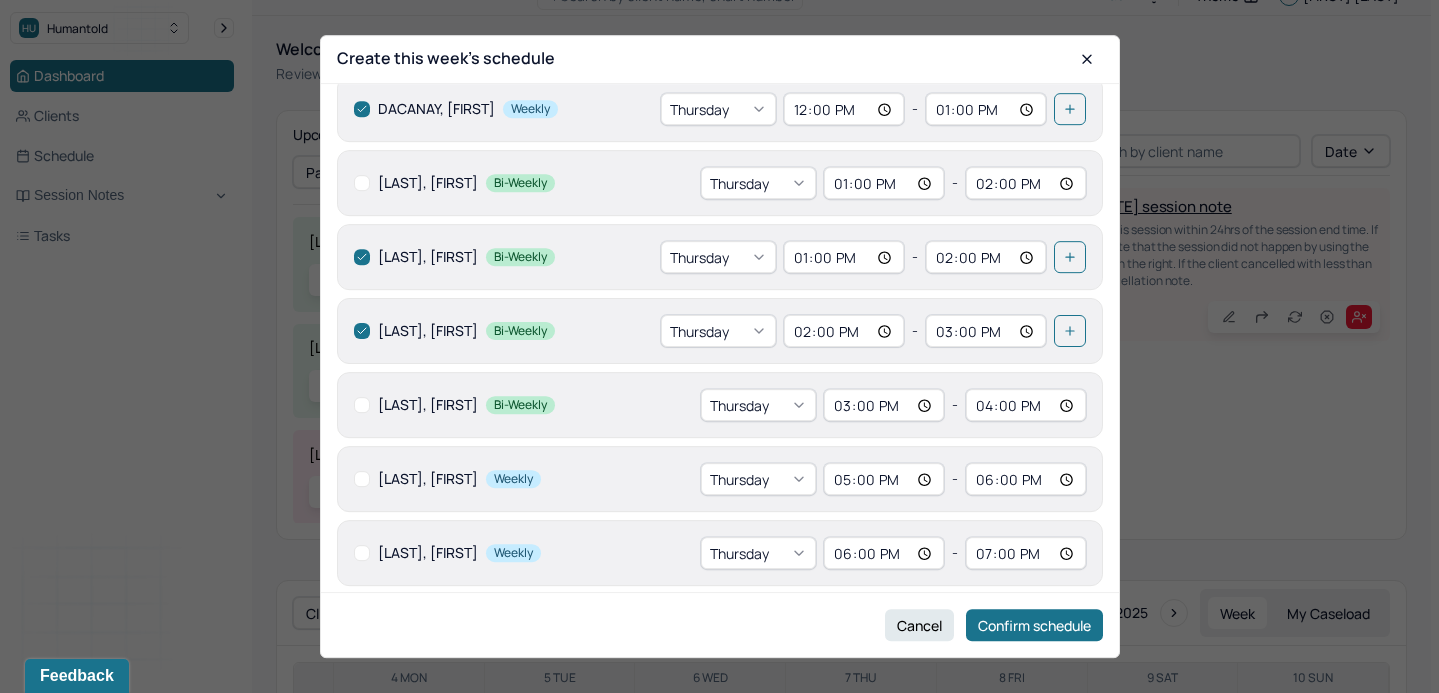 type on "18:00" 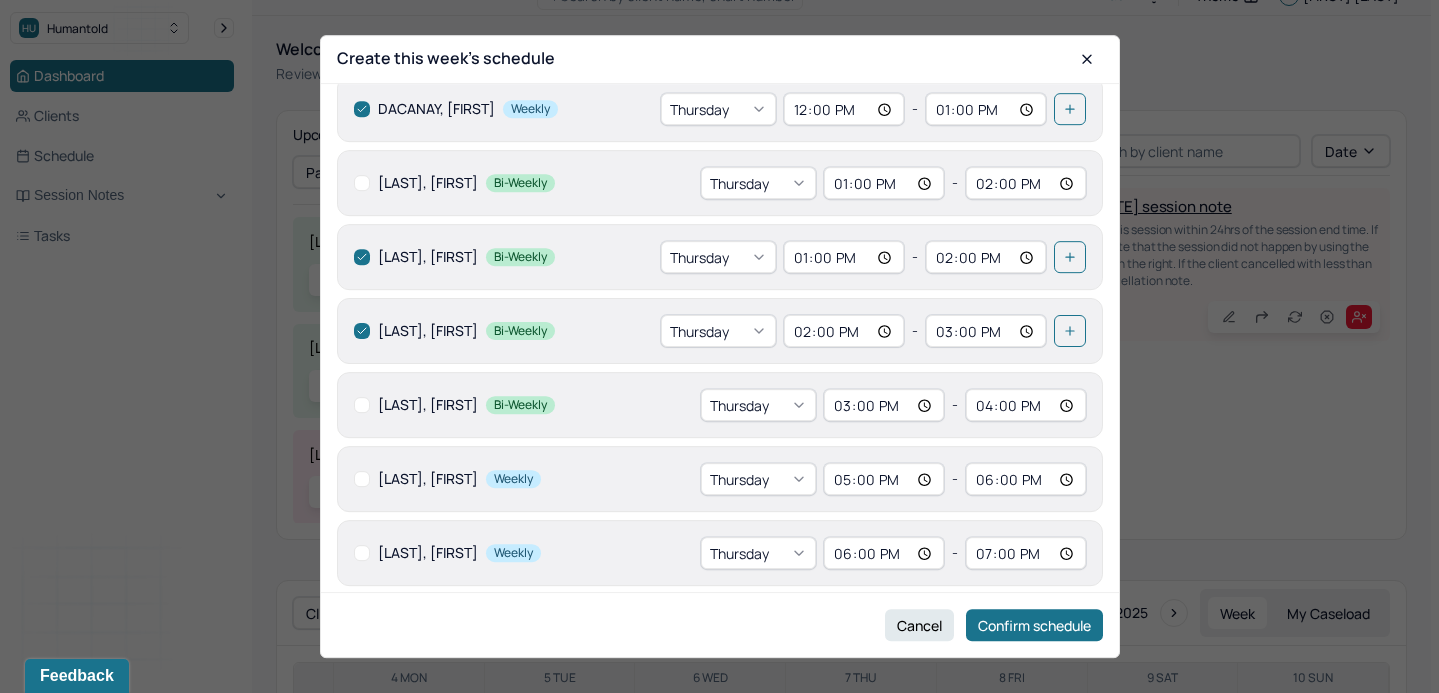 type on "19:00" 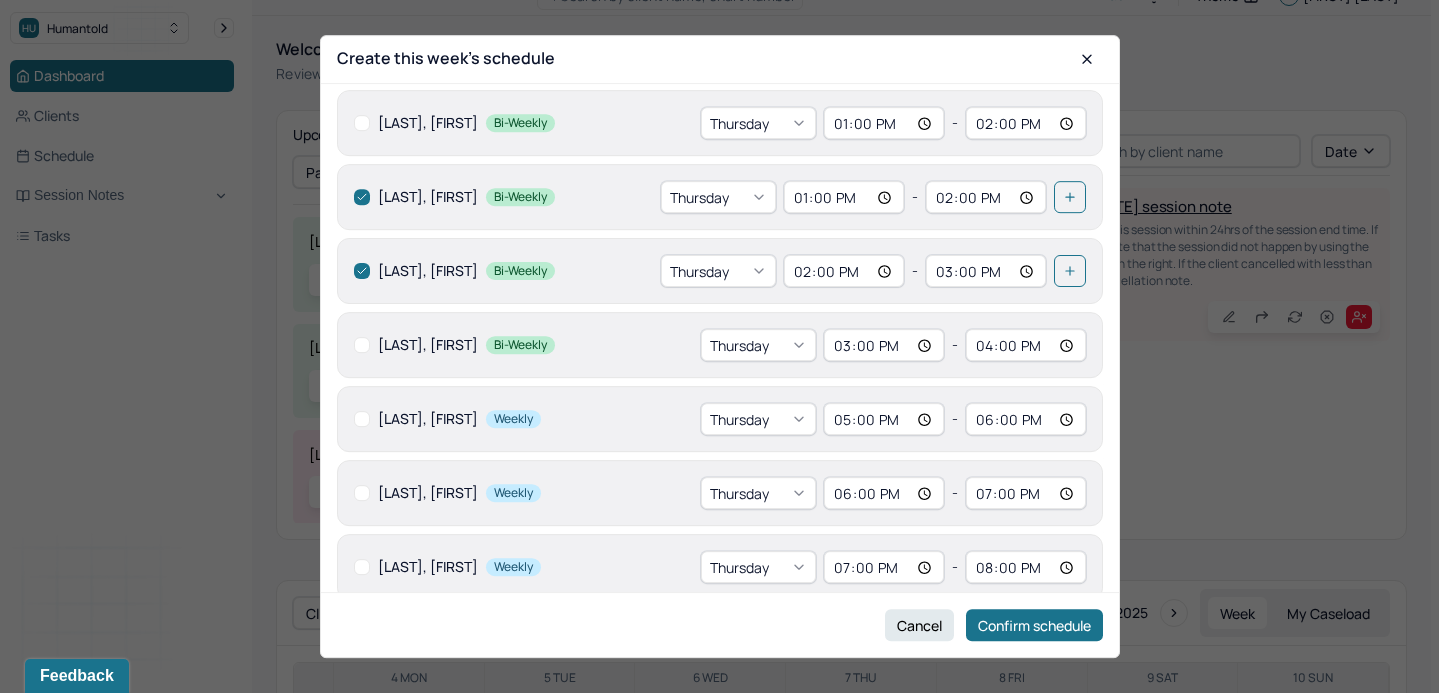 scroll, scrollTop: 899, scrollLeft: 0, axis: vertical 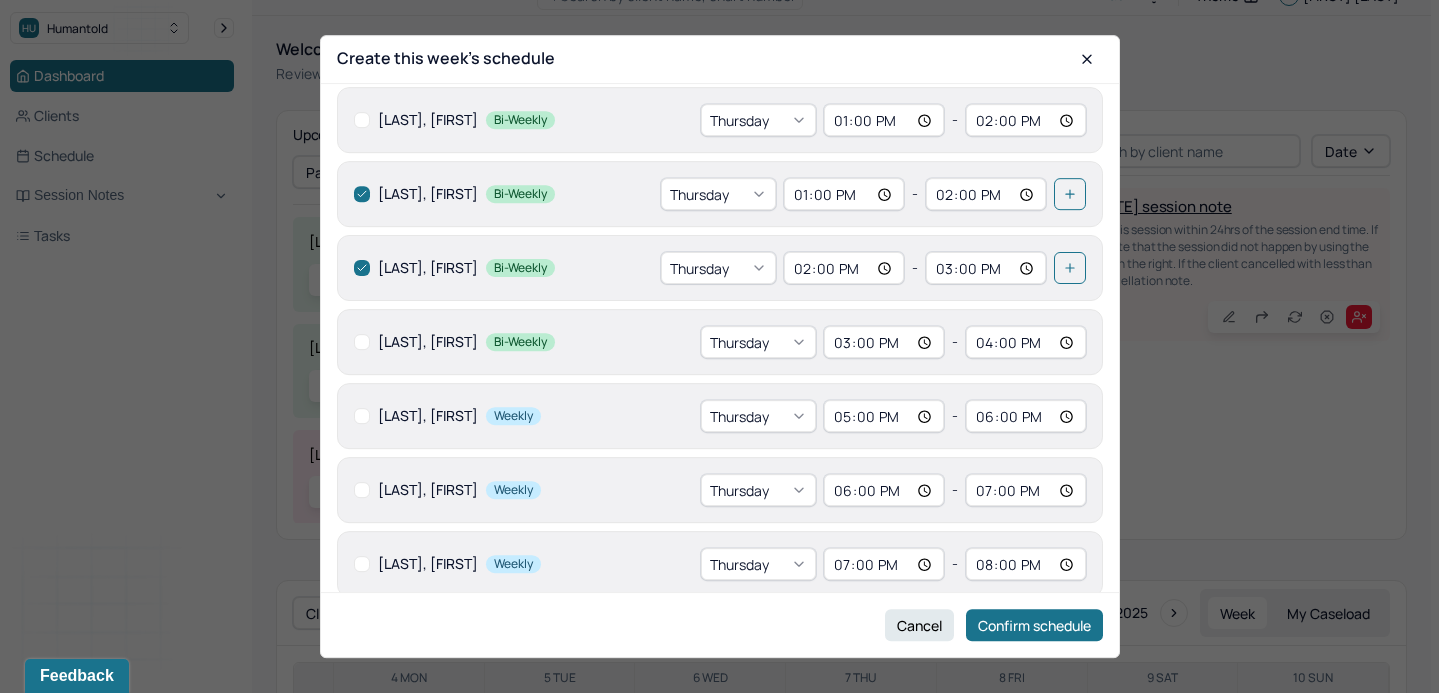 click at bounding box center (362, 416) 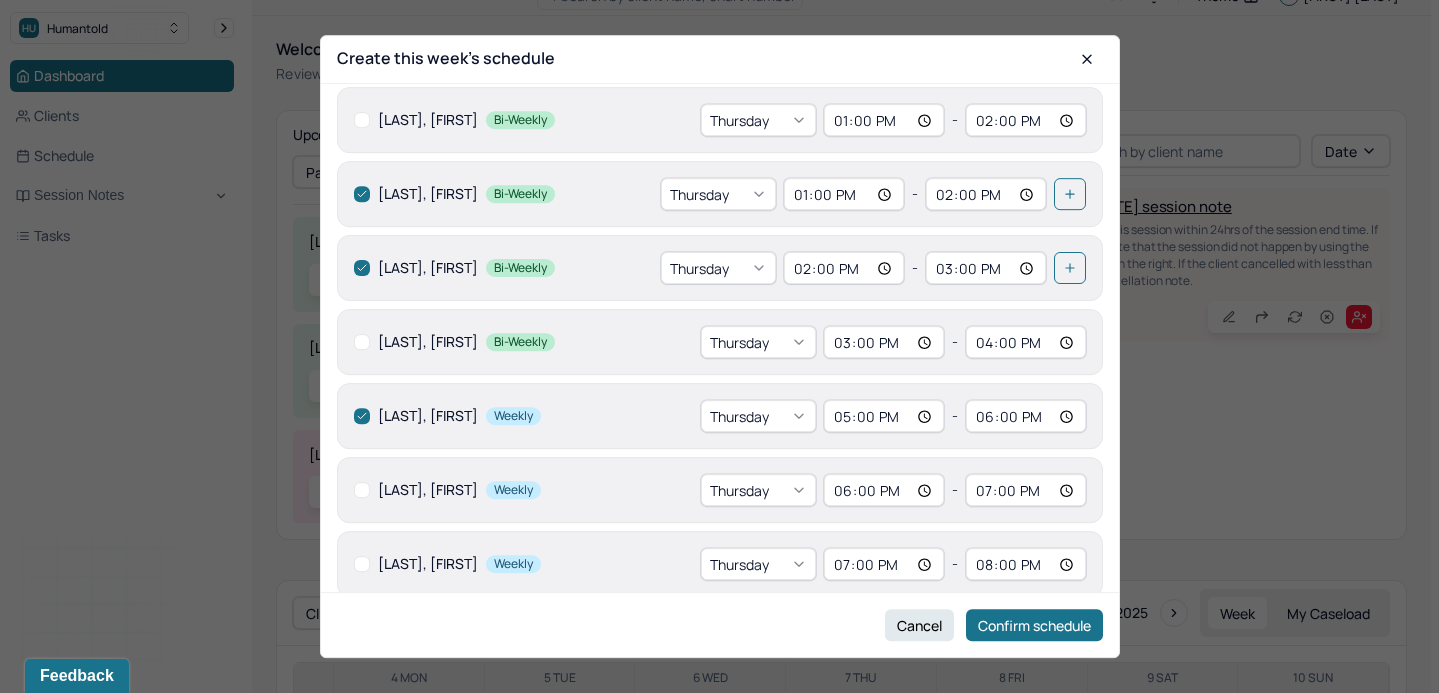 checkbox on "true" 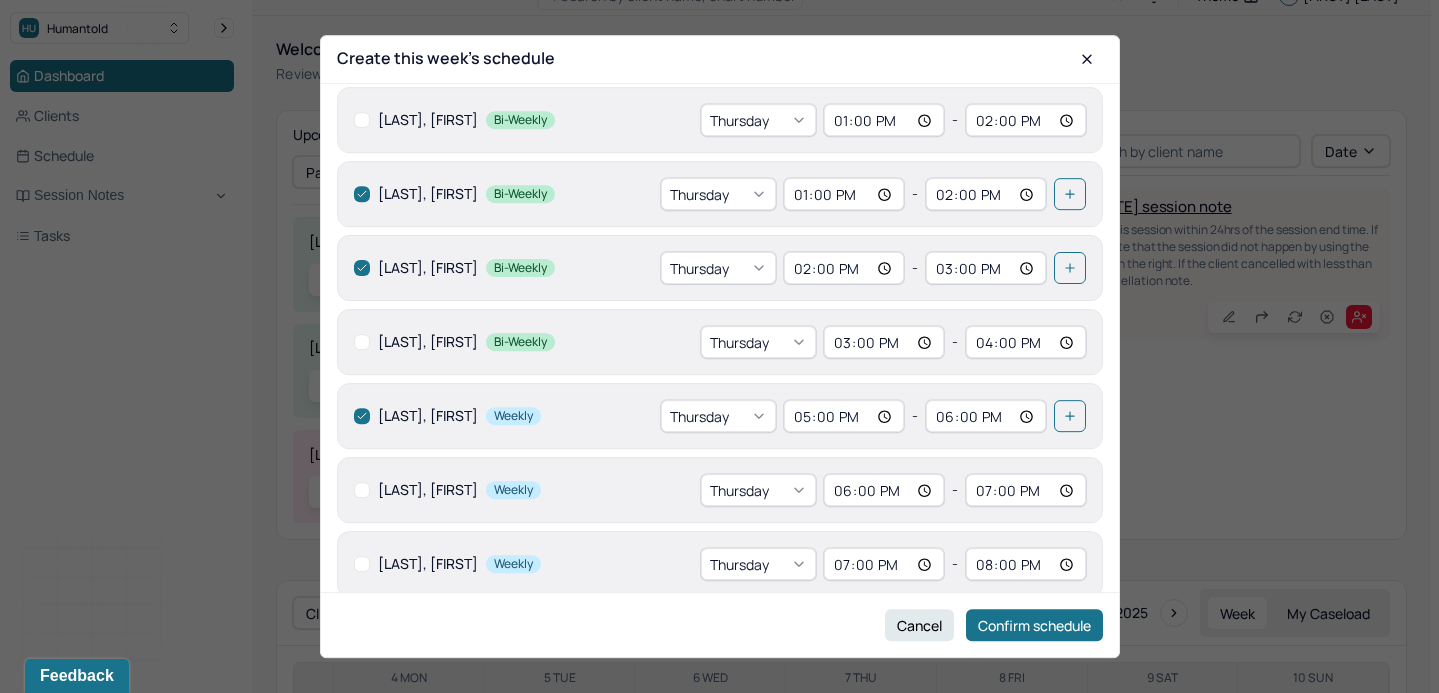scroll, scrollTop: 952, scrollLeft: 0, axis: vertical 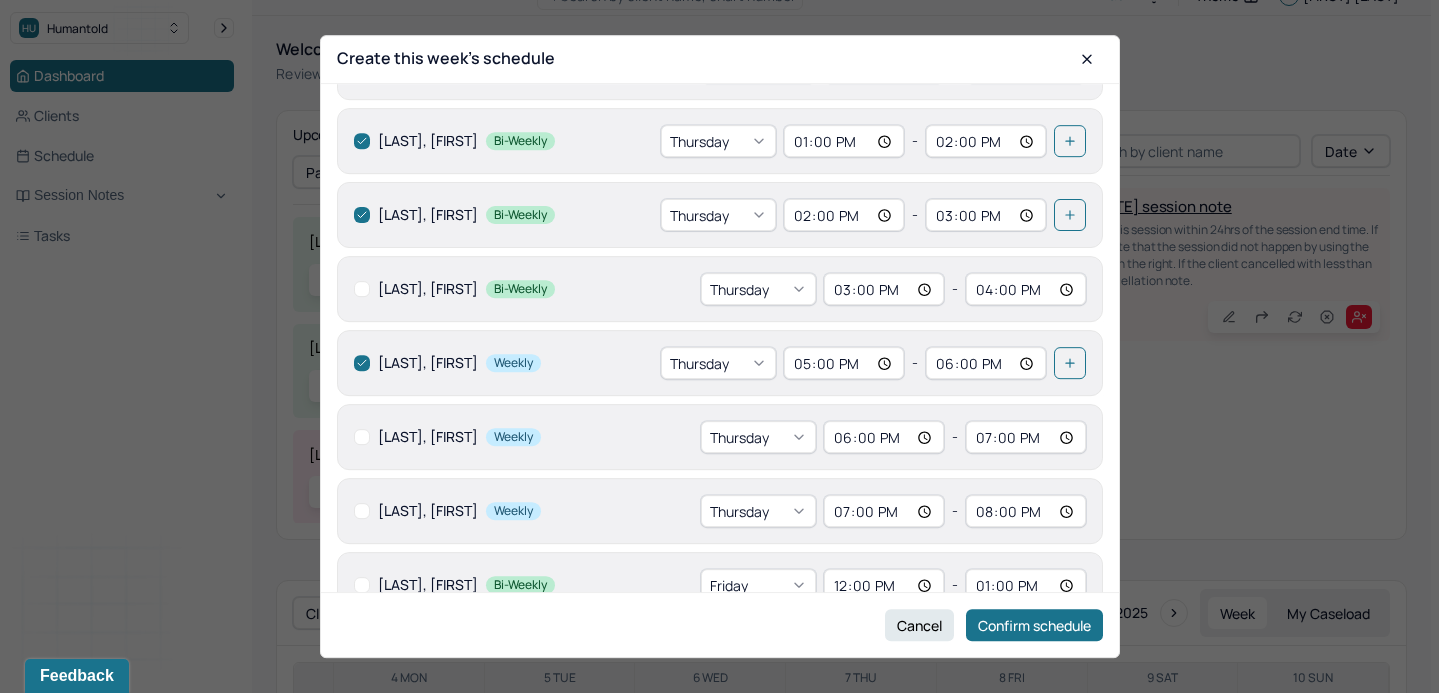 click at bounding box center (362, 437) 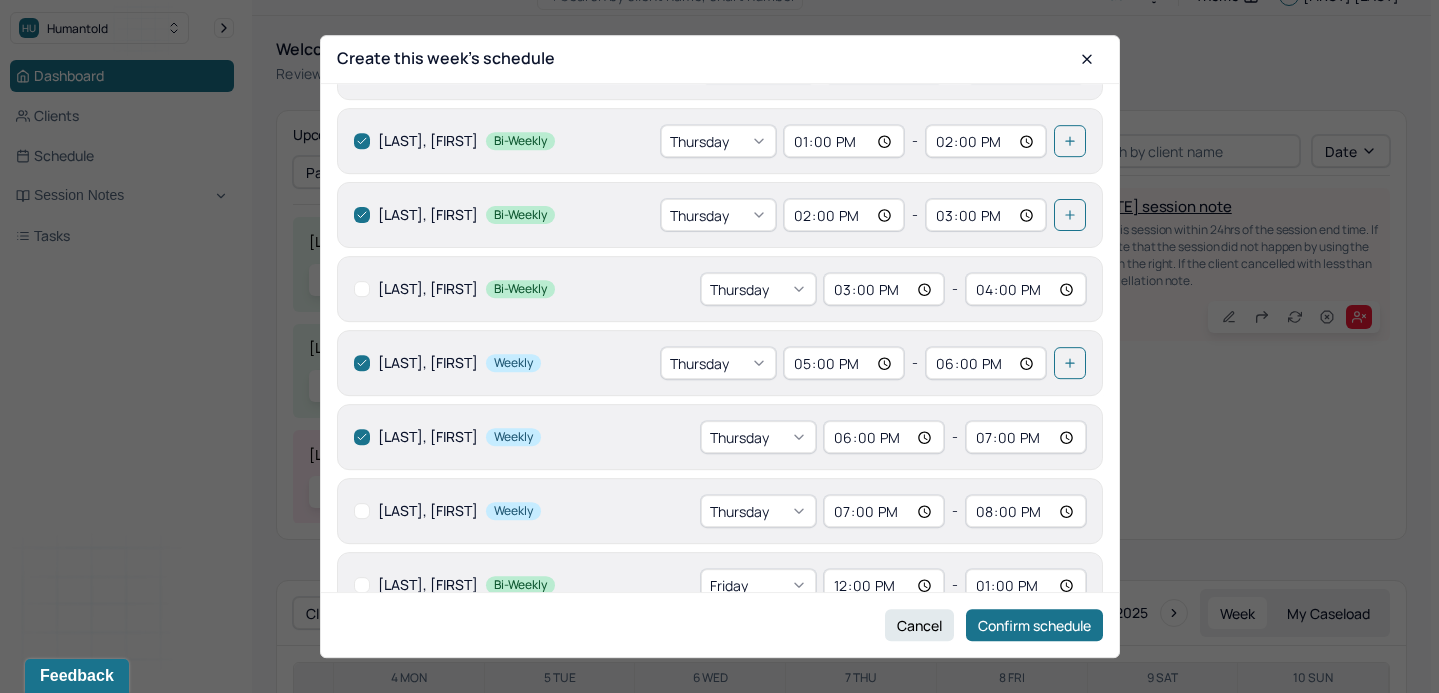 checkbox on "true" 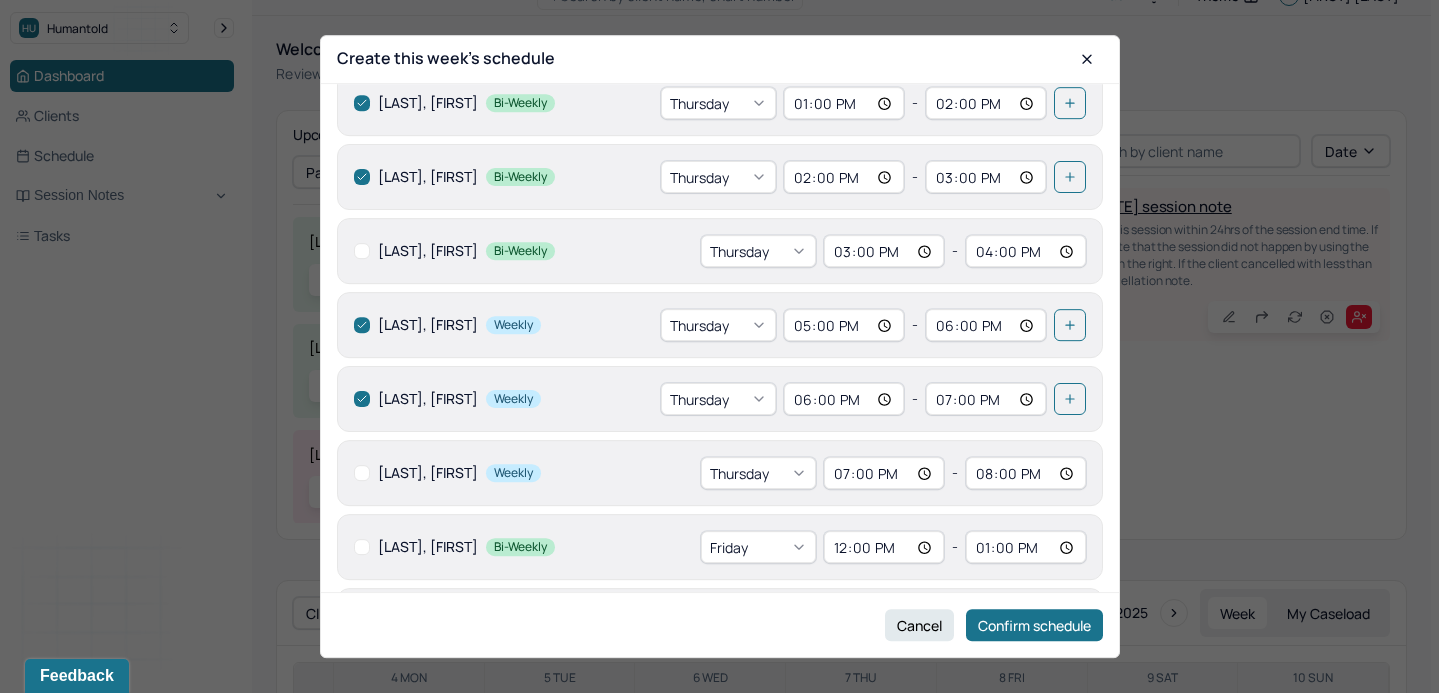 scroll, scrollTop: 1009, scrollLeft: 0, axis: vertical 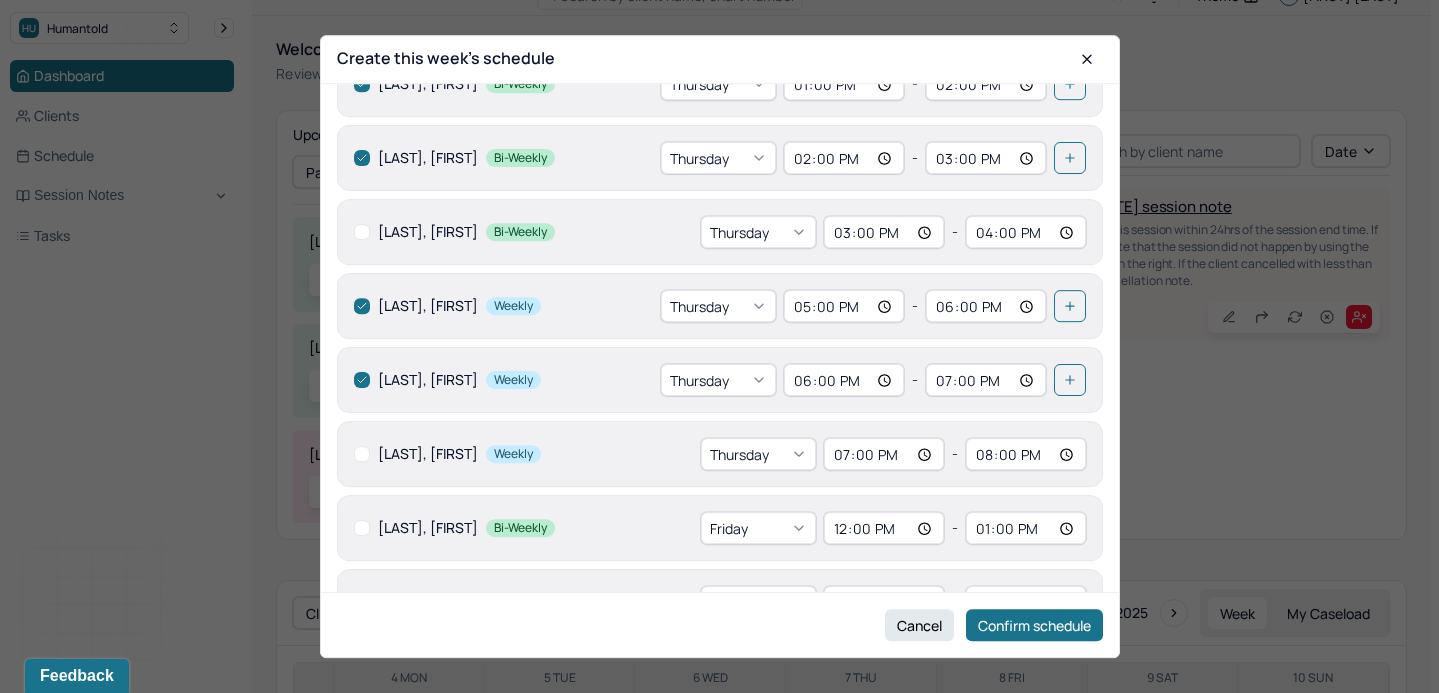 click at bounding box center [362, 454] 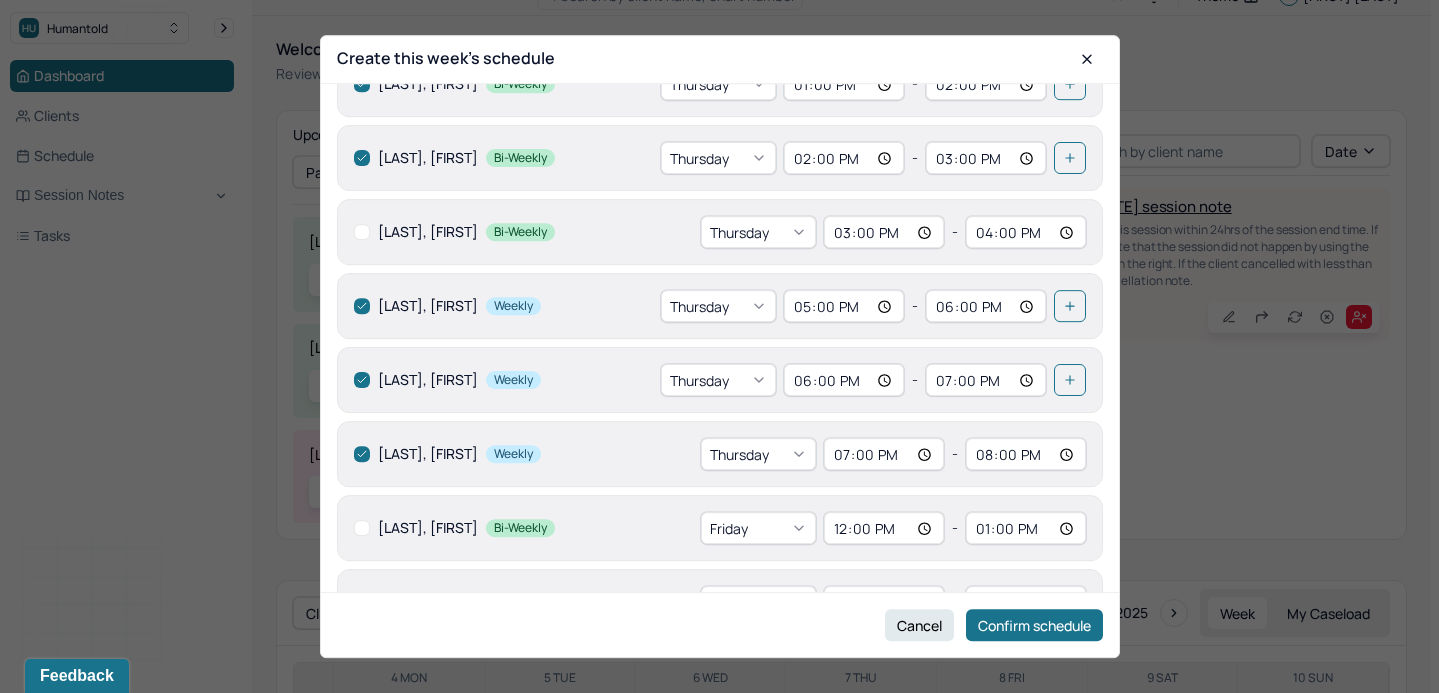 checkbox on "true" 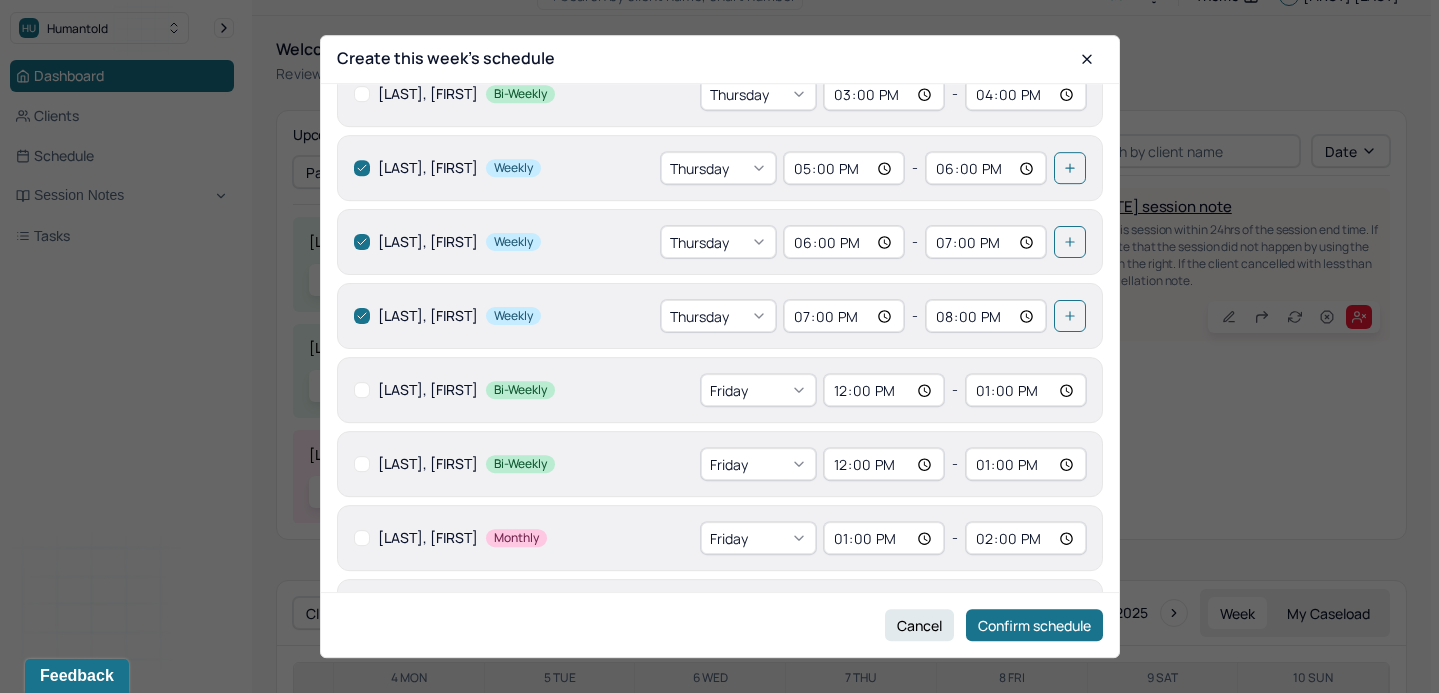 scroll, scrollTop: 1168, scrollLeft: 0, axis: vertical 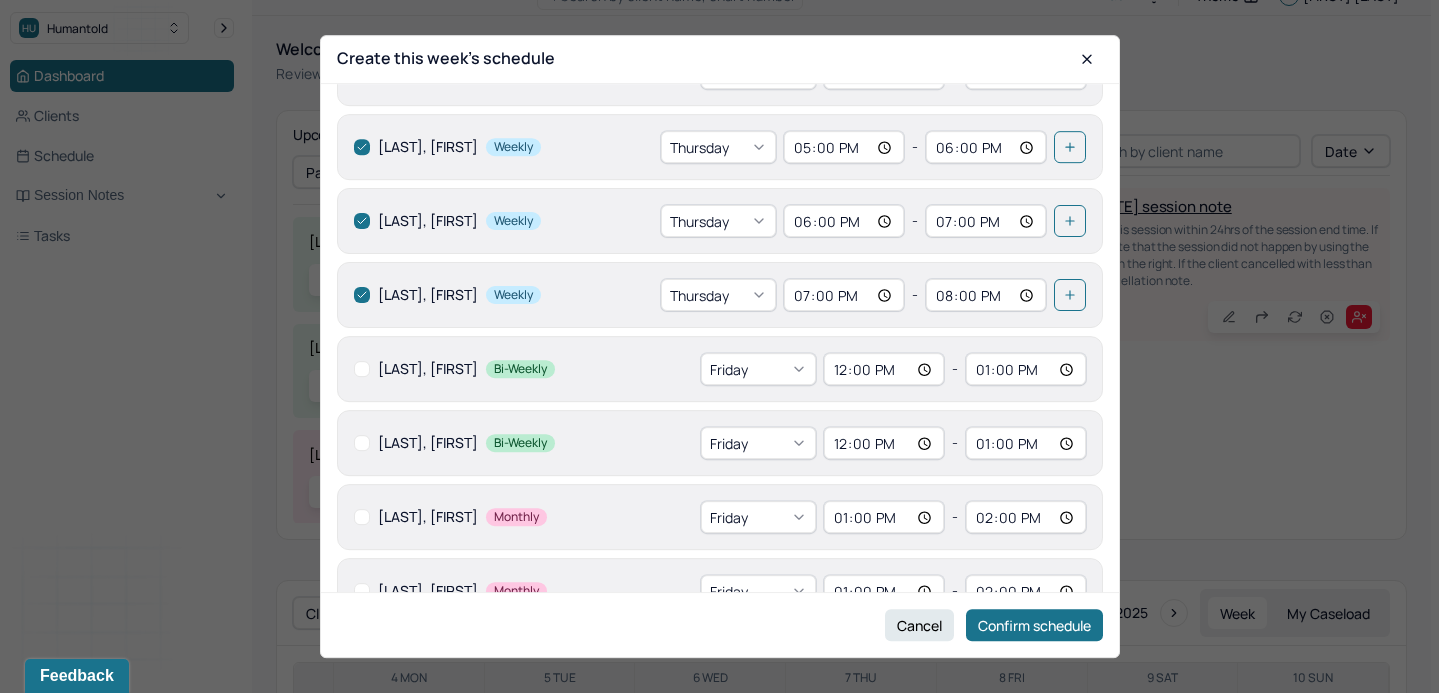 click at bounding box center [362, 443] 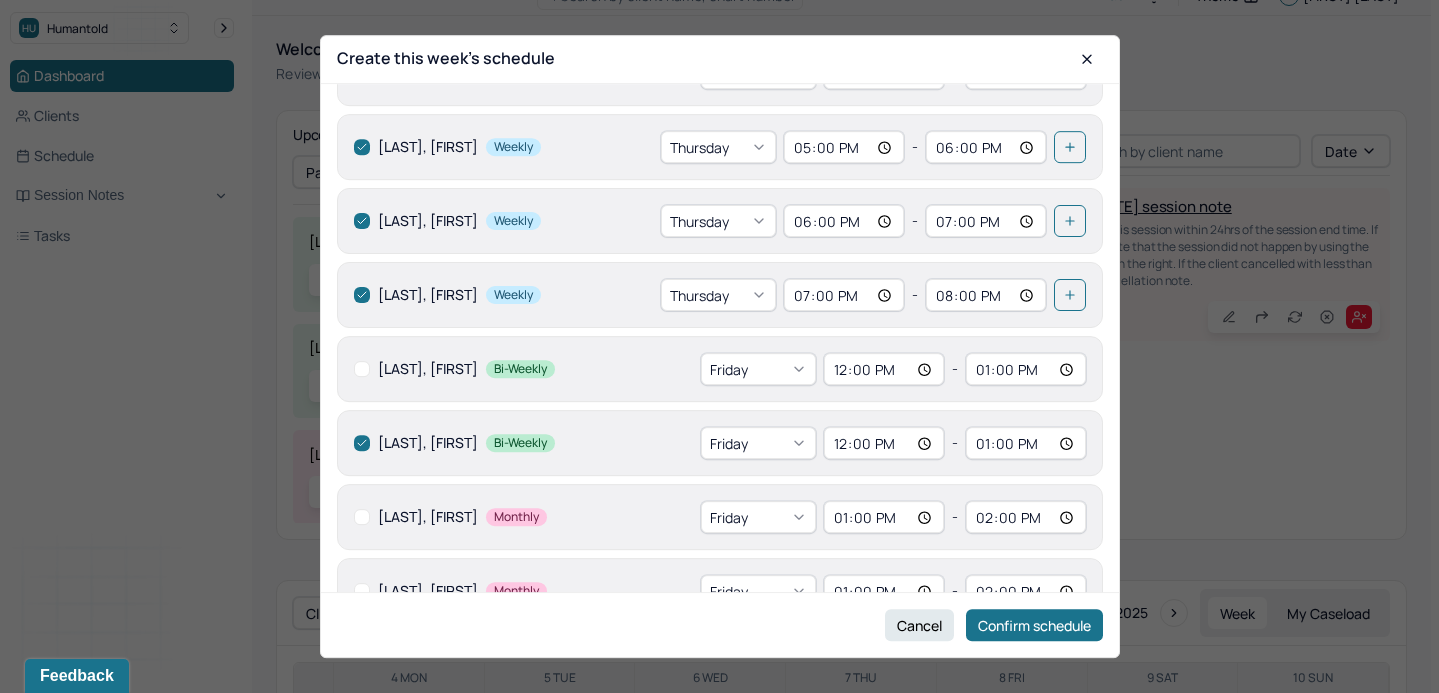 checkbox on "true" 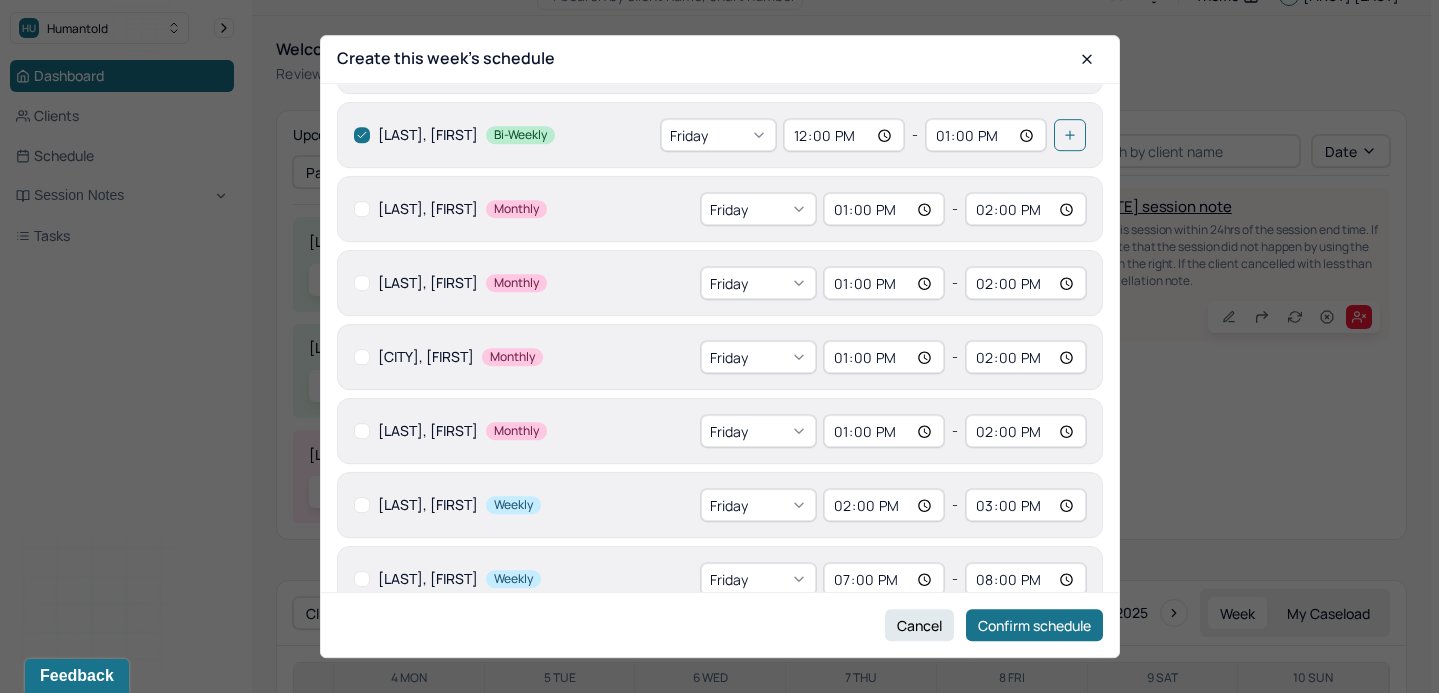 scroll, scrollTop: 1485, scrollLeft: 0, axis: vertical 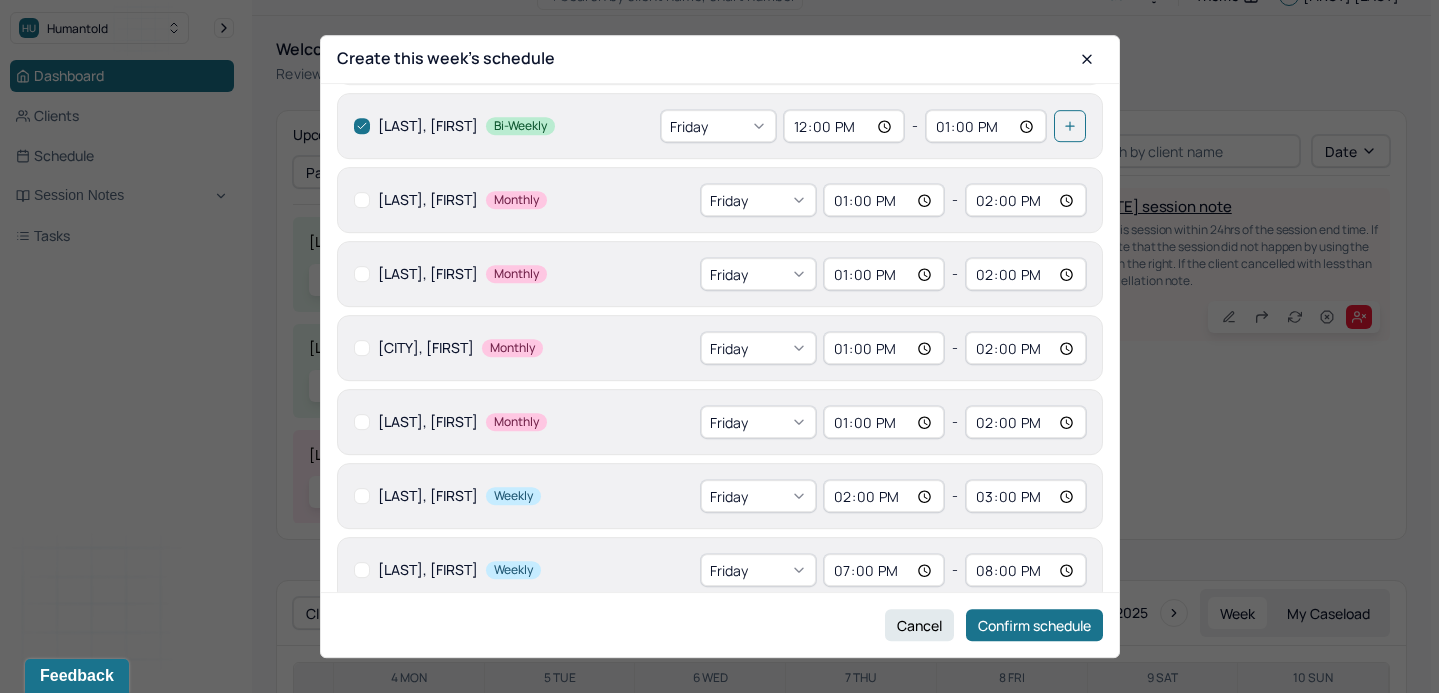 click at bounding box center (362, 496) 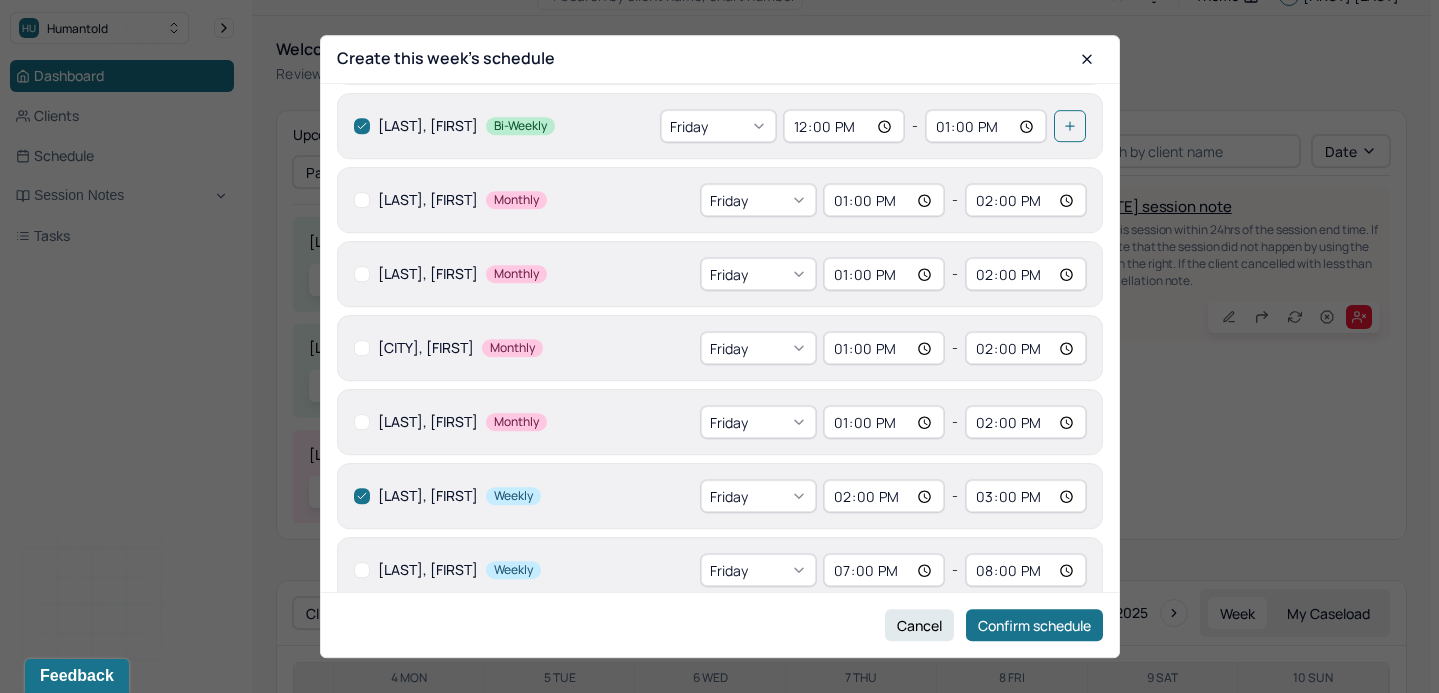 checkbox on "true" 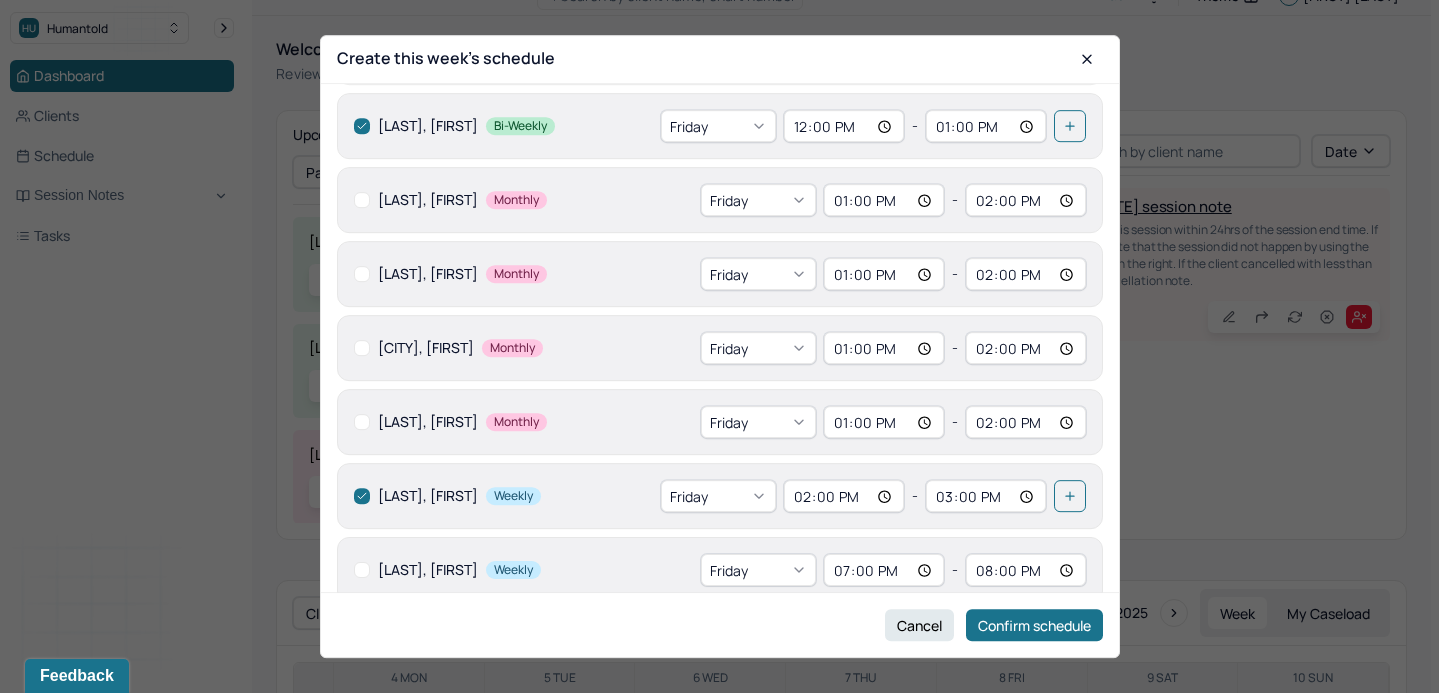click at bounding box center (362, 570) 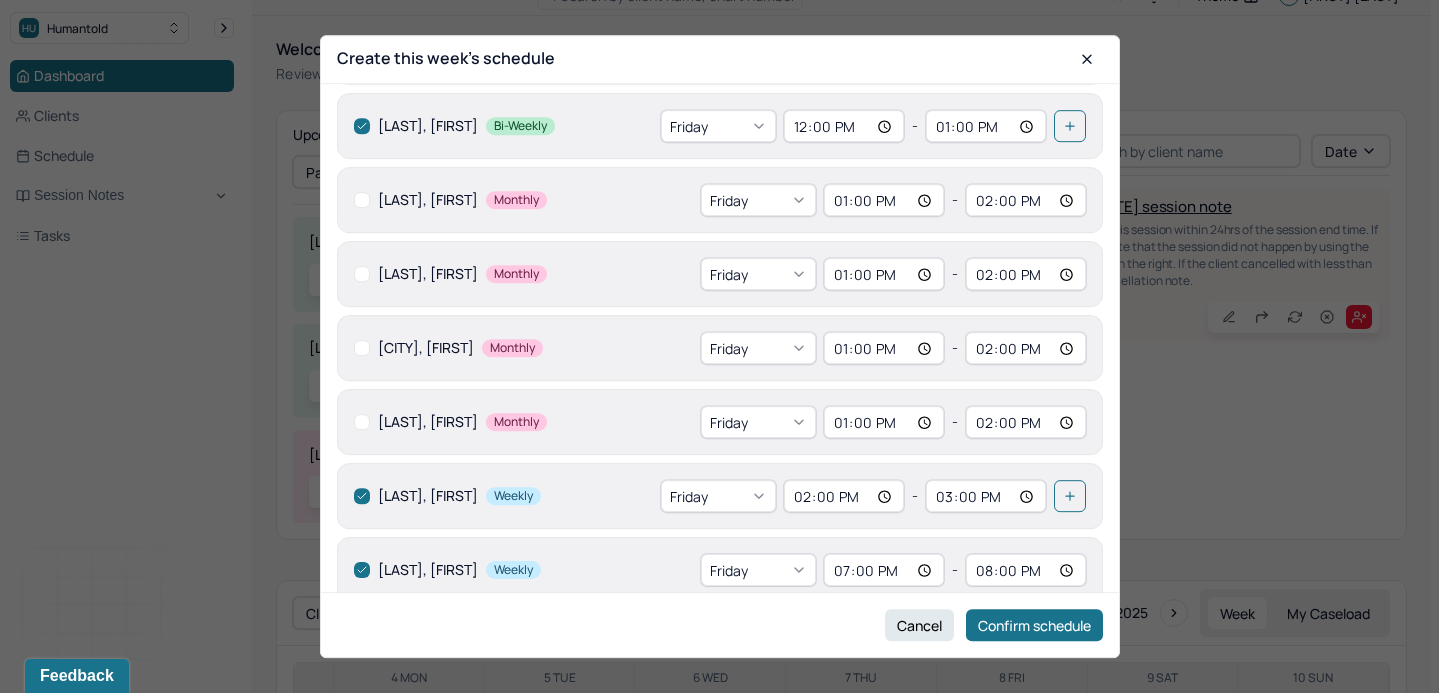 checkbox on "true" 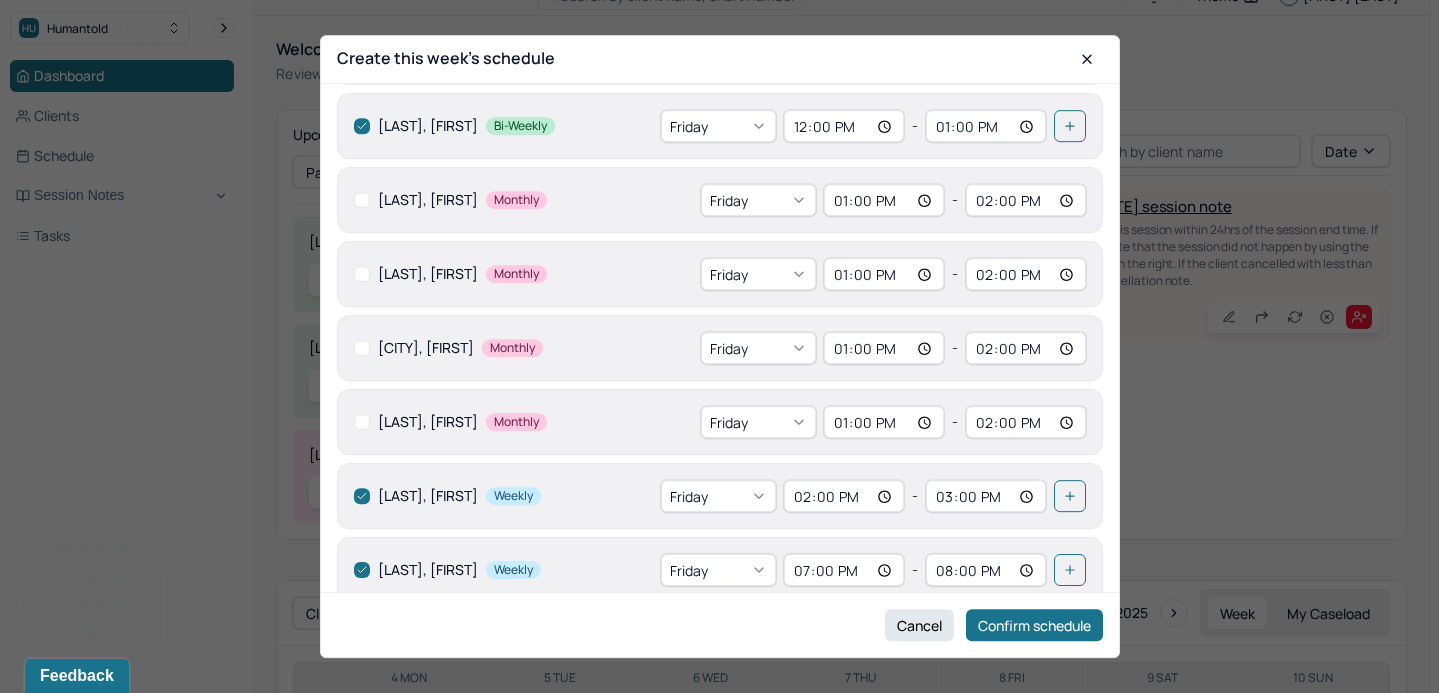 click on "19:00" at bounding box center (844, 570) 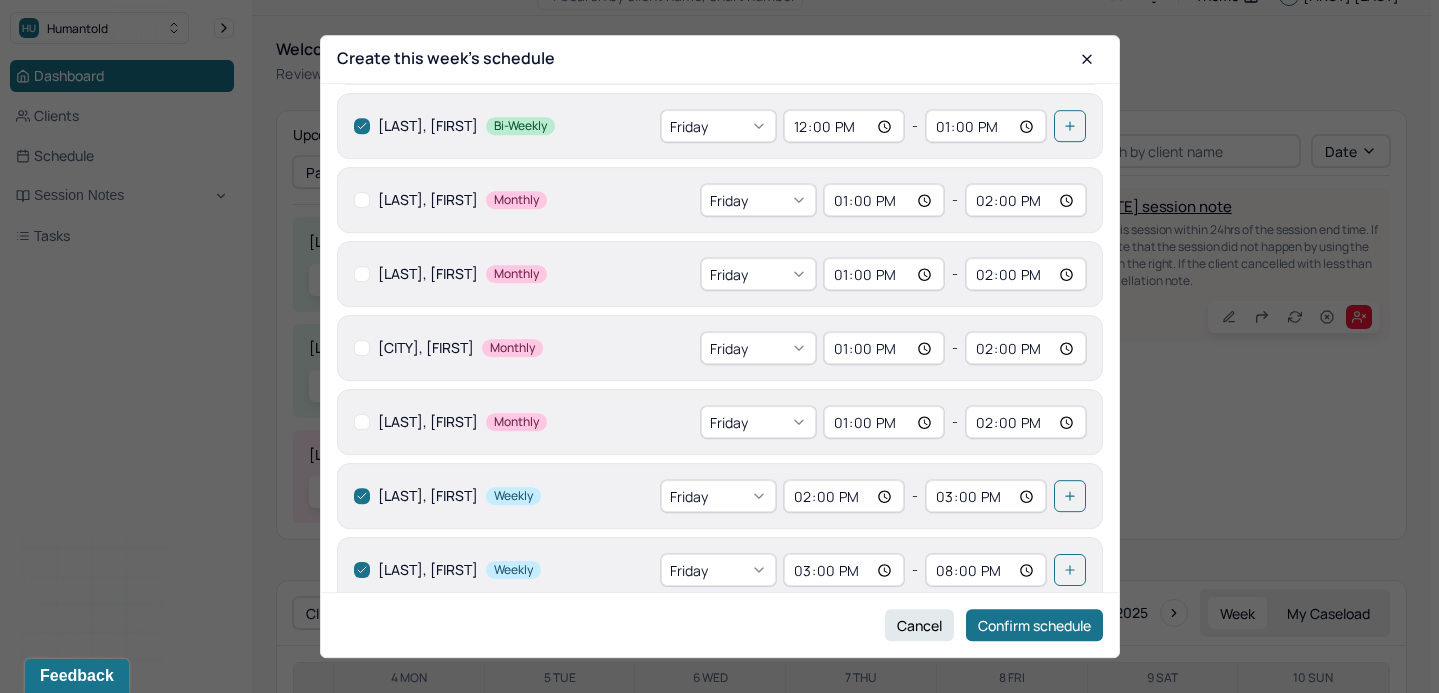 click on "20:00" at bounding box center (986, 570) 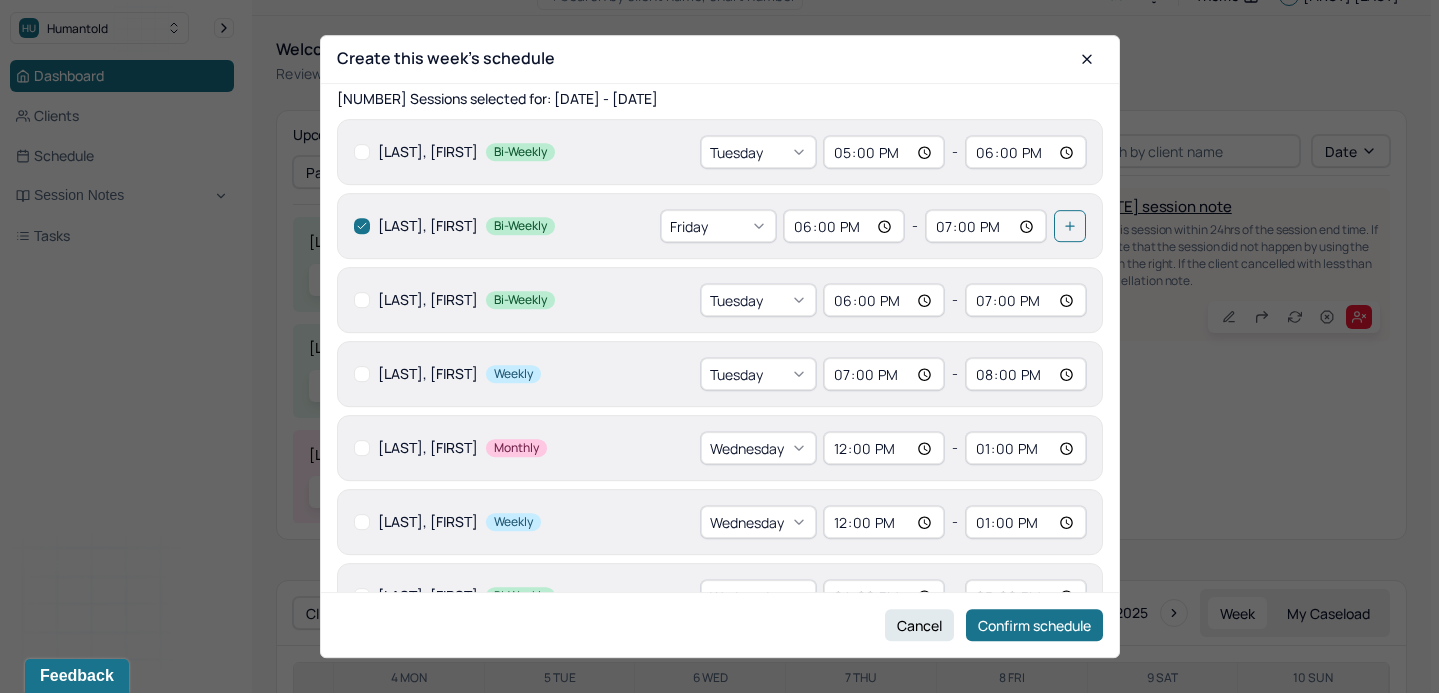scroll, scrollTop: 0, scrollLeft: 0, axis: both 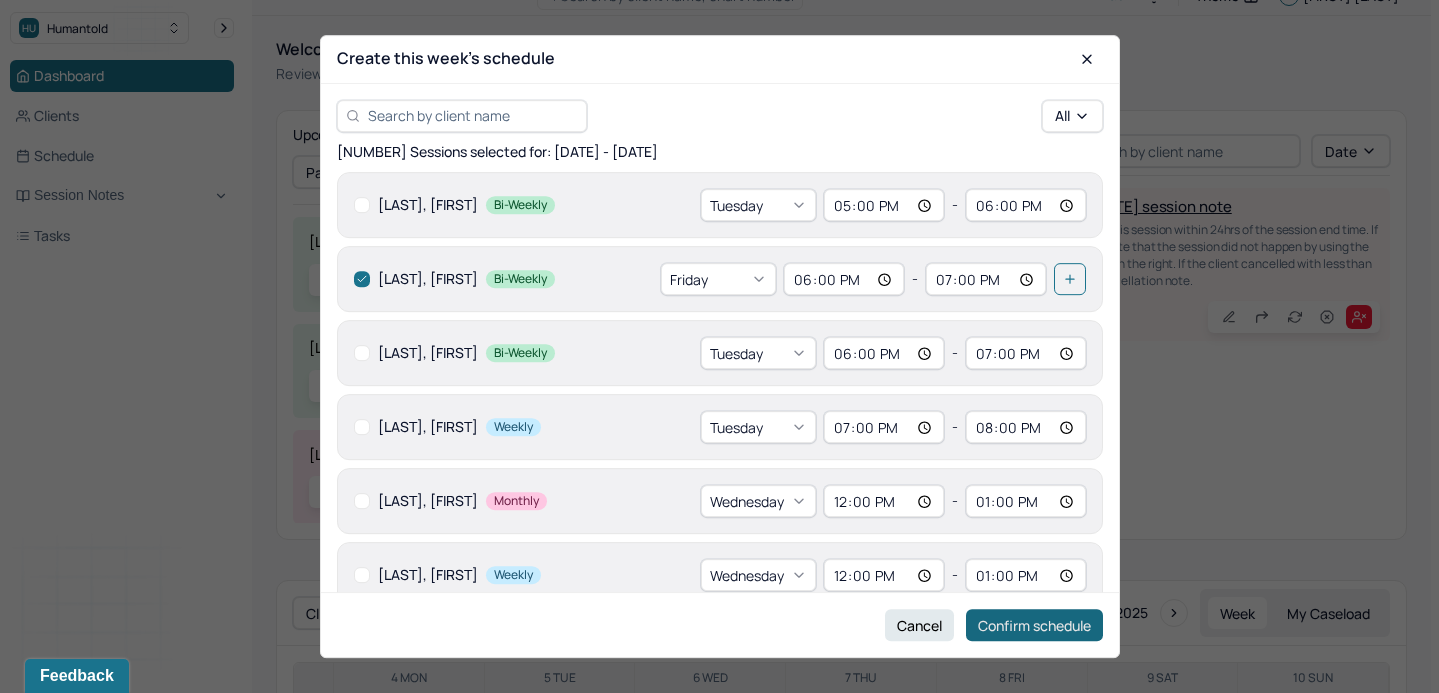 click on "Confirm schedule" at bounding box center [1034, 625] 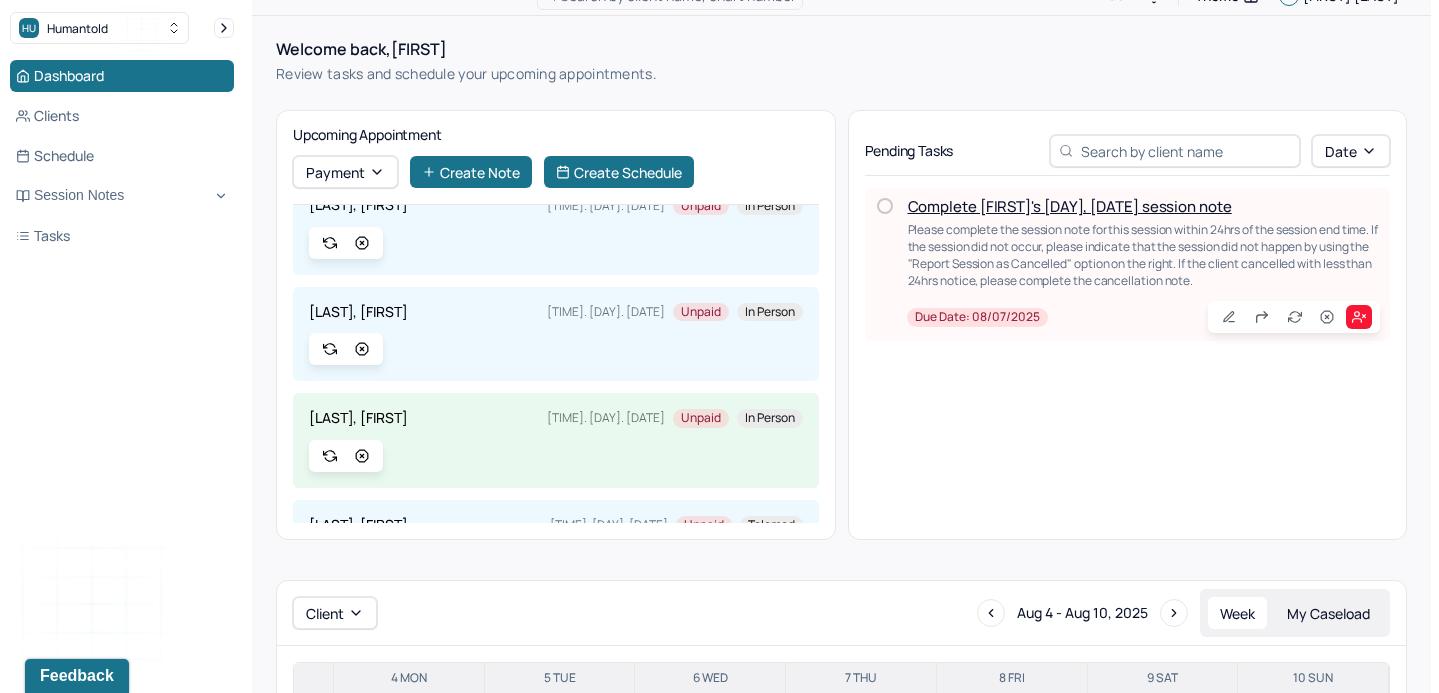 scroll, scrollTop: 1182, scrollLeft: 0, axis: vertical 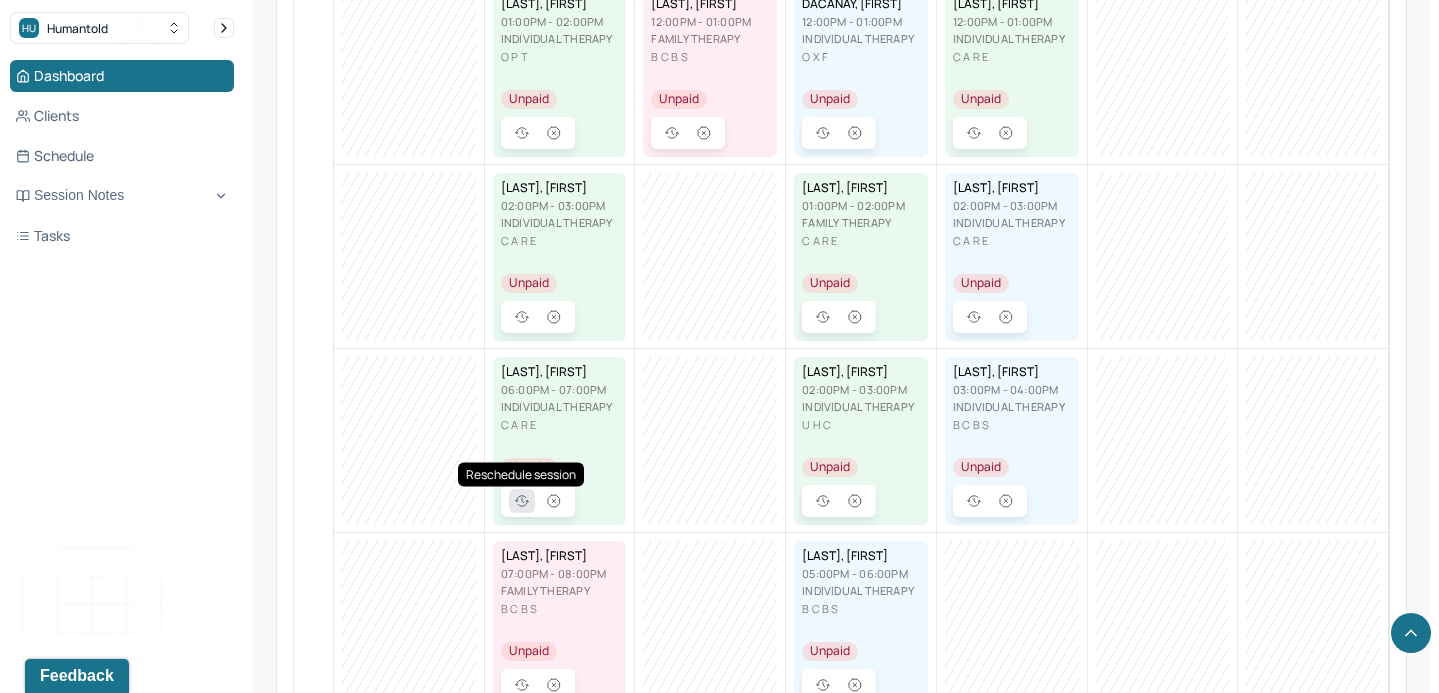 click 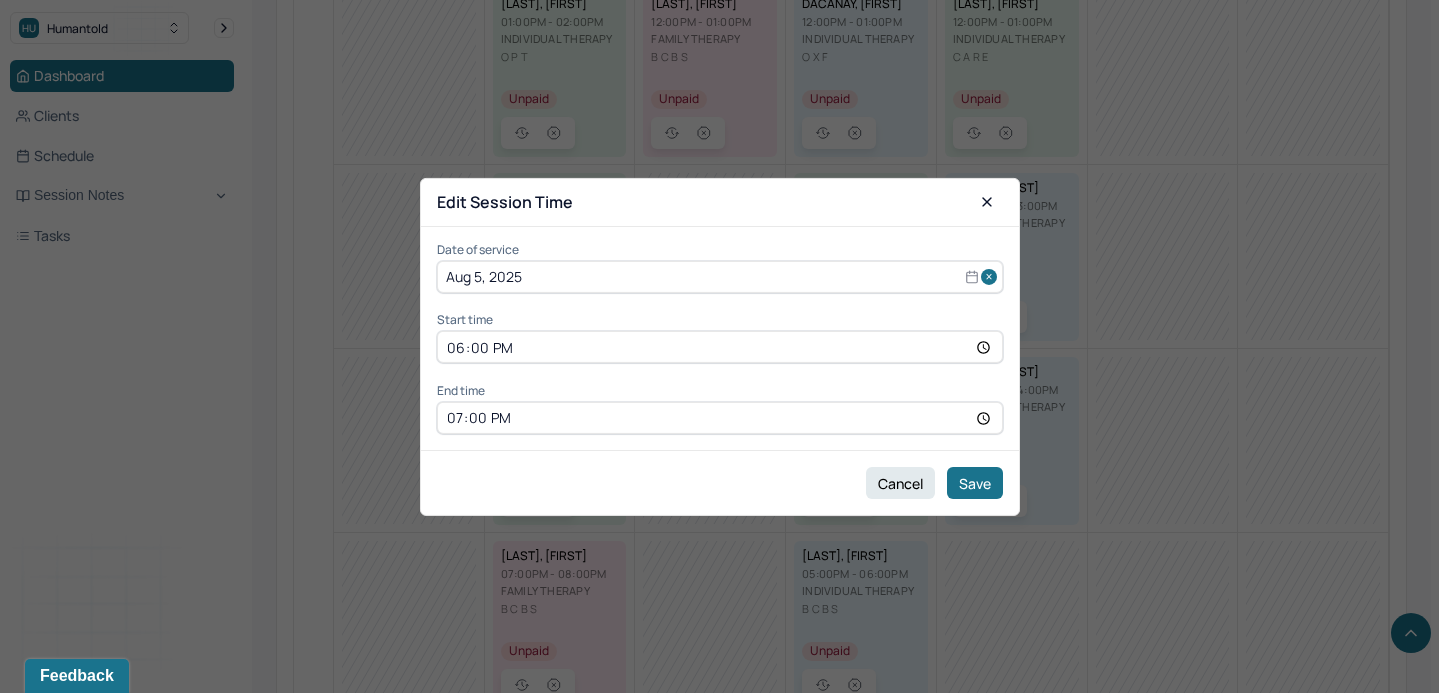 select on "7" 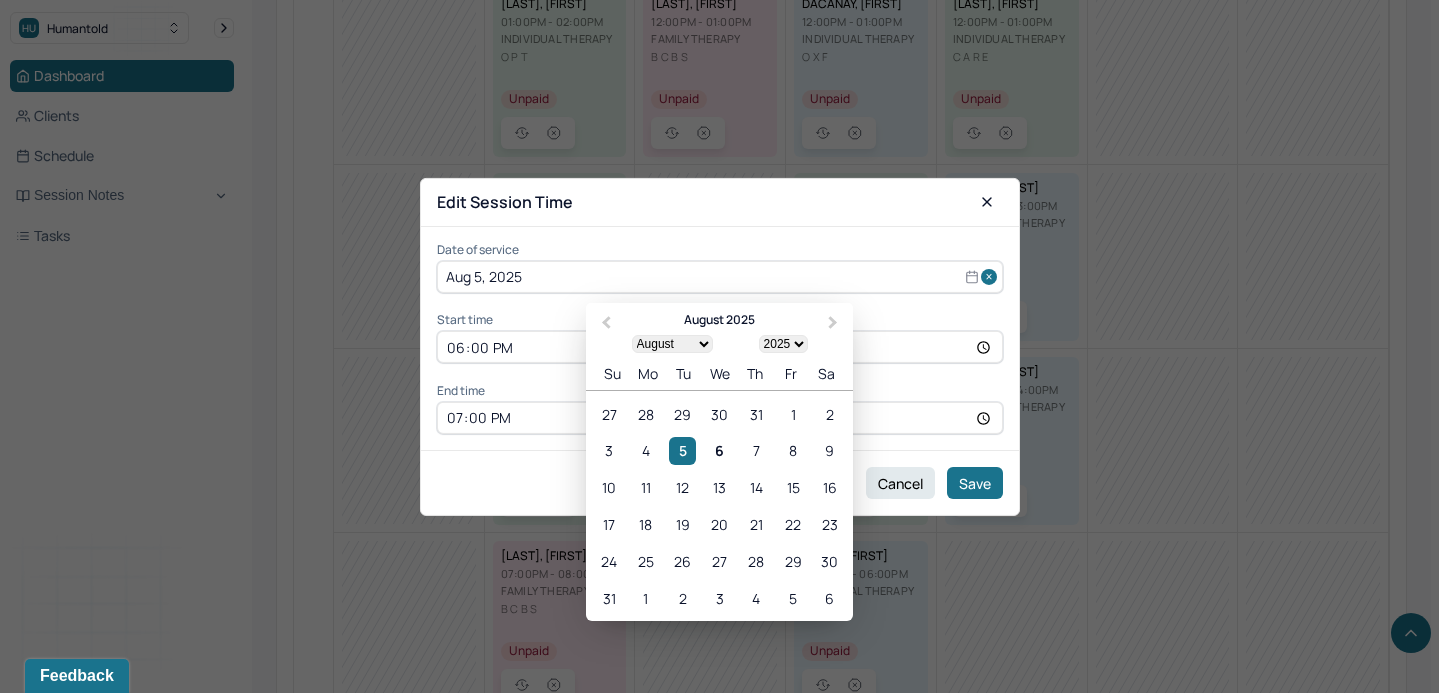 click on "Aug 5, 2025" at bounding box center [720, 277] 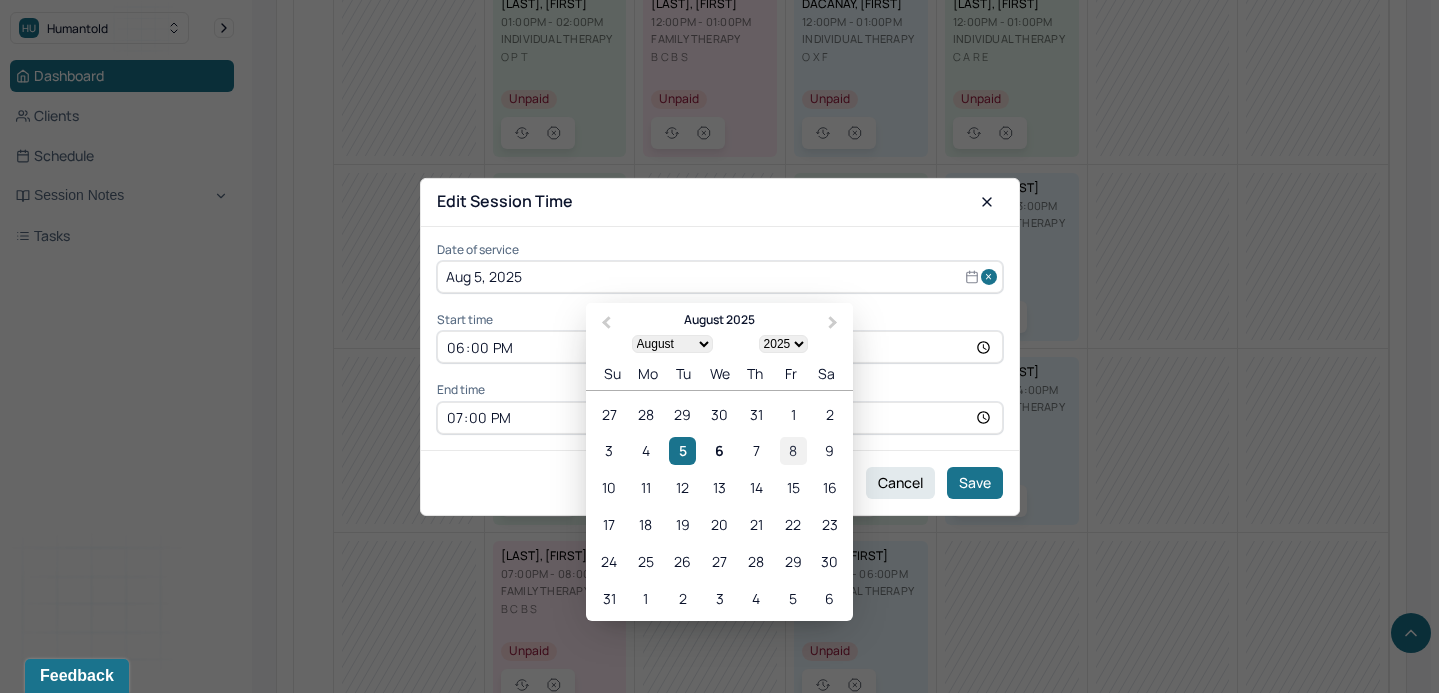 click on "8" at bounding box center (793, 450) 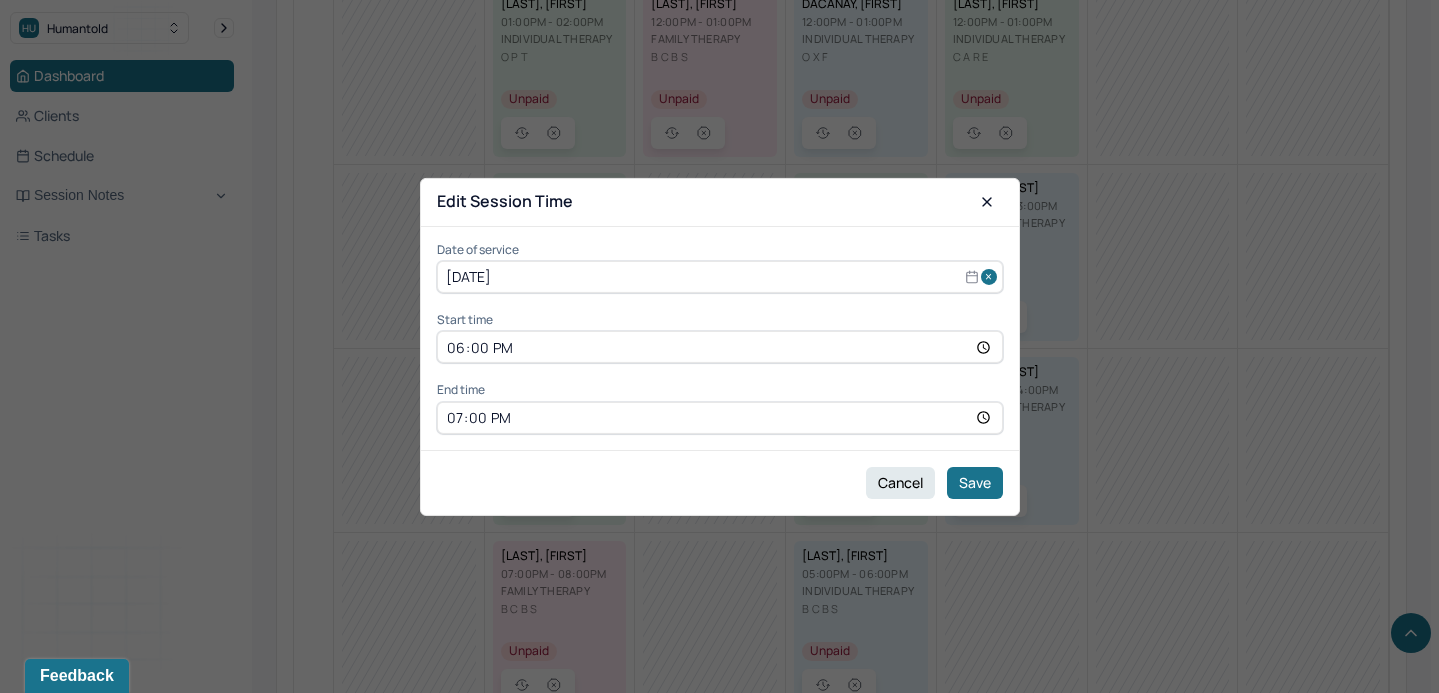 click on "18:00" at bounding box center (720, 347) 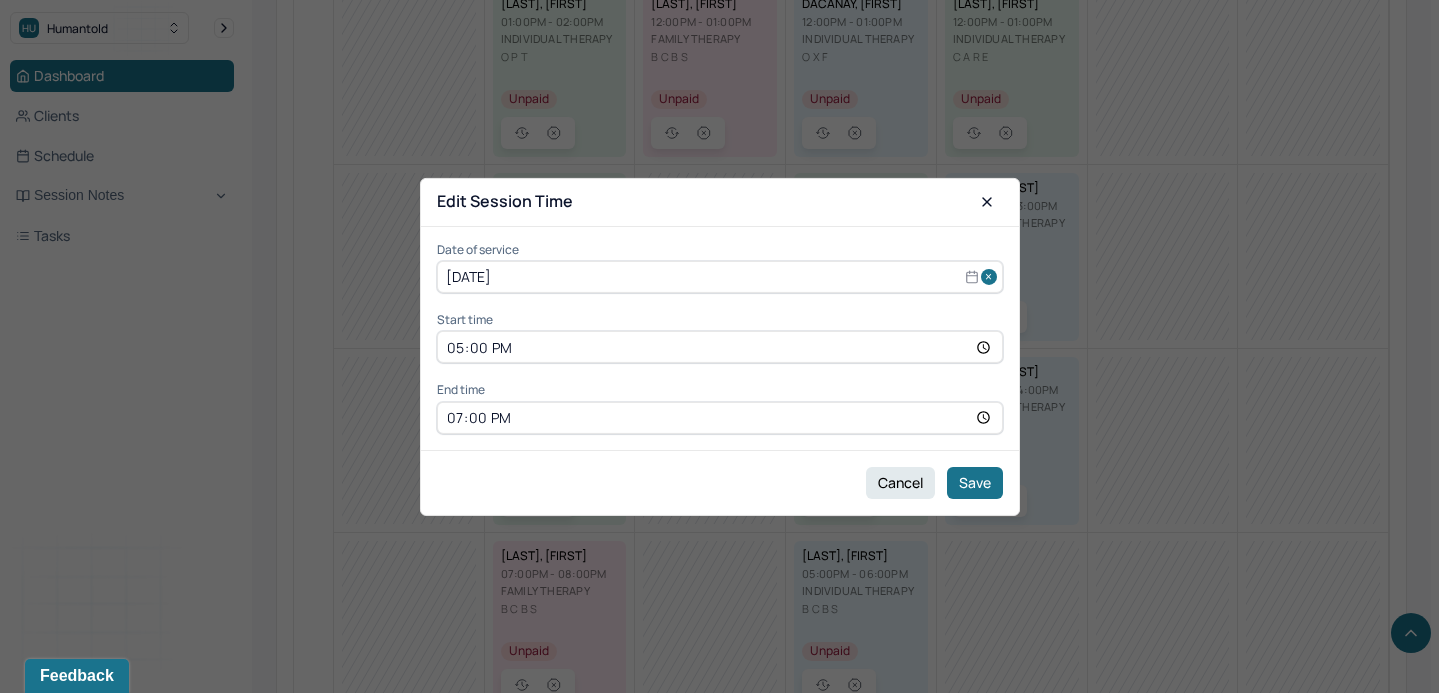 click on "19:00" at bounding box center (720, 418) 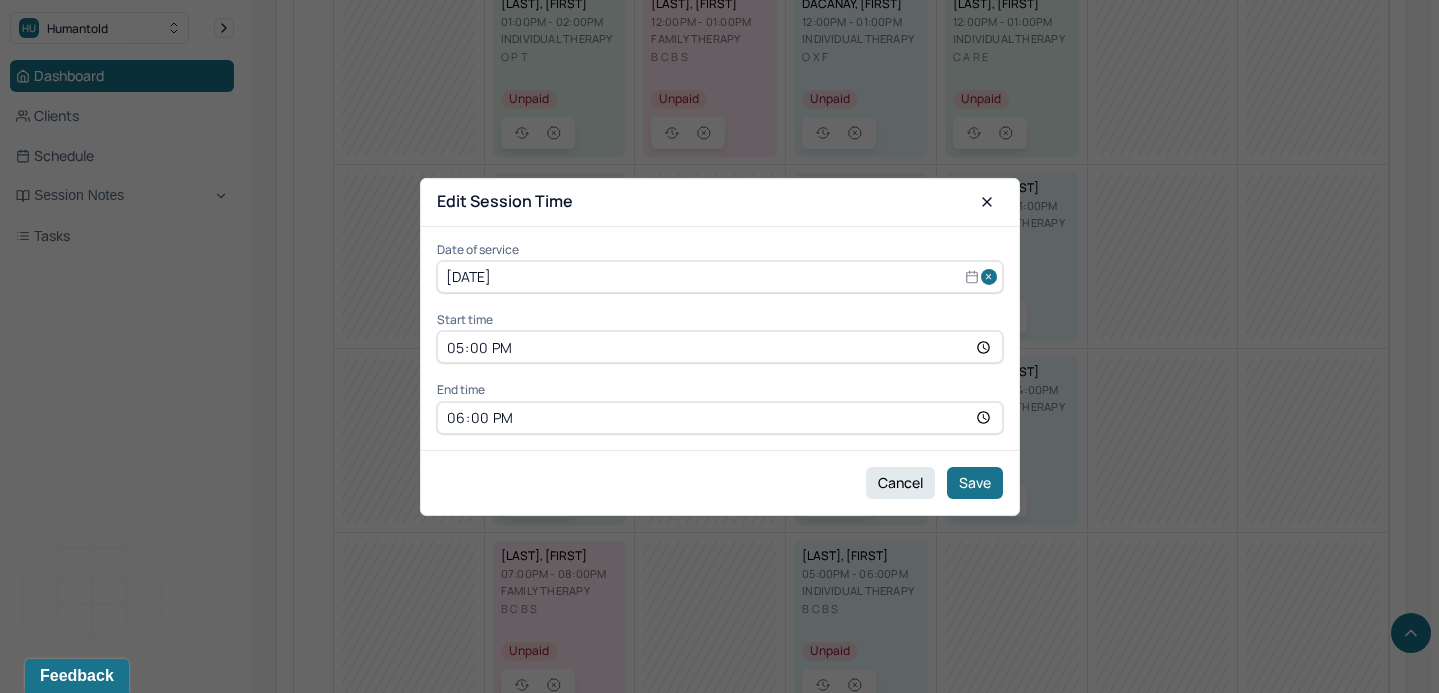 click on "Cancel Save" at bounding box center [720, 482] 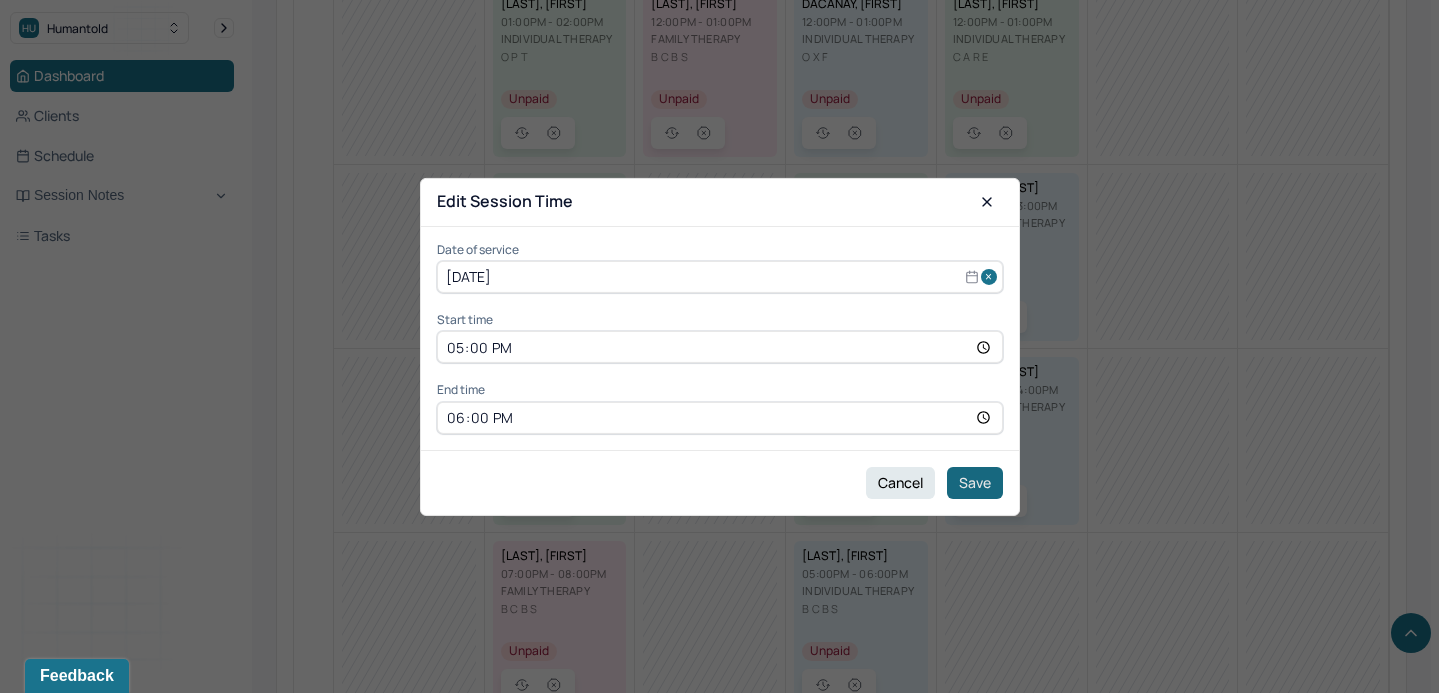 click on "Save" at bounding box center [975, 483] 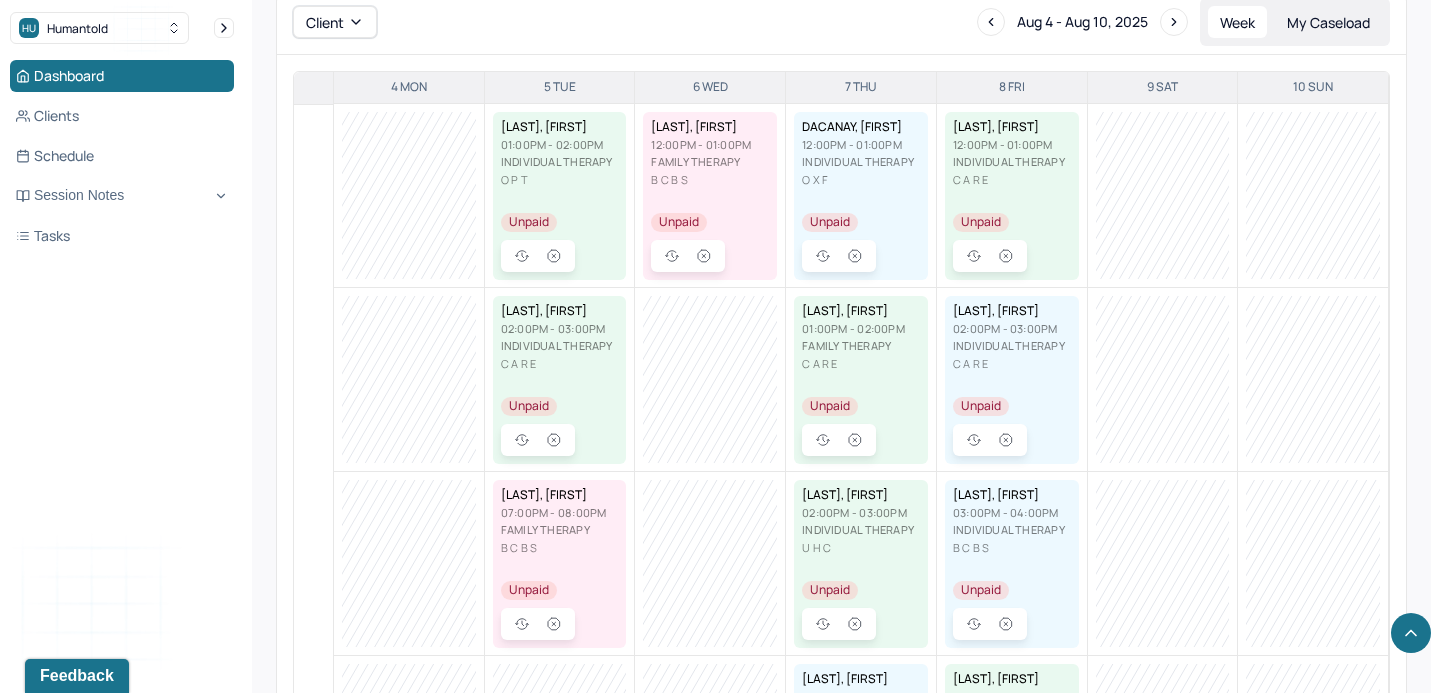 scroll, scrollTop: 627, scrollLeft: 0, axis: vertical 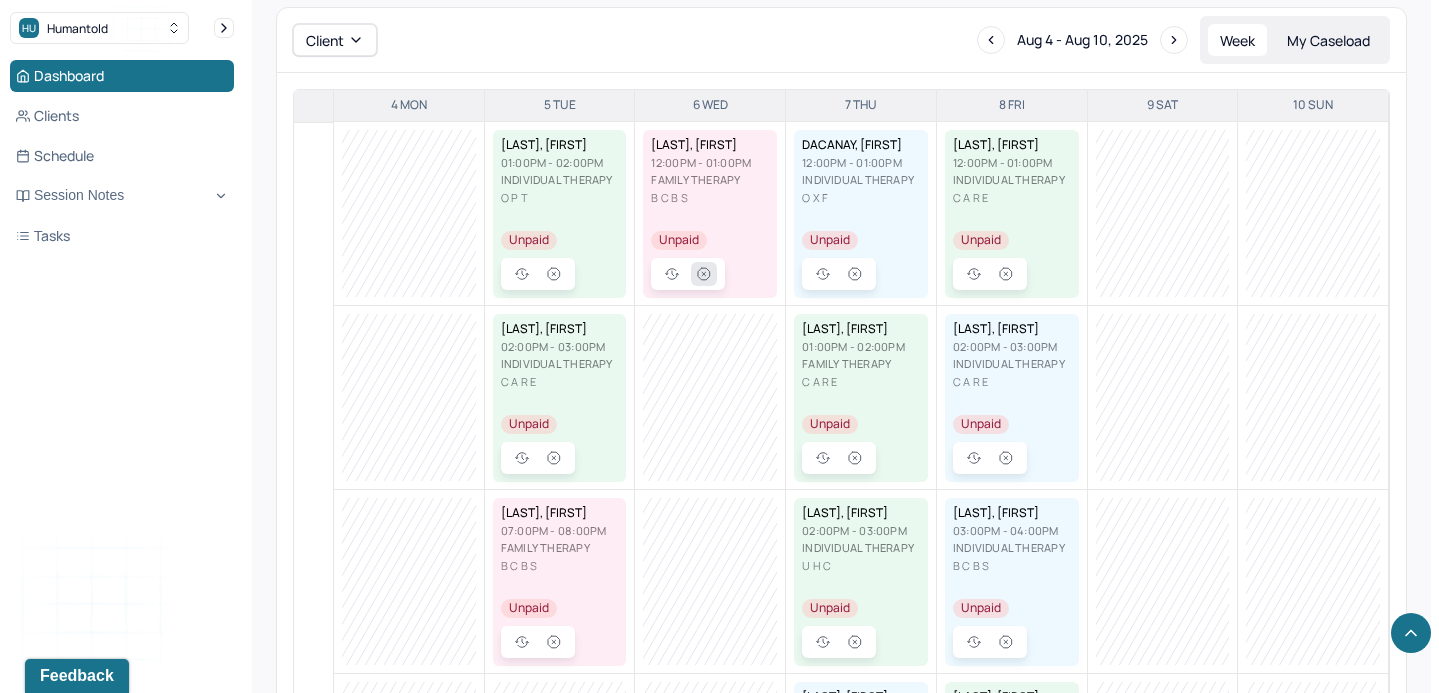 click 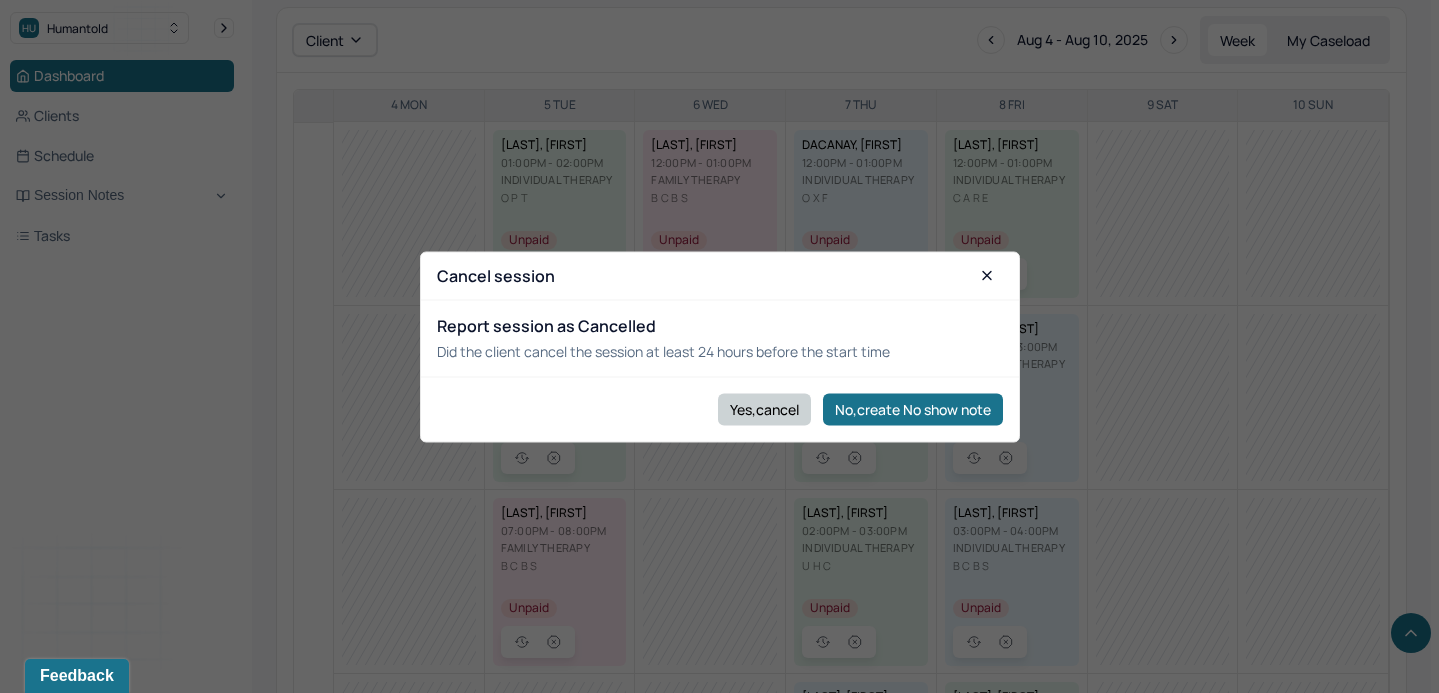 click on "Yes,cancel" at bounding box center [764, 409] 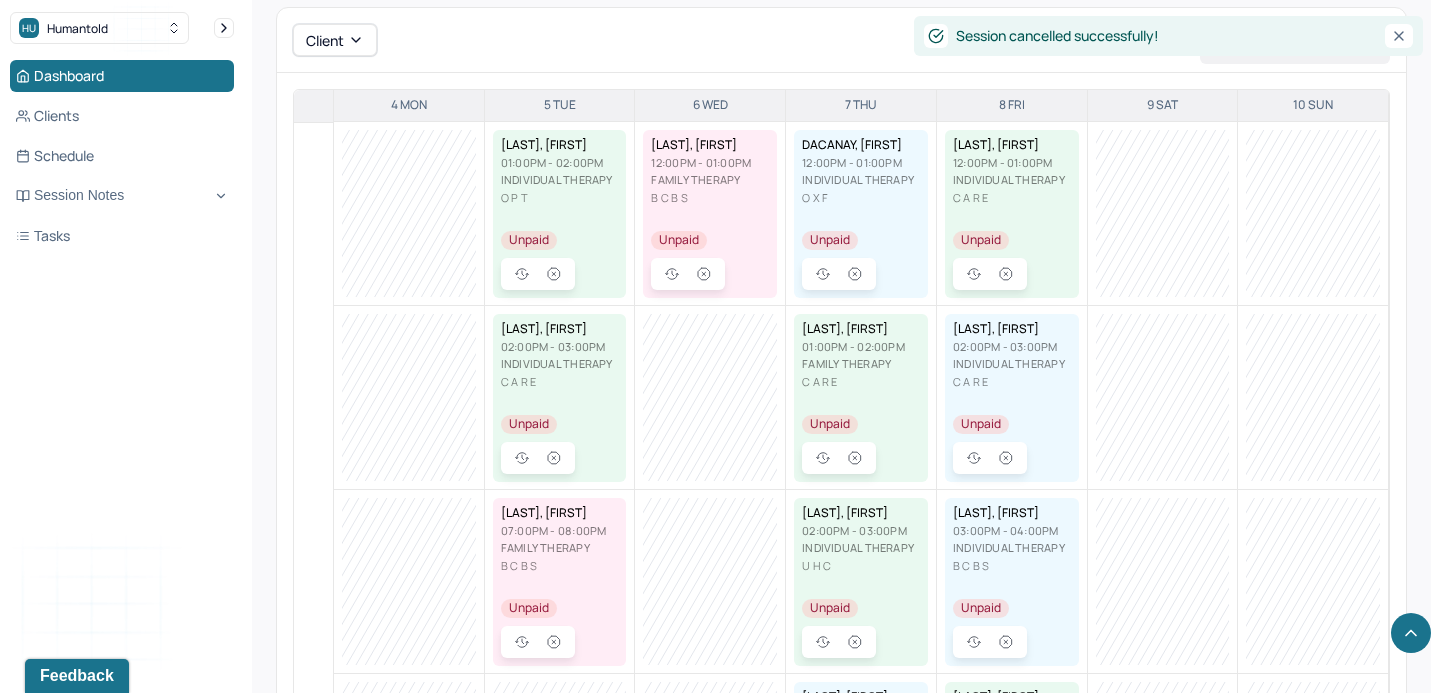 scroll, scrollTop: 1076, scrollLeft: 0, axis: vertical 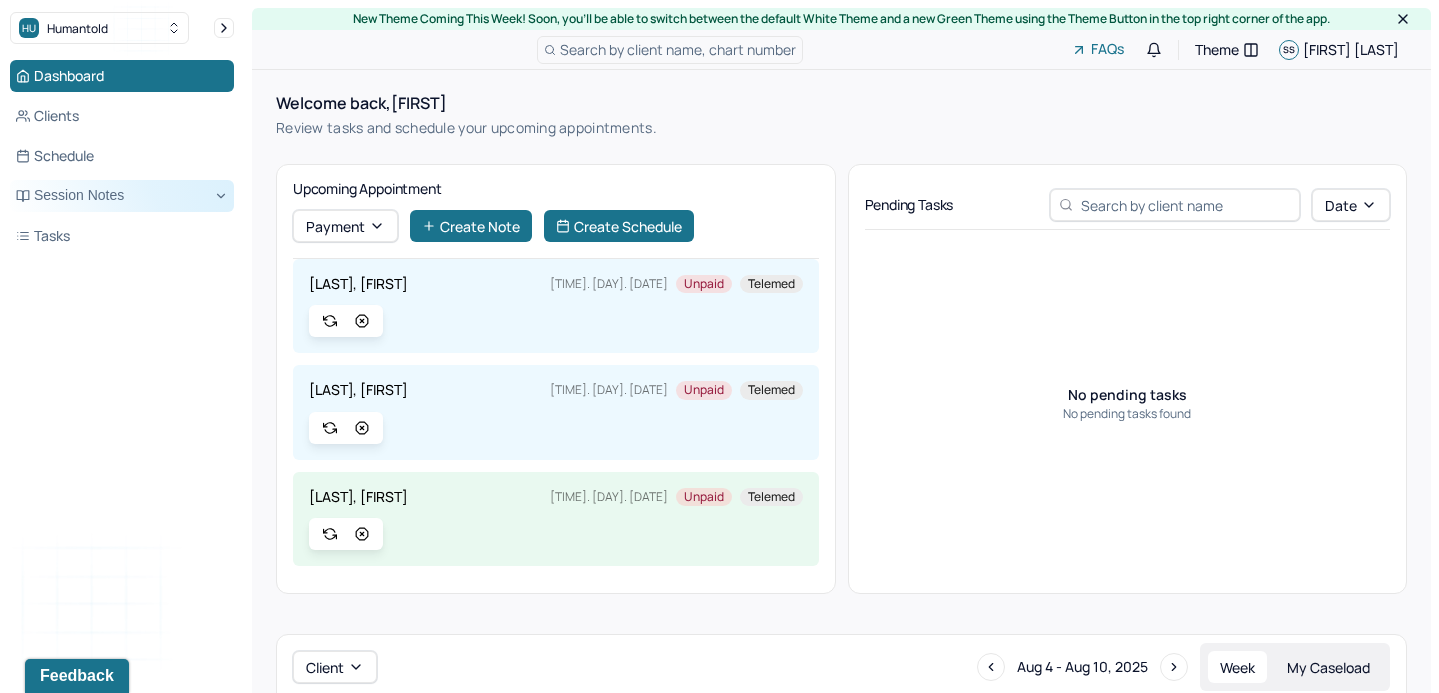 click on "Session Notes" at bounding box center [122, 196] 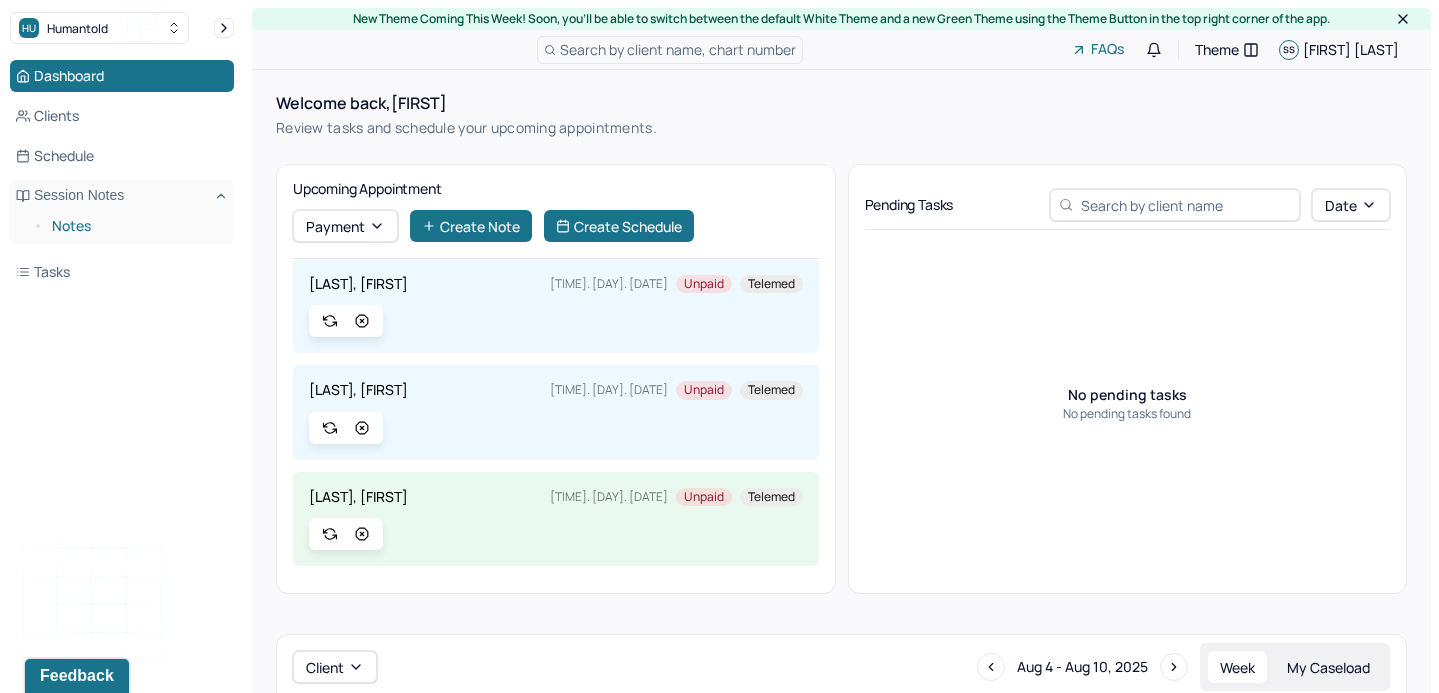 click on "Notes" at bounding box center (135, 226) 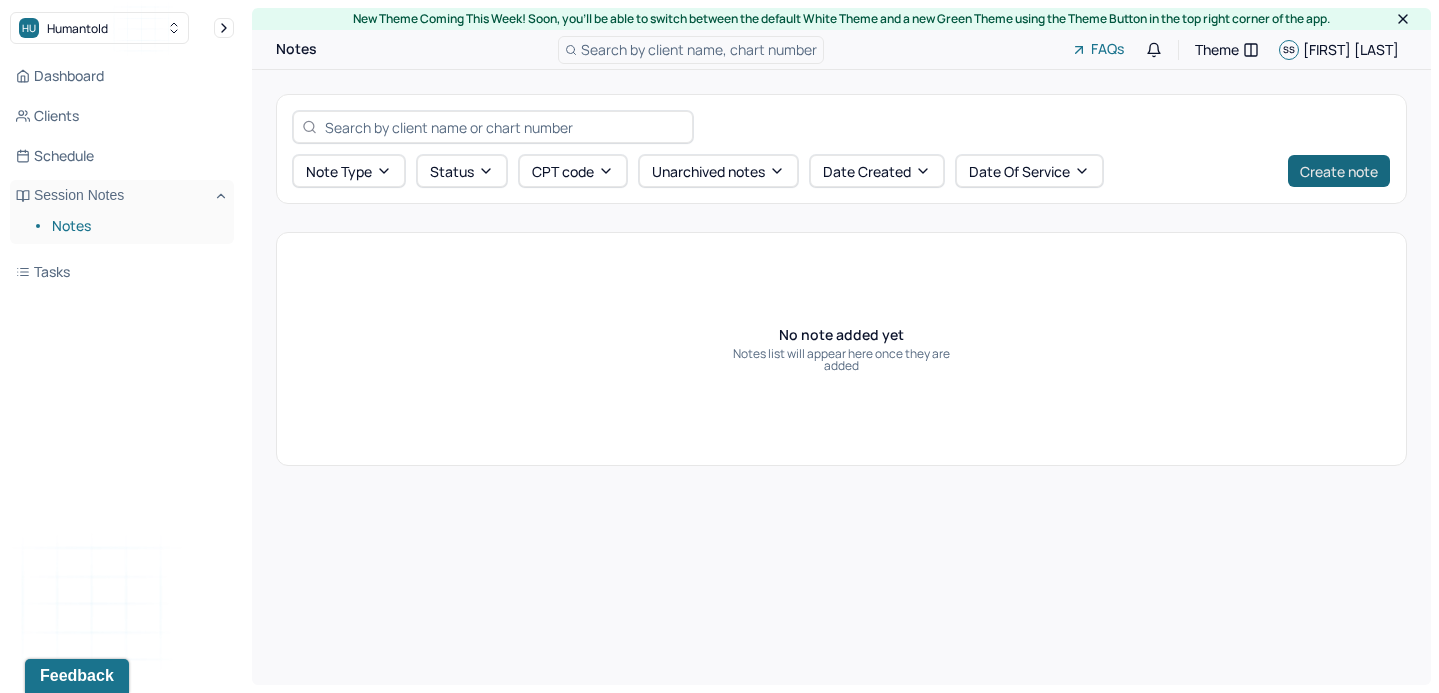 click on "Create note" at bounding box center (1339, 171) 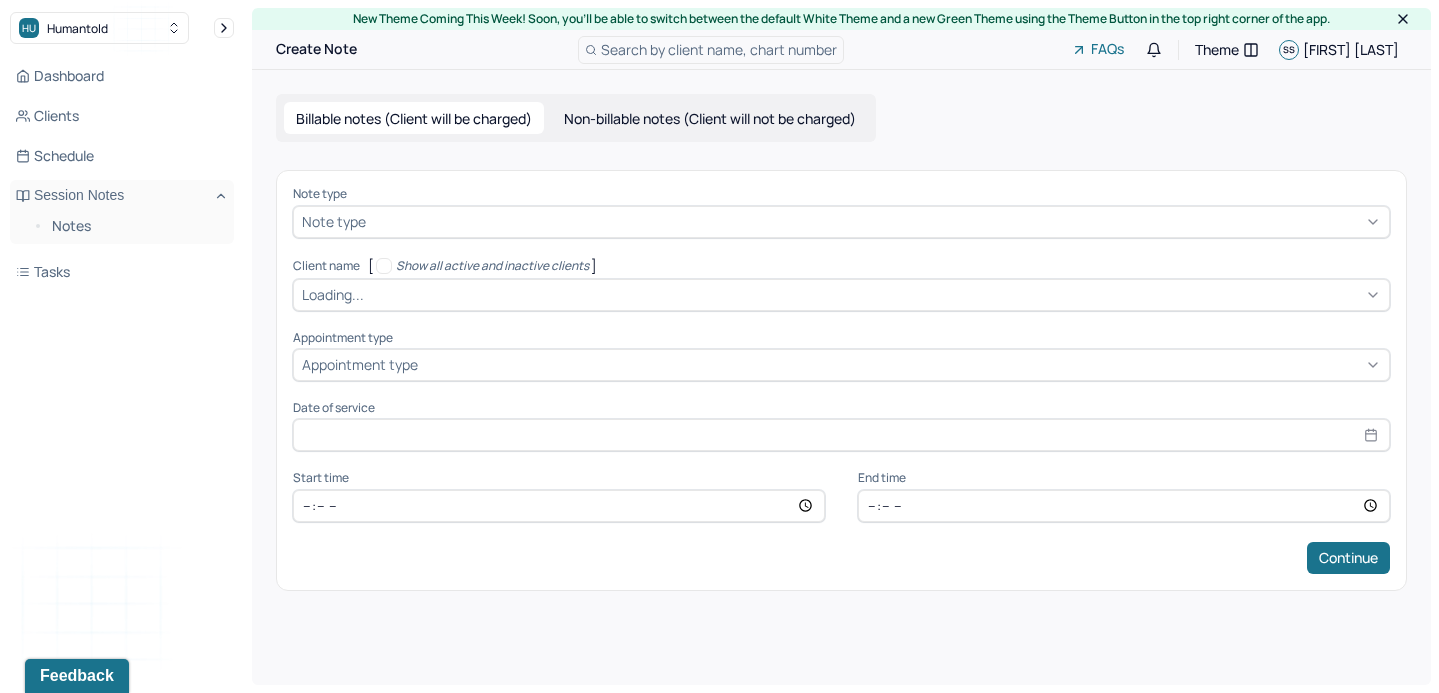 click on "Note type" at bounding box center [841, 222] 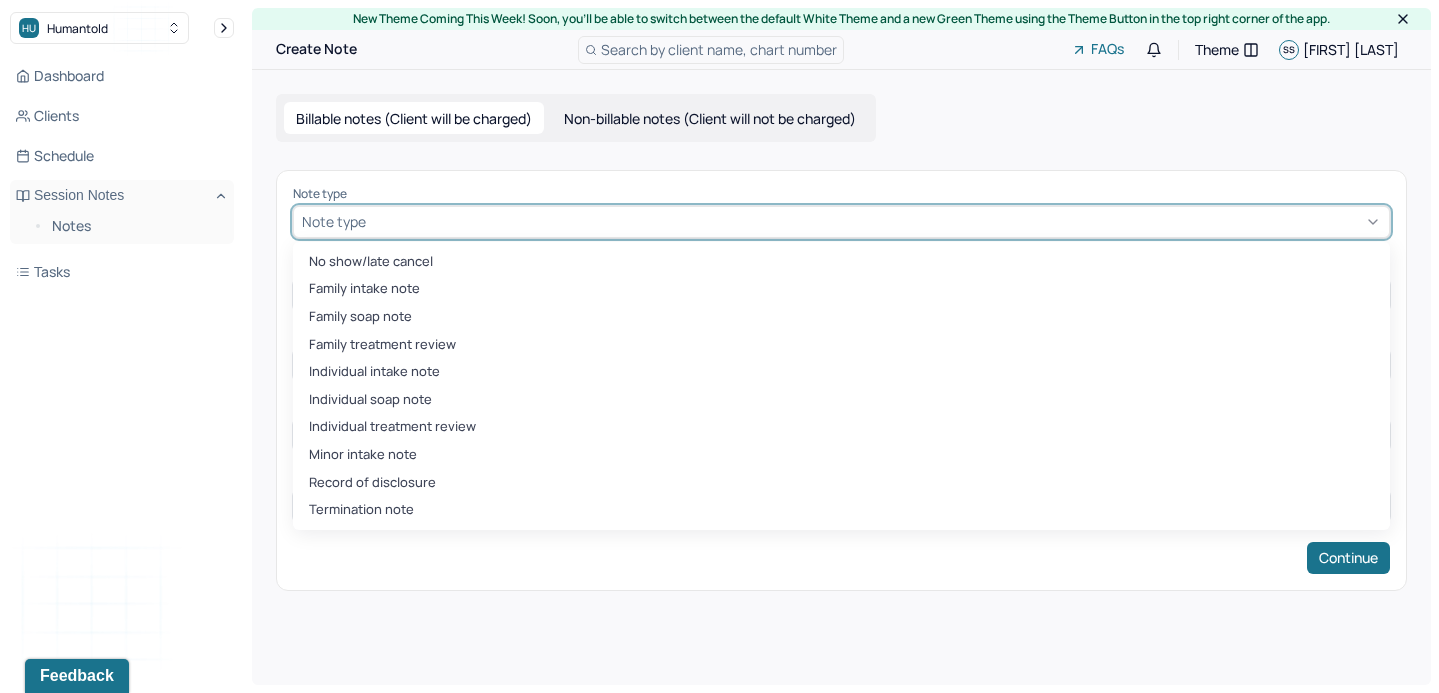 click at bounding box center (875, 221) 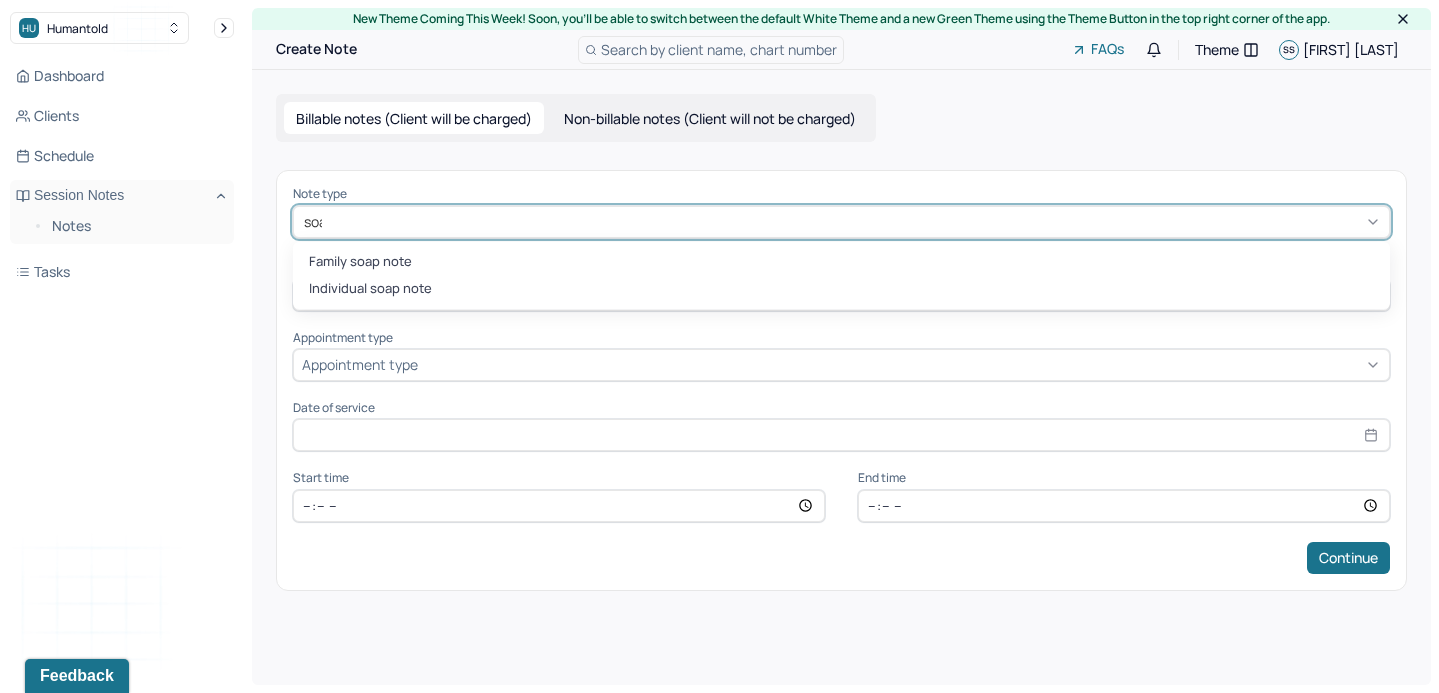 type on "soap" 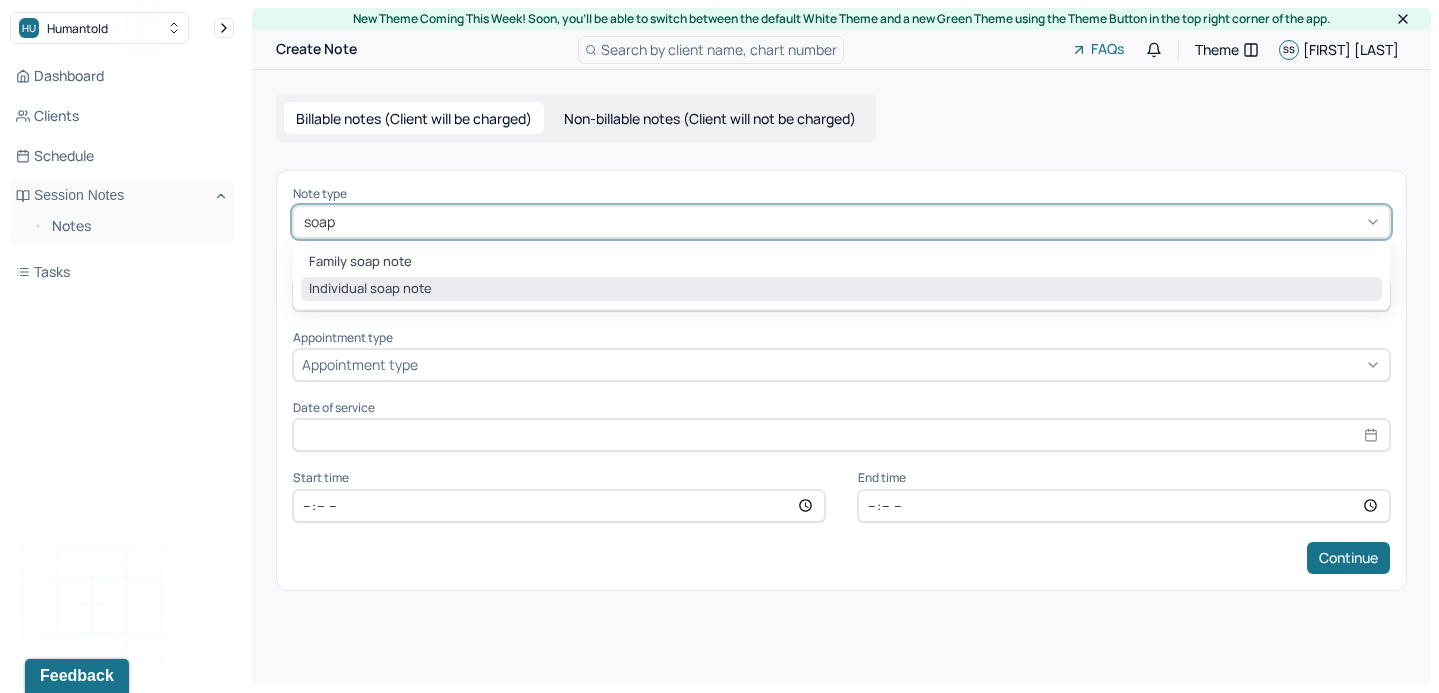 click on "Individual soap note" at bounding box center [841, 289] 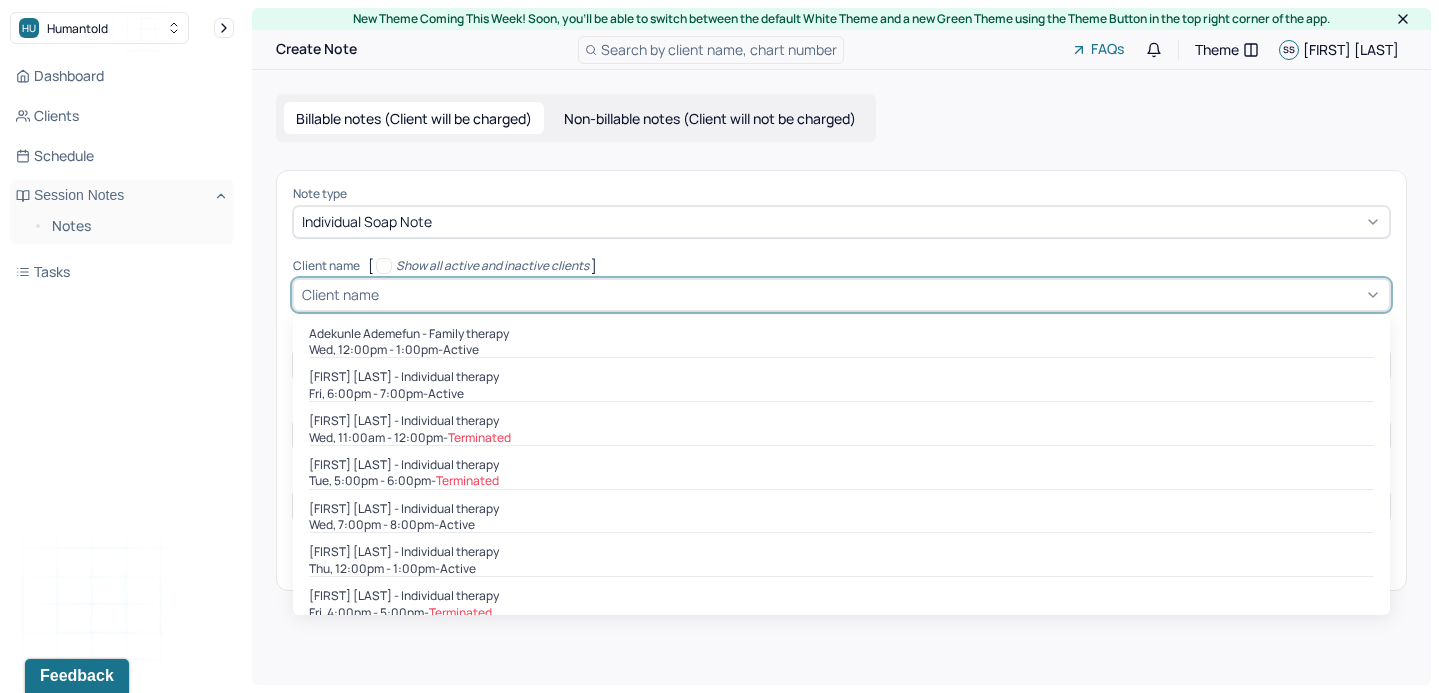 click at bounding box center (882, 294) 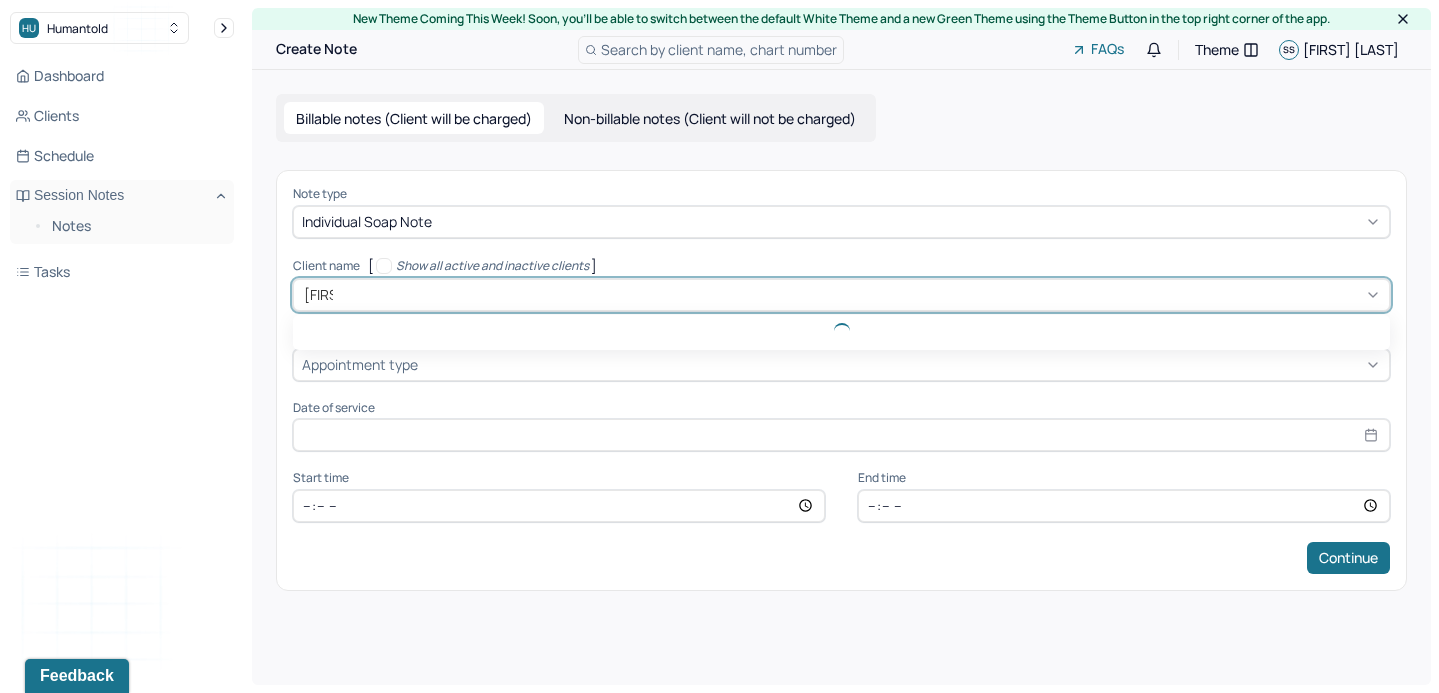 type on "emily" 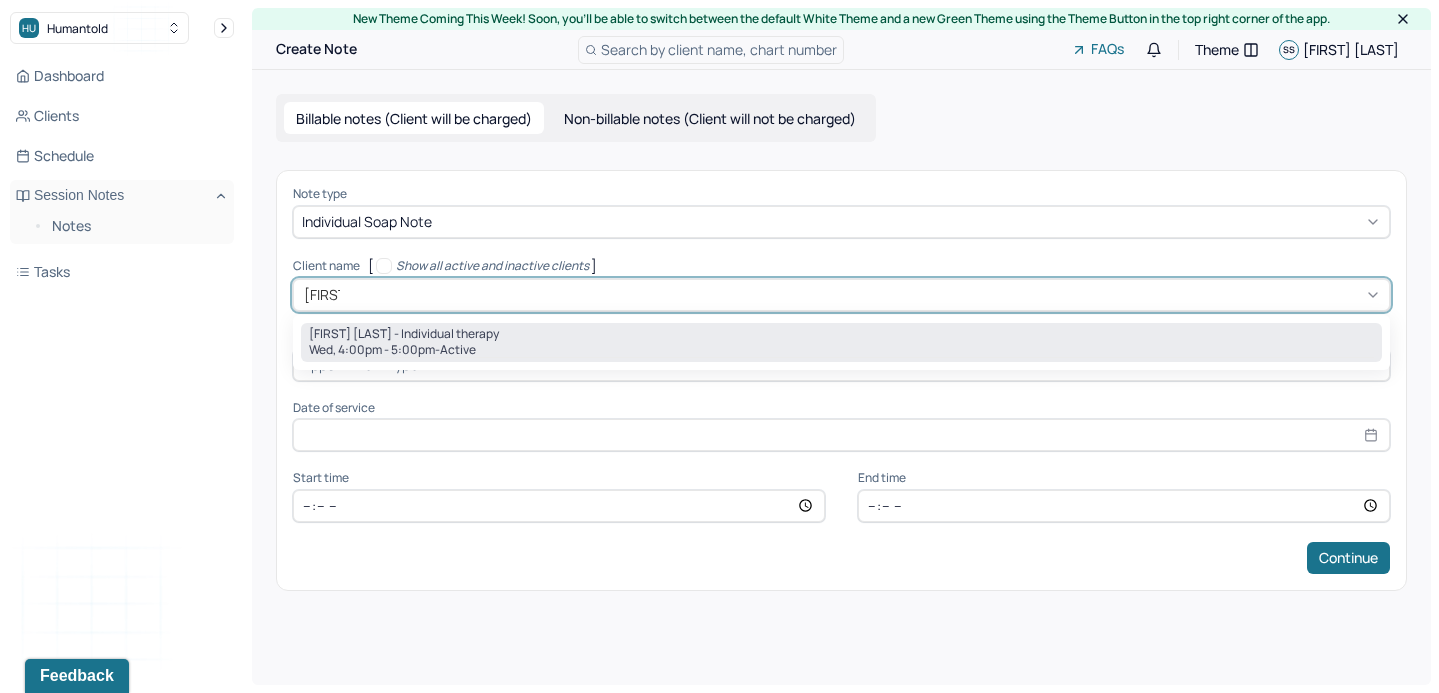 click on "Emily Welsh - Individual therapy" at bounding box center [404, 334] 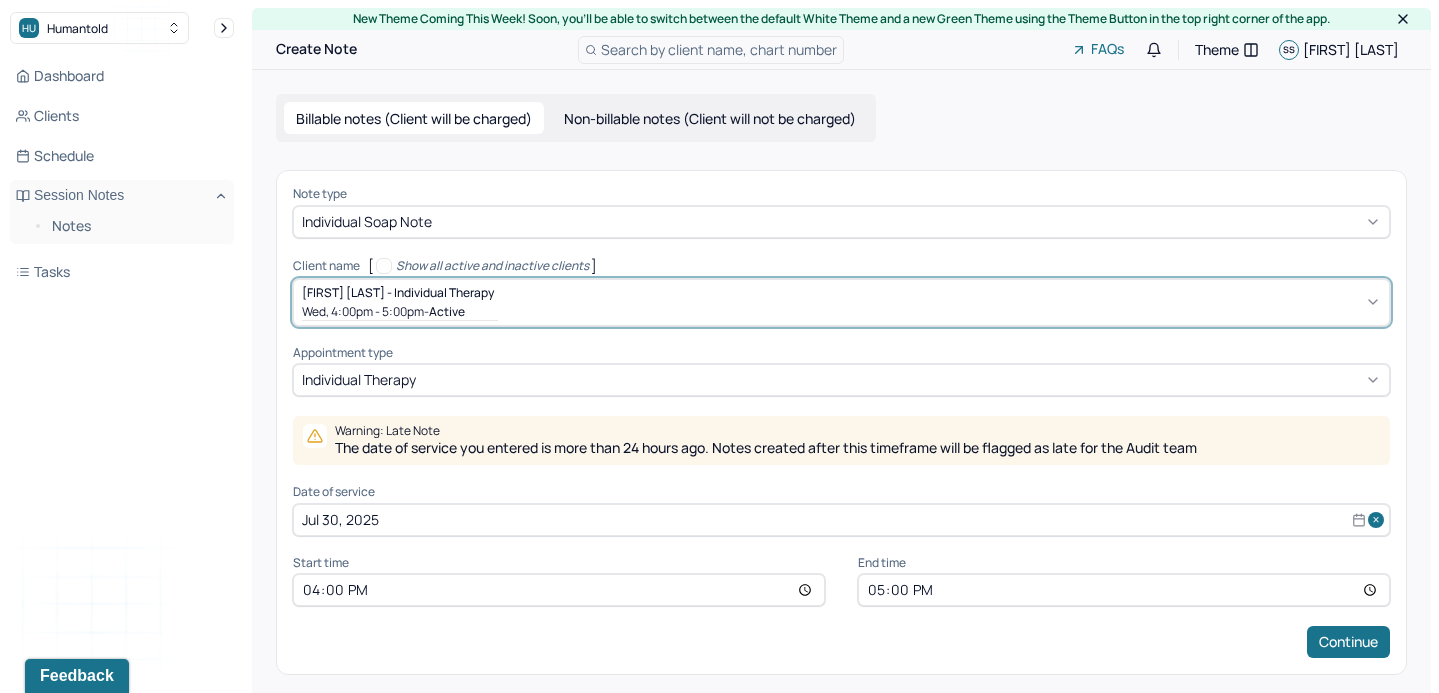 select on "6" 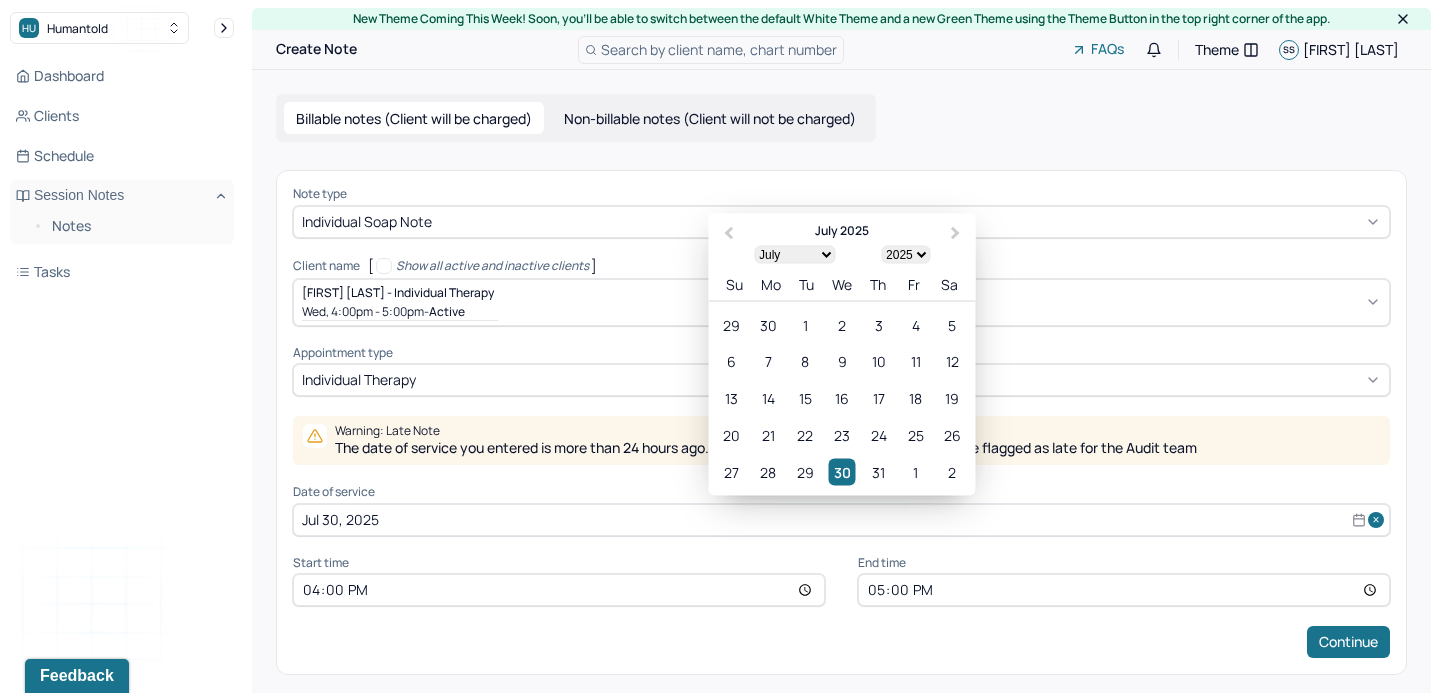click on "Jul 30, 2025" at bounding box center (841, 520) 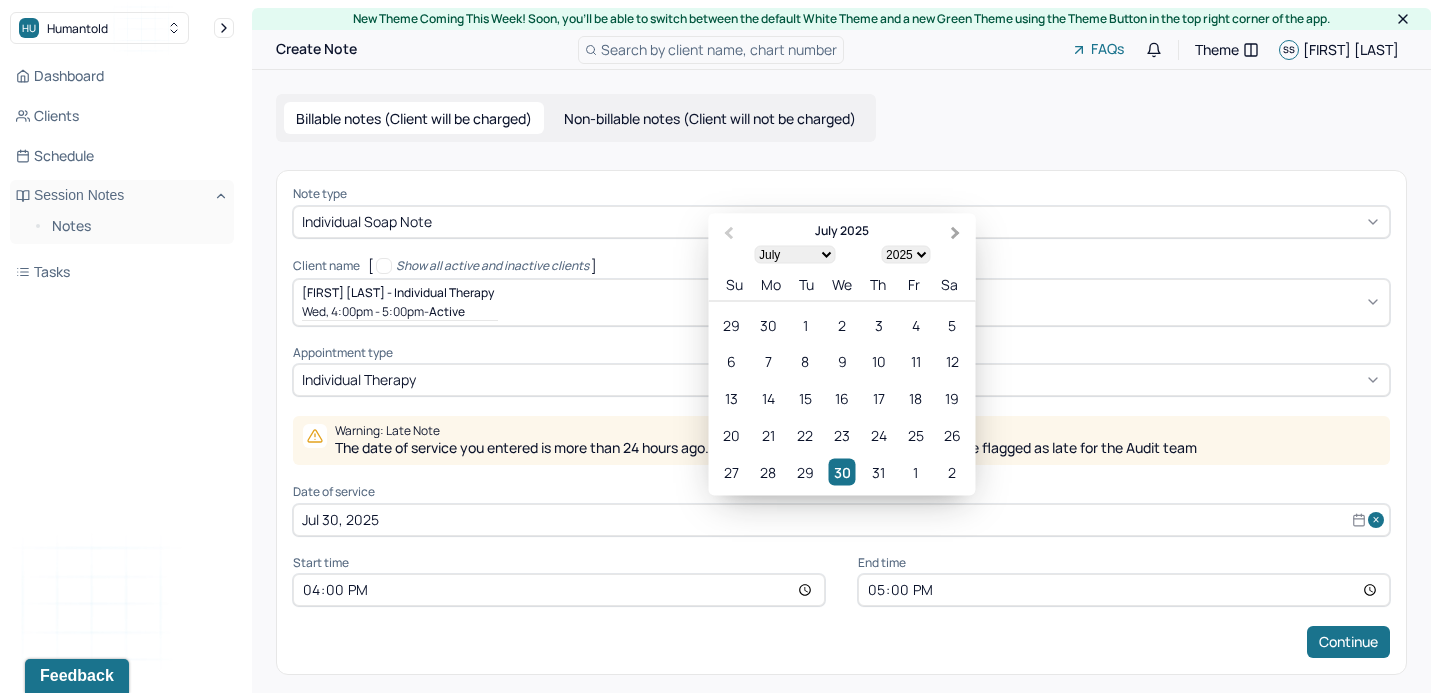 click on "Next Month" at bounding box center (958, 234) 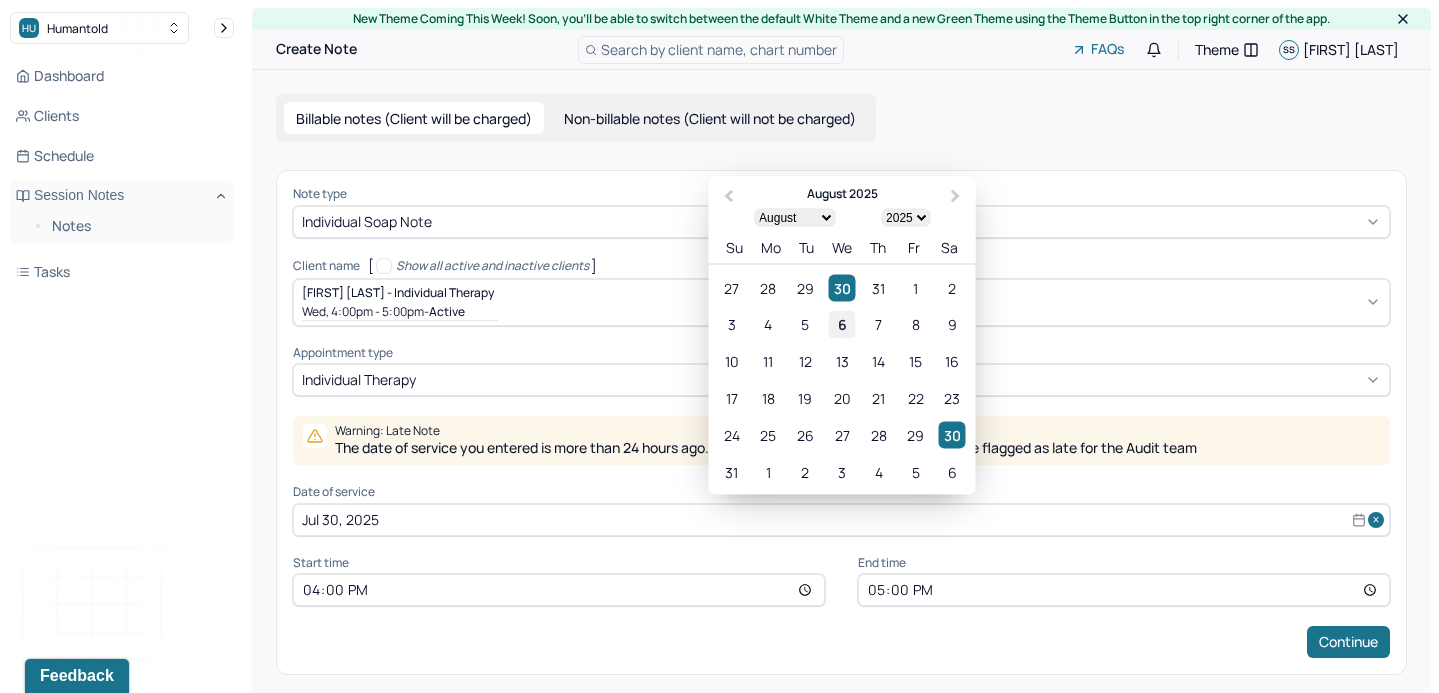 click on "6" at bounding box center [841, 324] 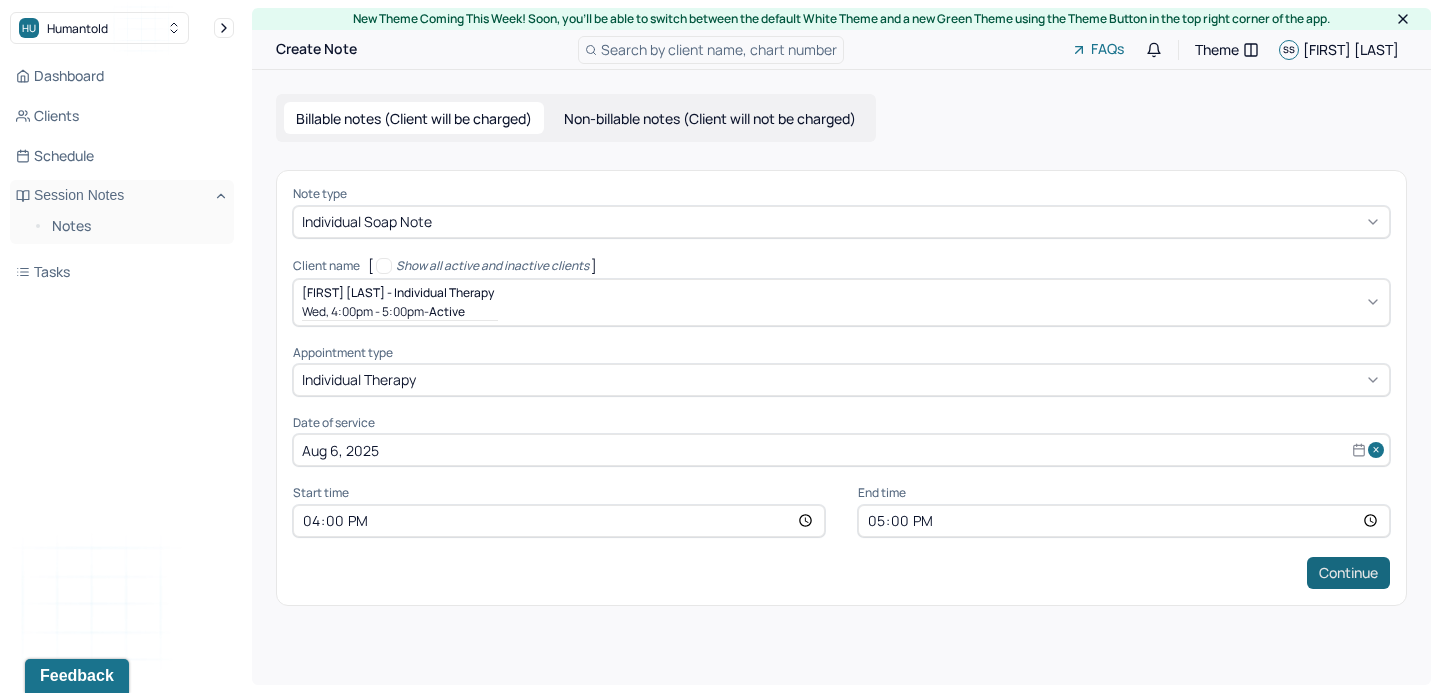 click on "Continue" at bounding box center (1348, 573) 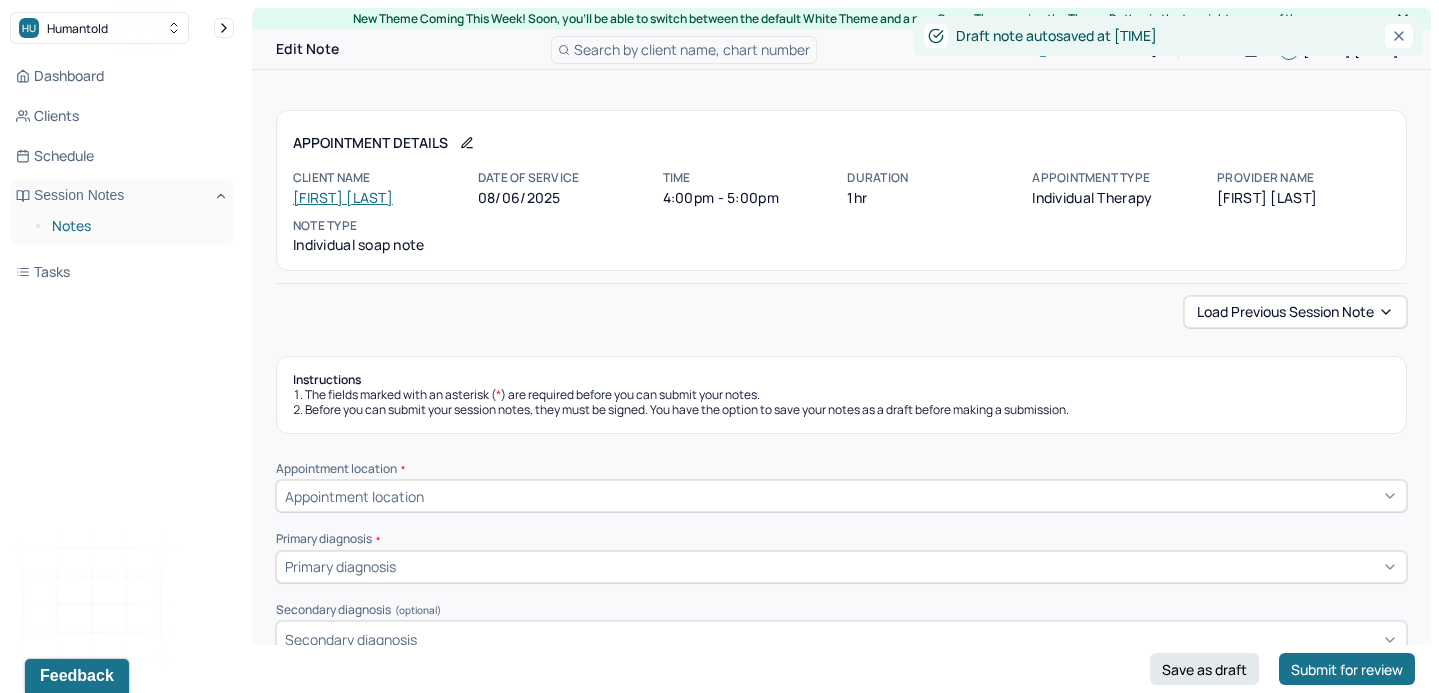 click on "Notes" at bounding box center (135, 226) 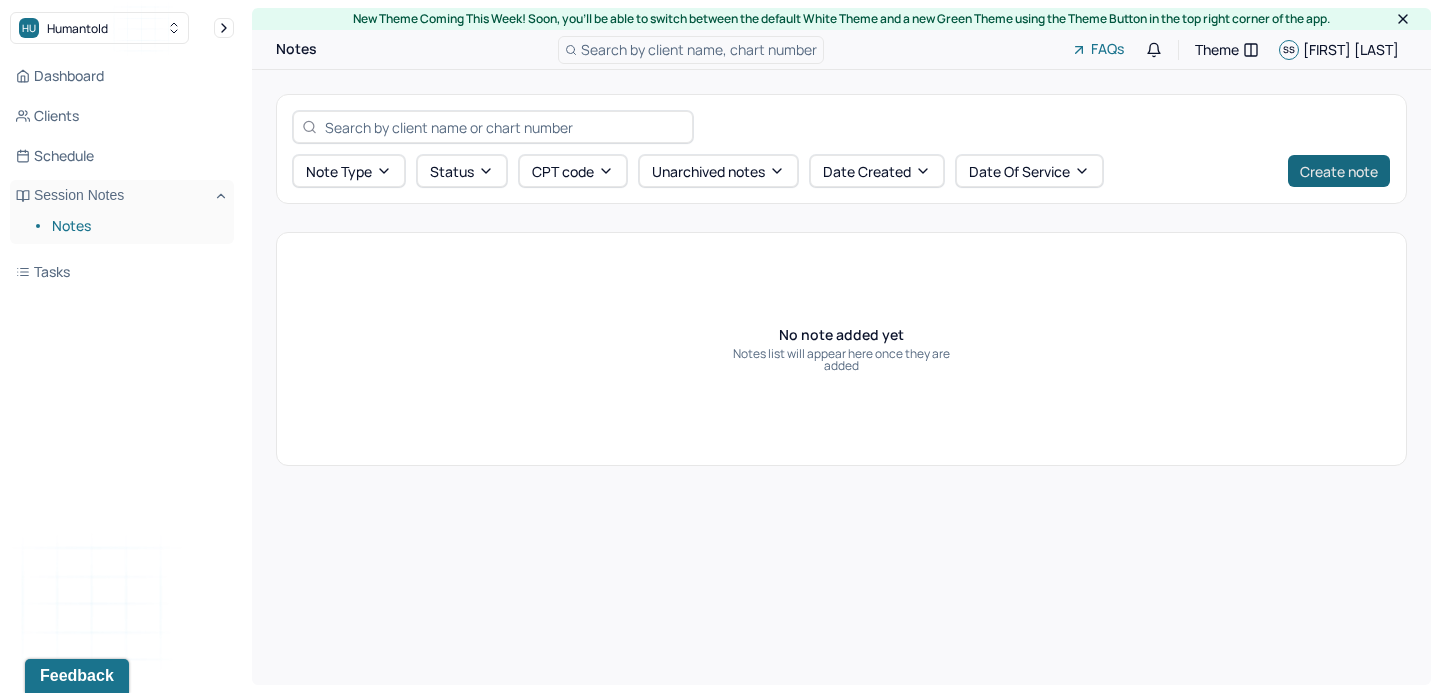 click on "Create note" at bounding box center (1339, 171) 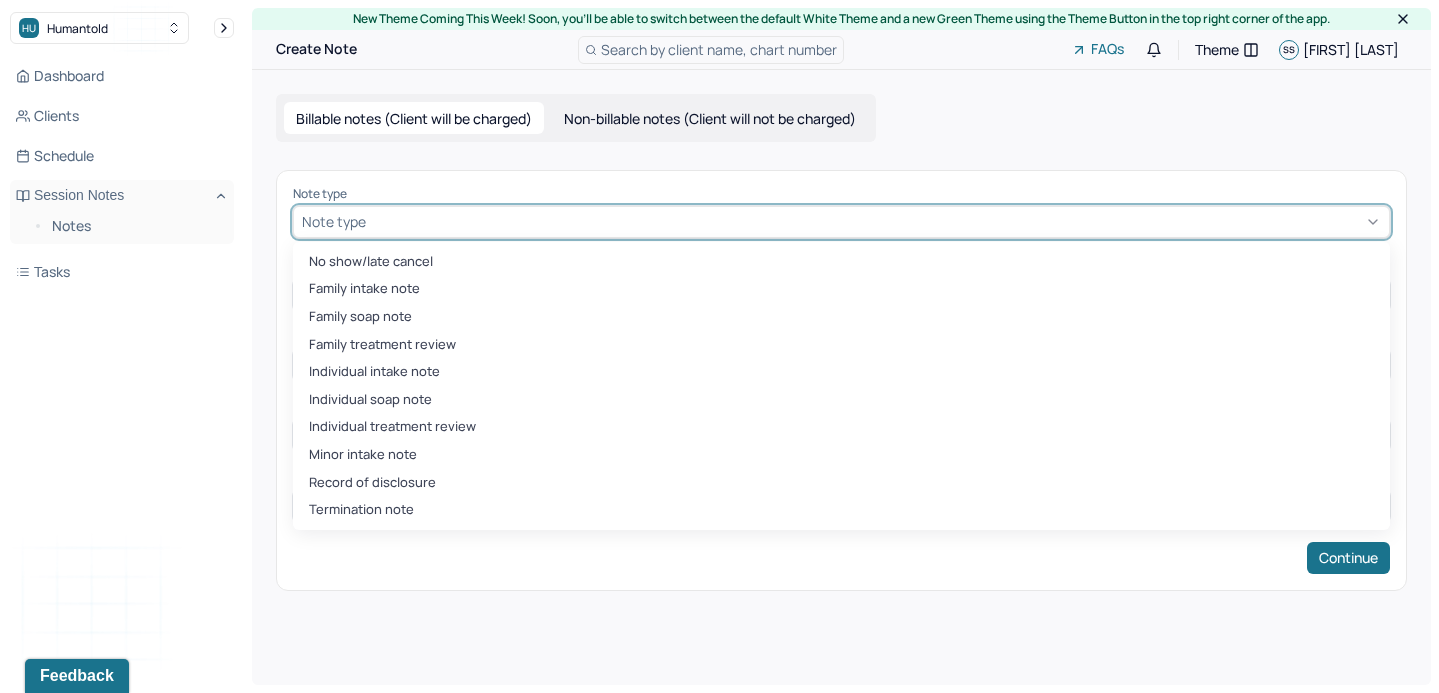 click at bounding box center (875, 221) 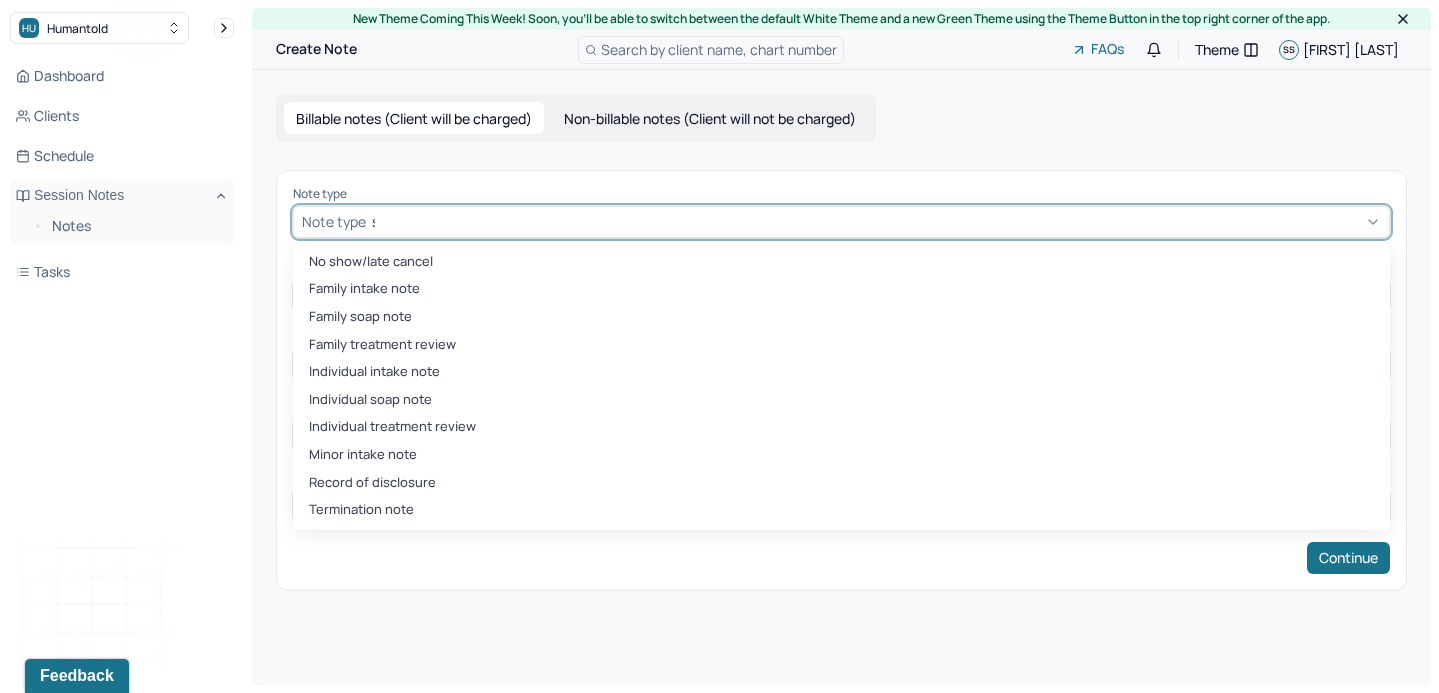 type on "soap" 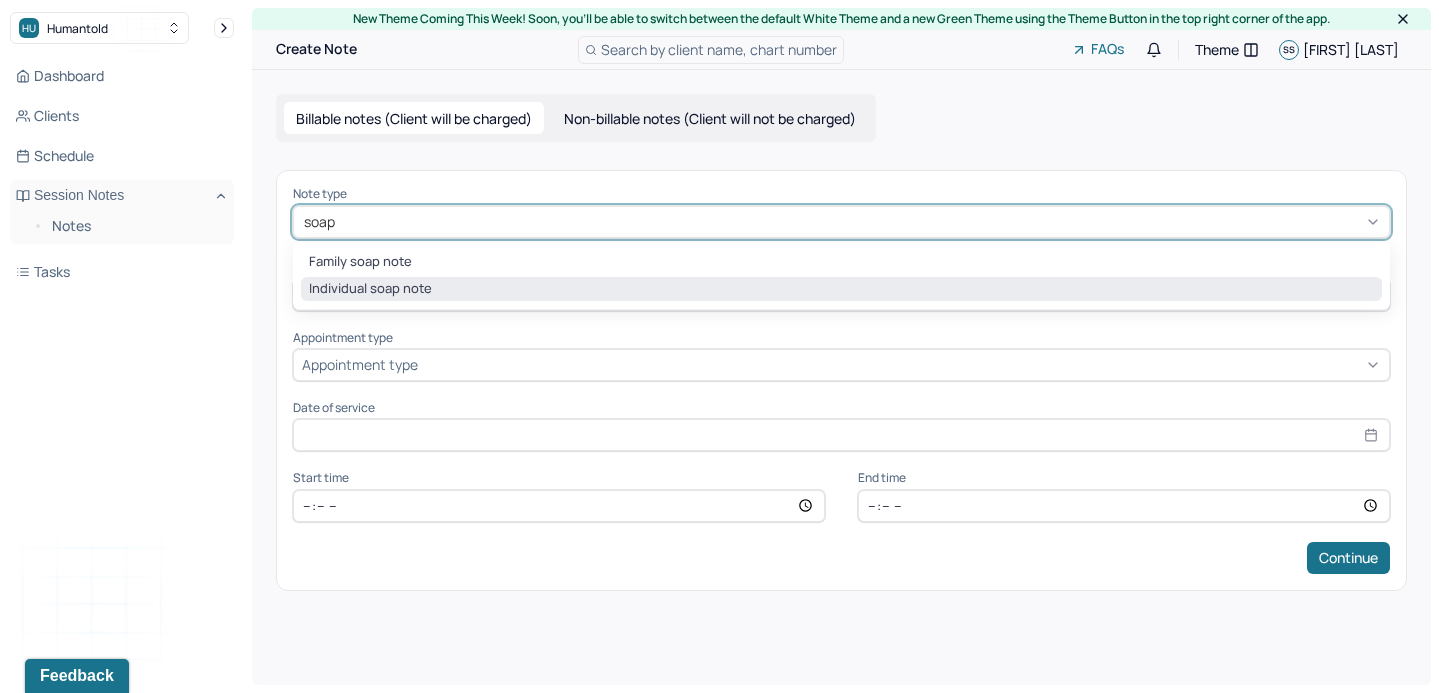 click on "Individual soap note" at bounding box center (841, 289) 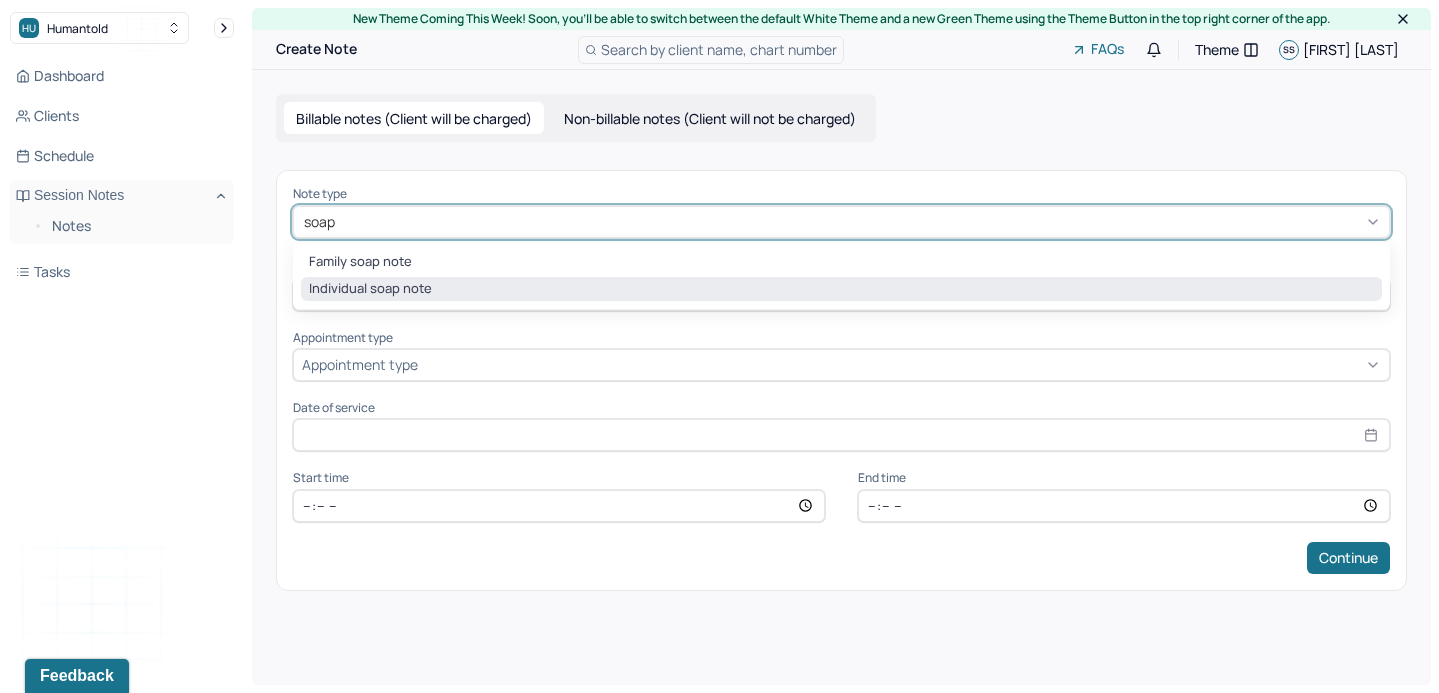 type 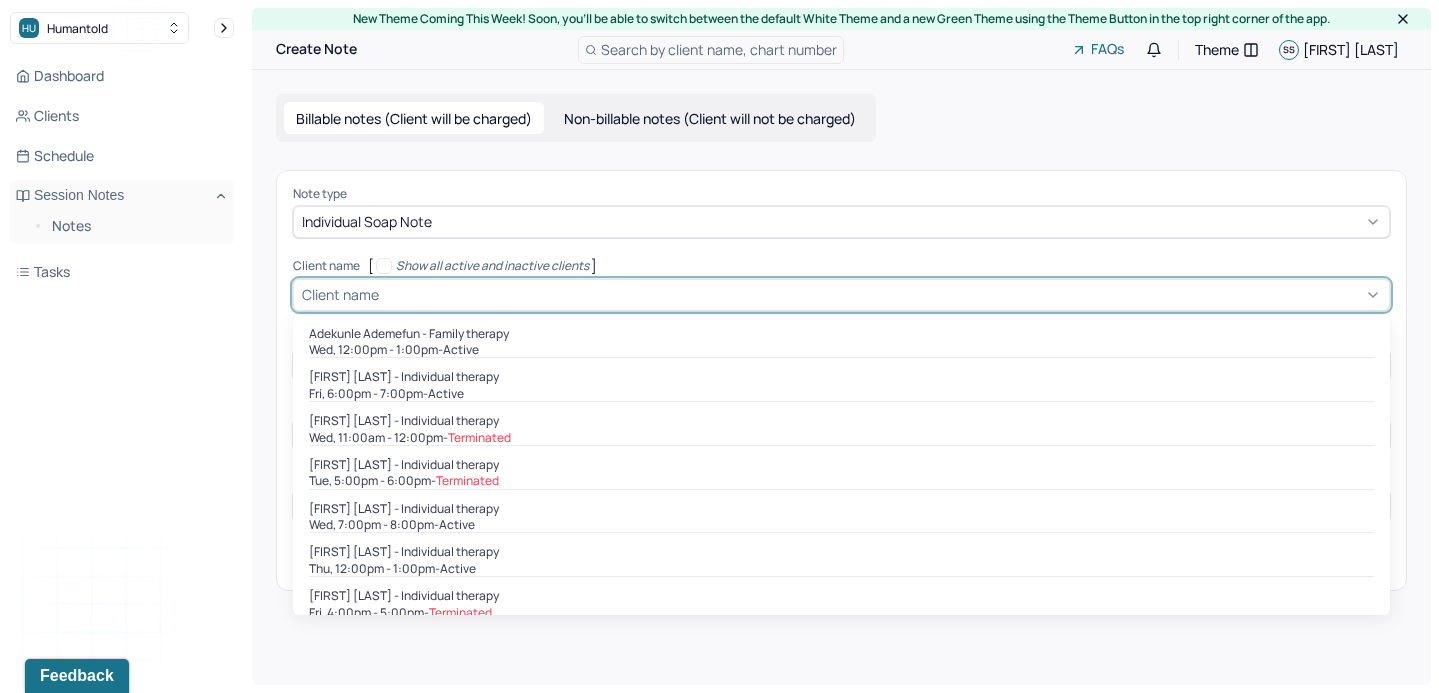 click at bounding box center (882, 294) 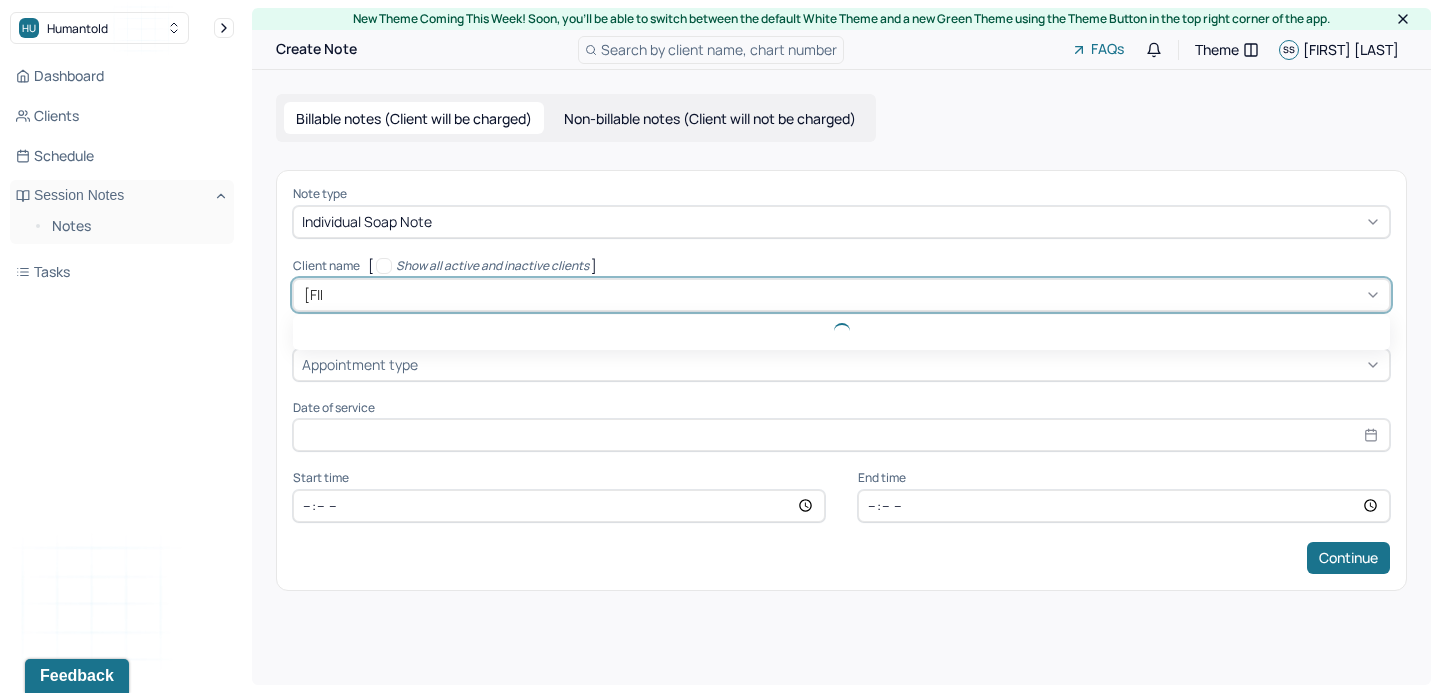type on "kean" 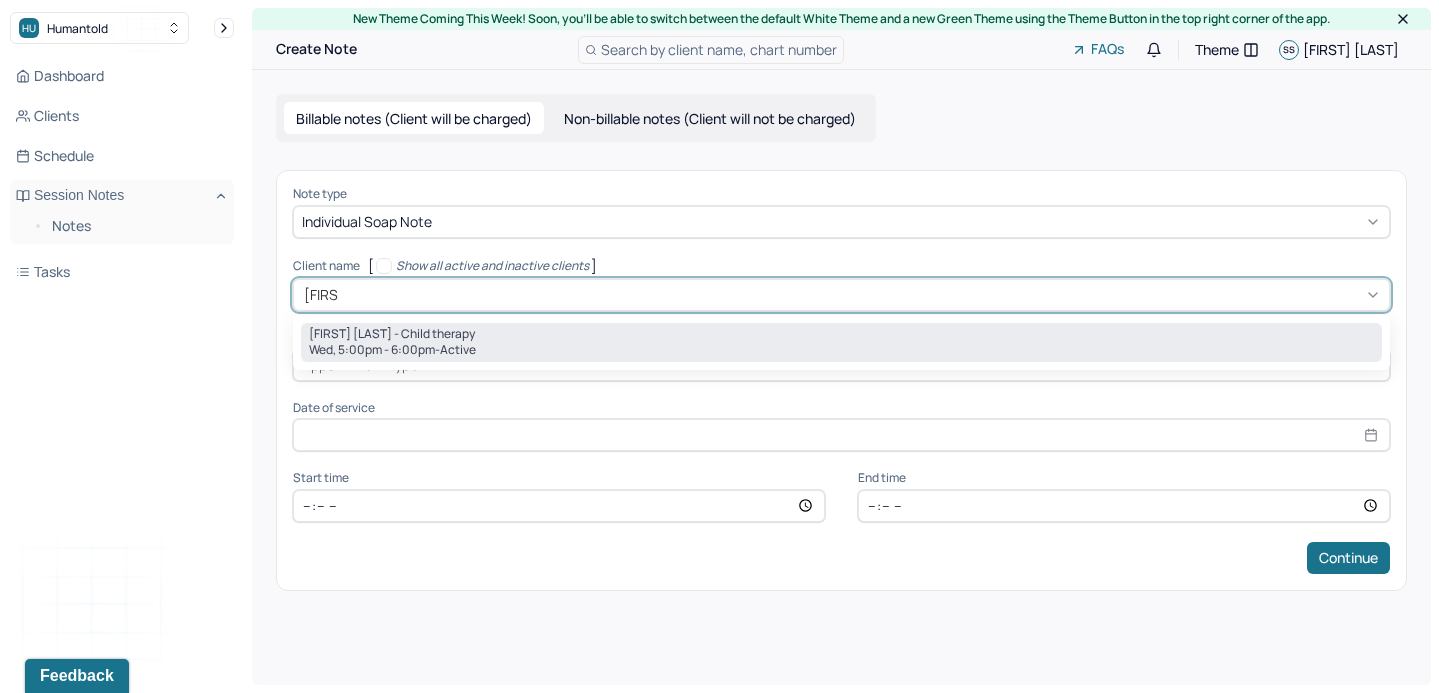 click on "active" at bounding box center (458, 350) 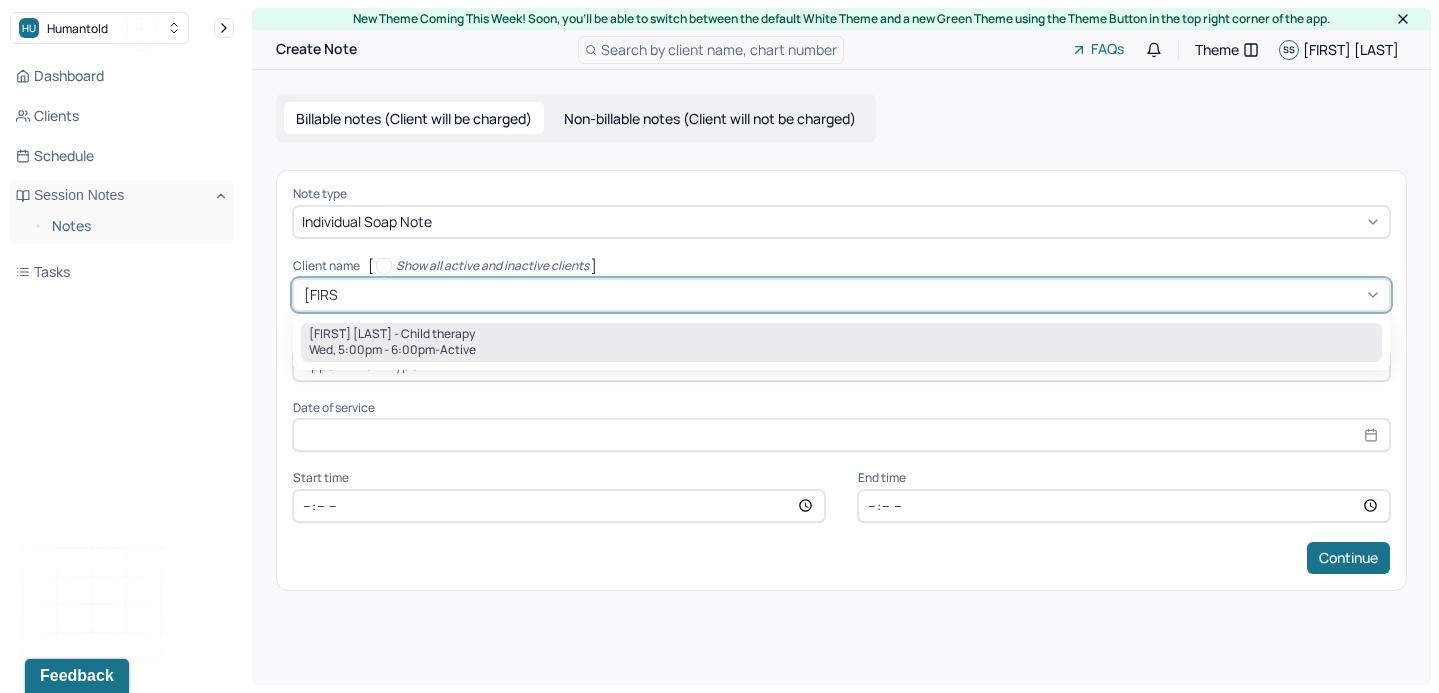 type 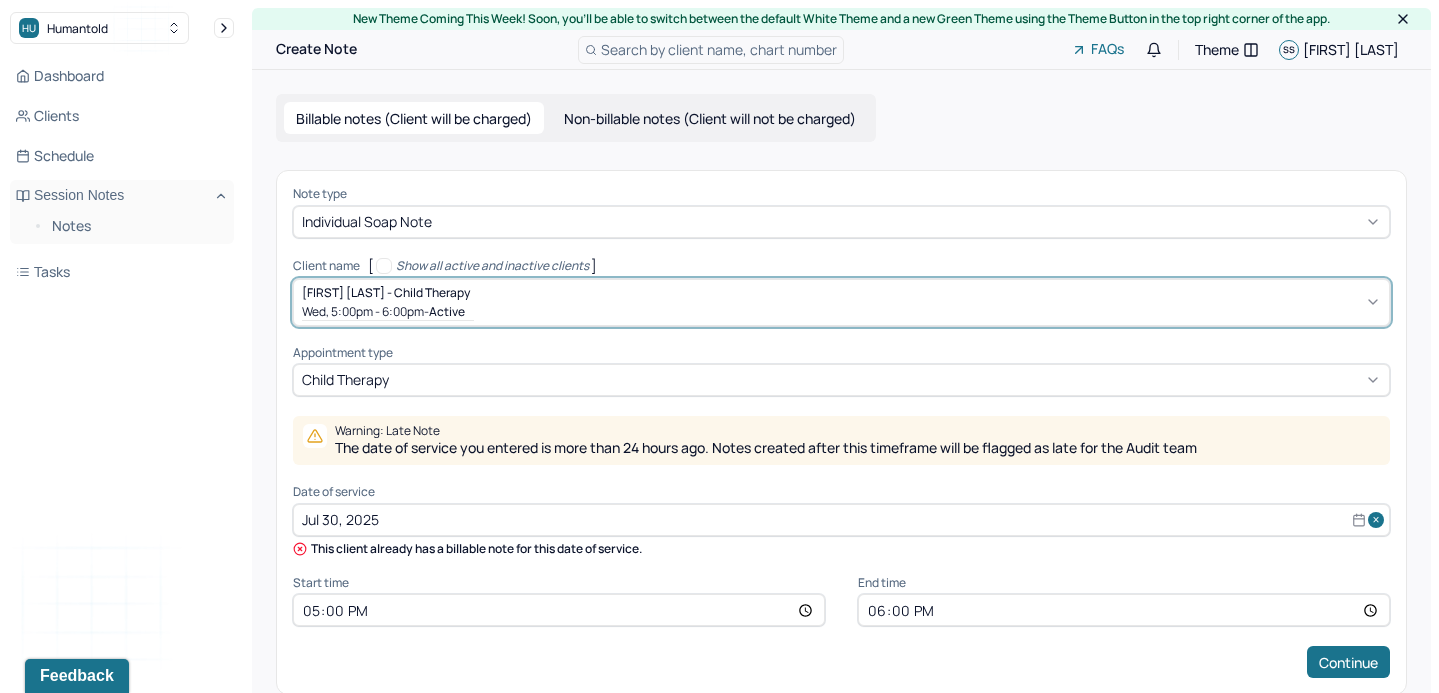 select on "6" 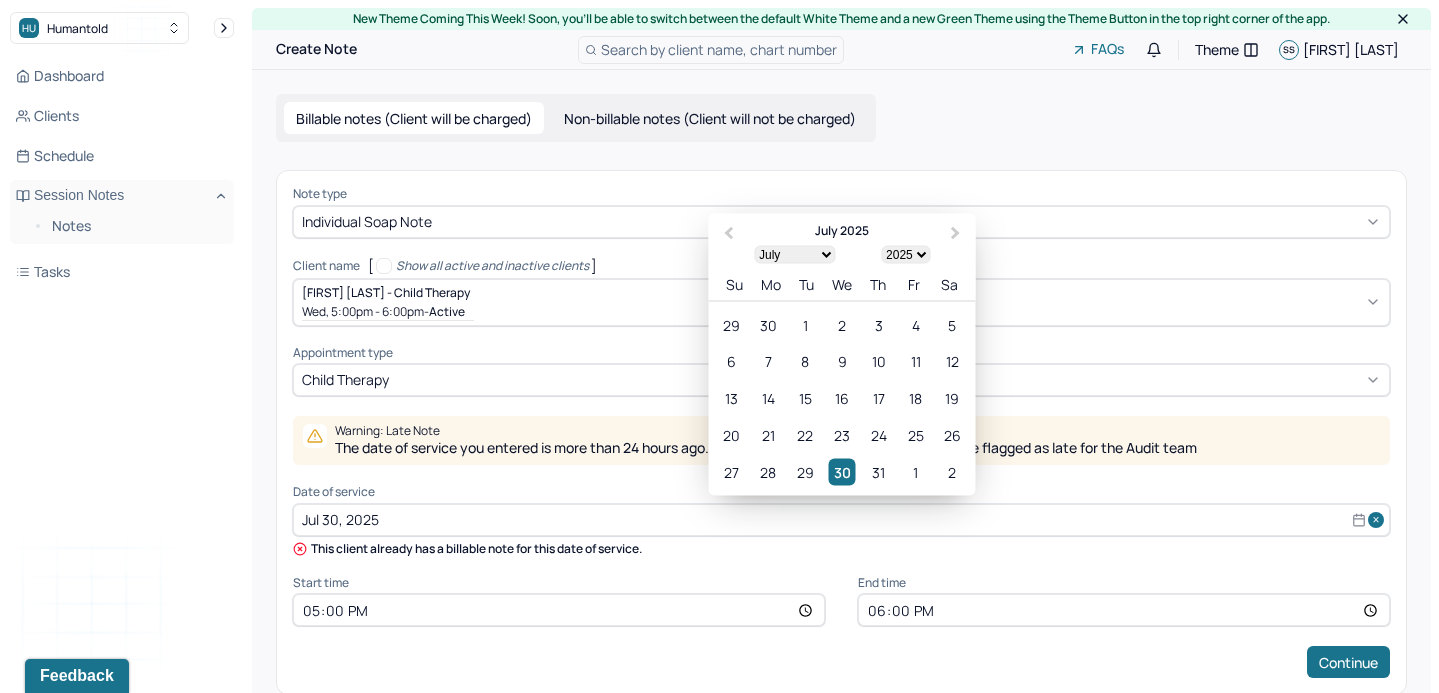 click on "Jul 30, 2025" at bounding box center (841, 520) 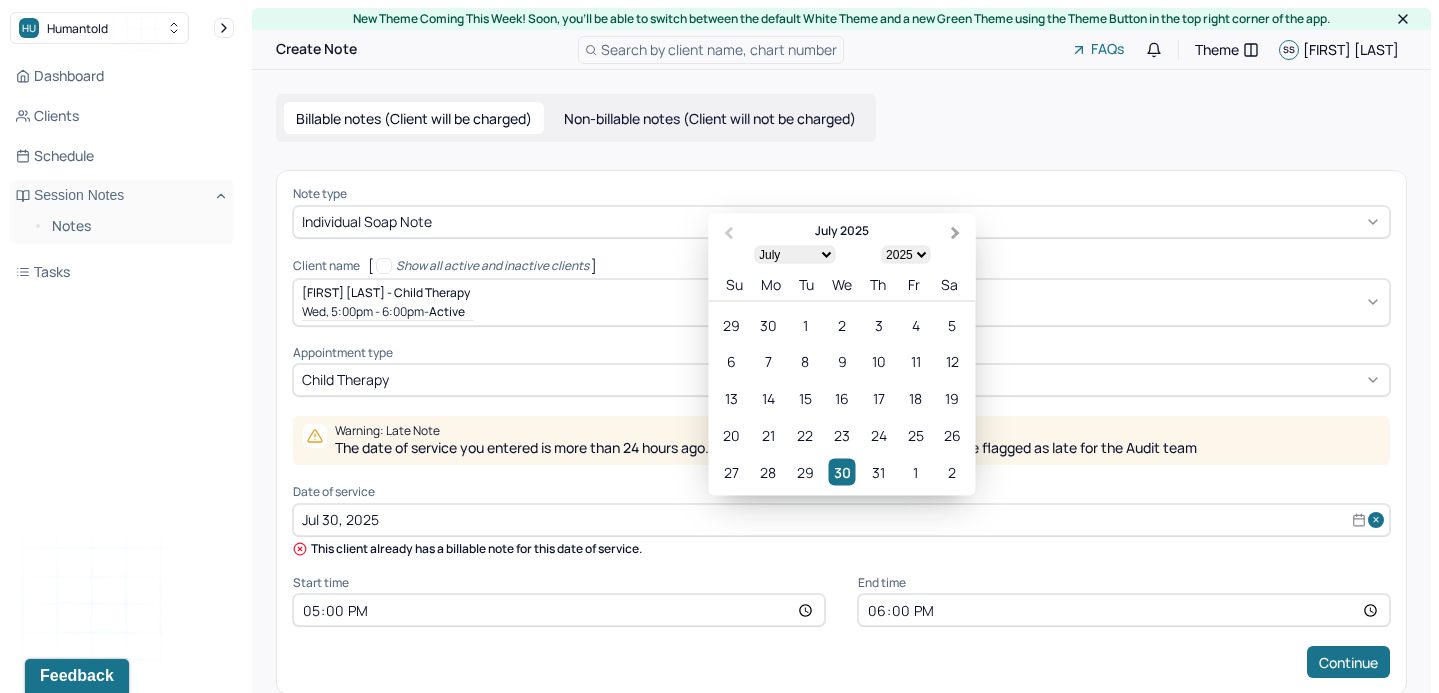 click on "Next Month" at bounding box center (958, 234) 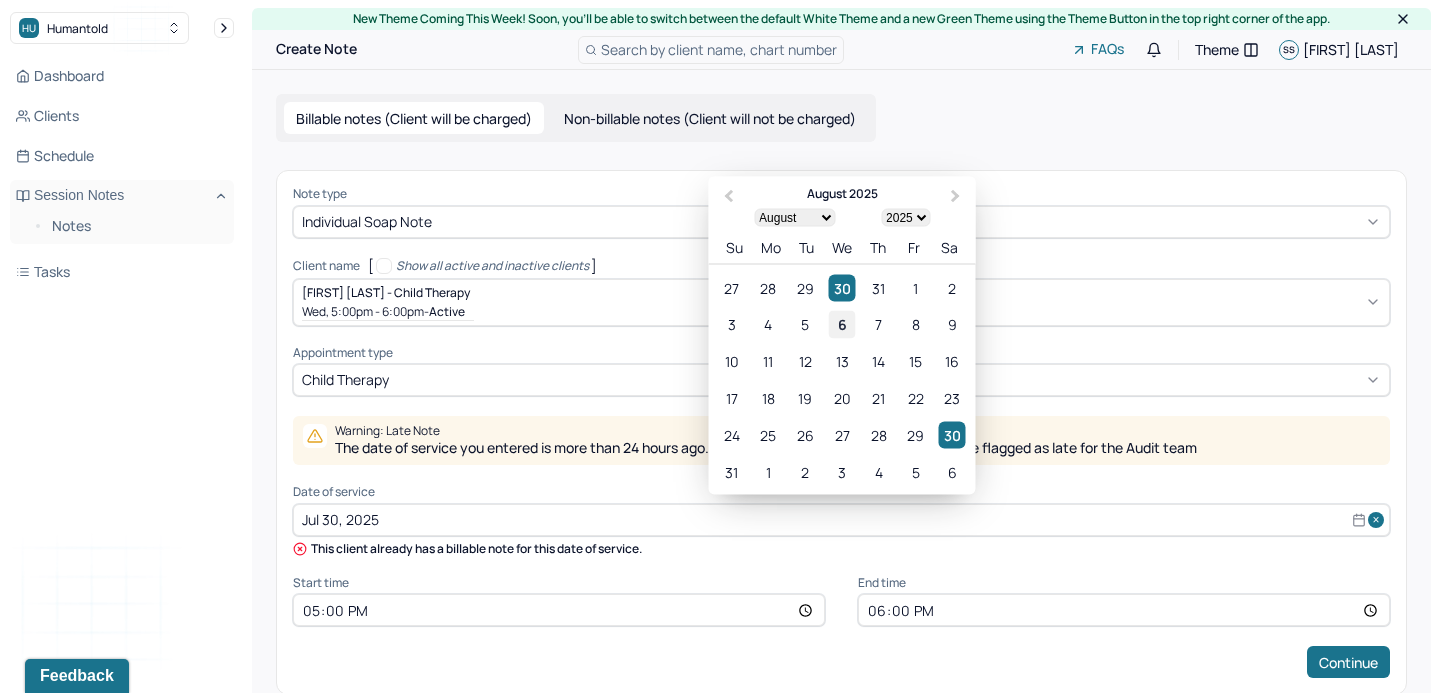 click on "6" at bounding box center (841, 324) 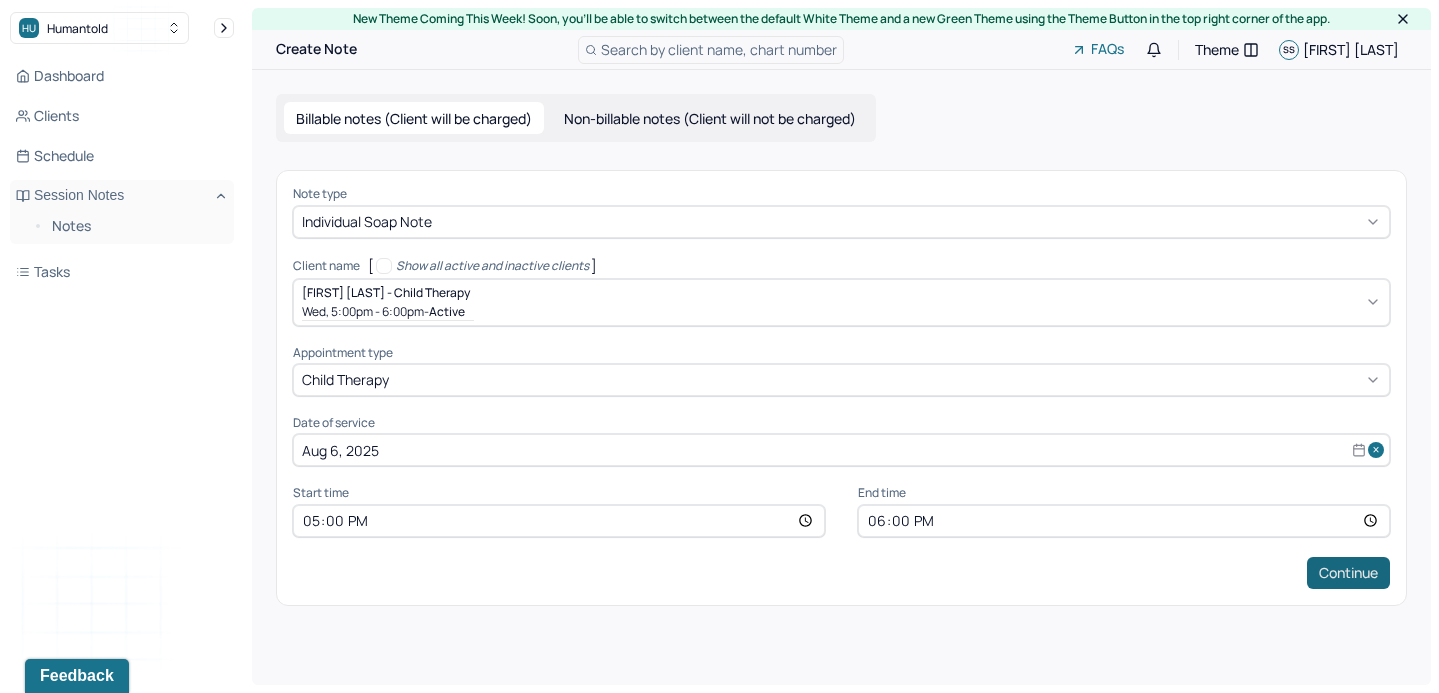 click on "Continue" at bounding box center (1348, 573) 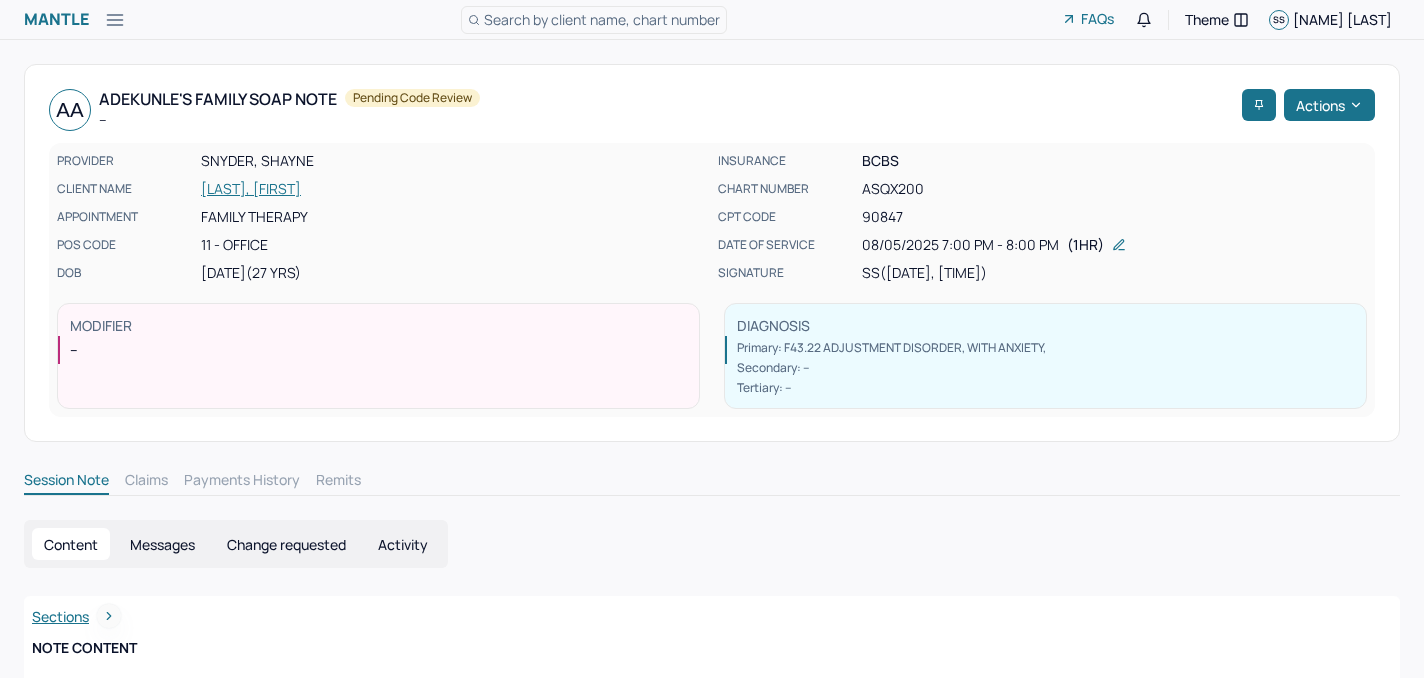 scroll, scrollTop: 0, scrollLeft: 0, axis: both 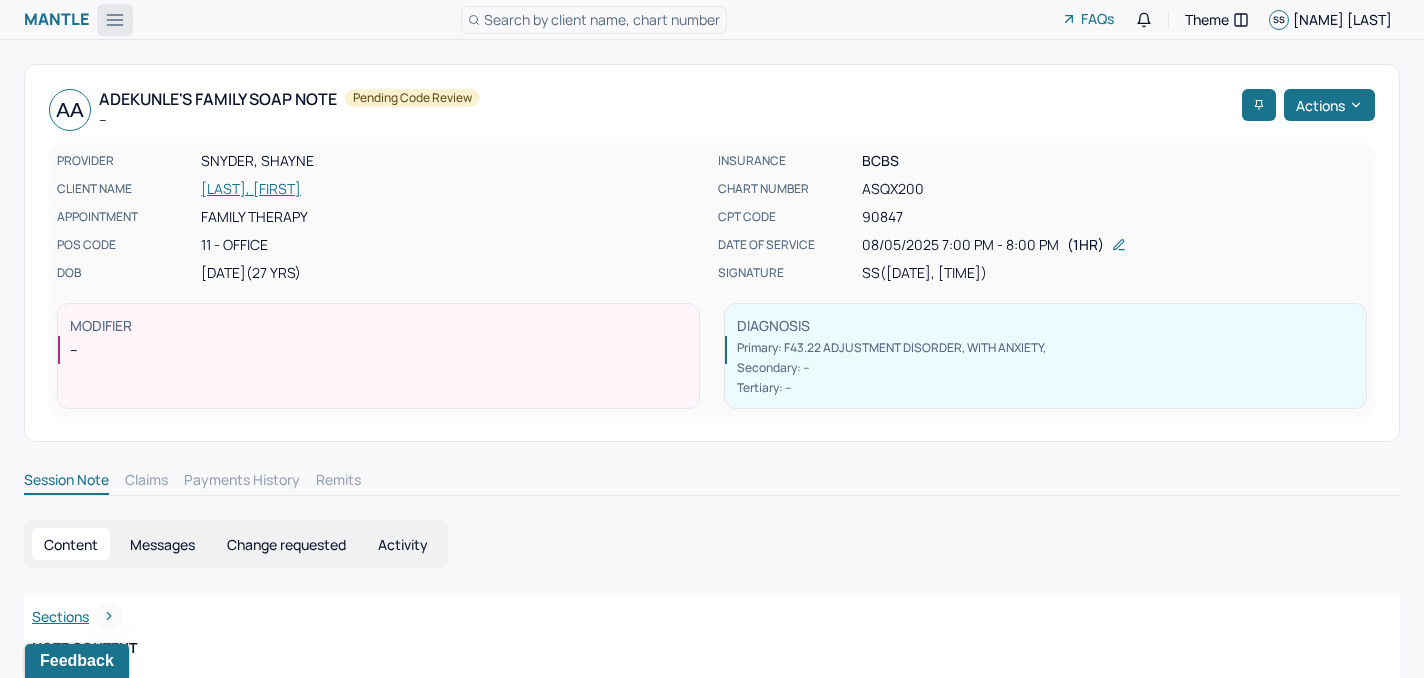 click 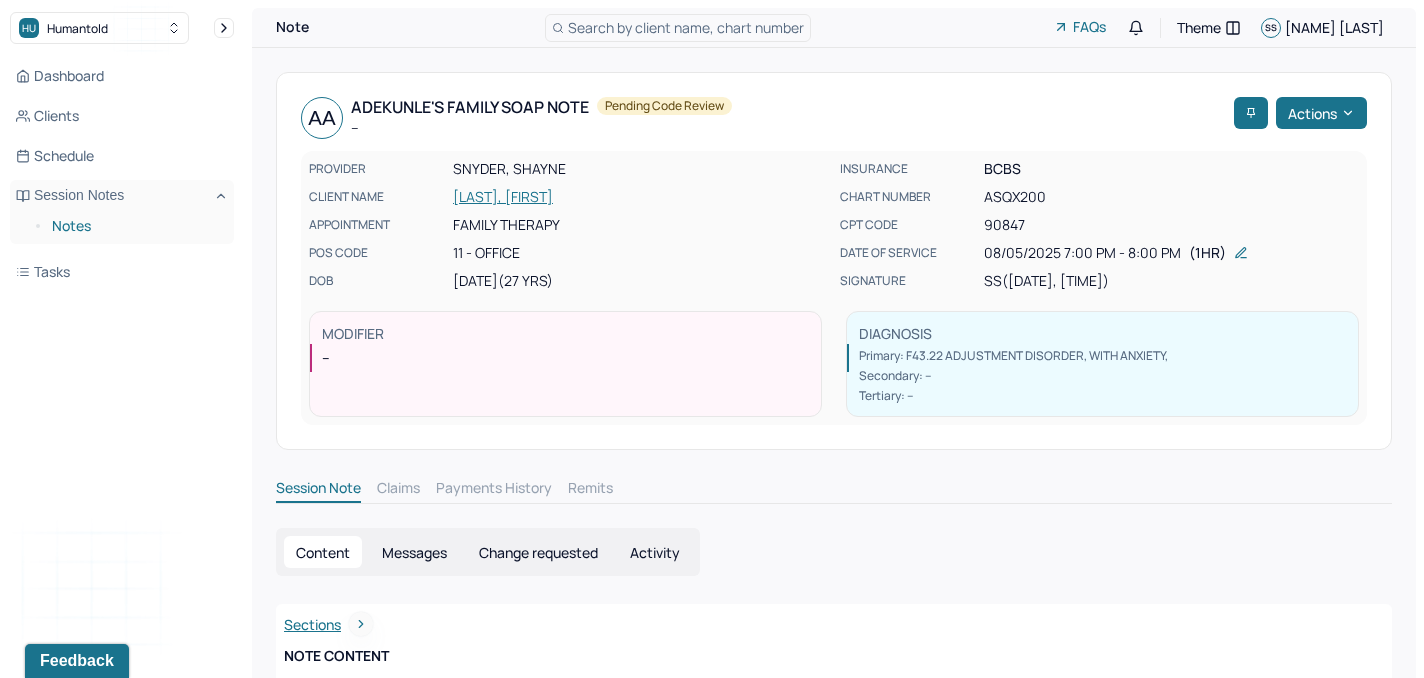 click on "Notes" at bounding box center [135, 226] 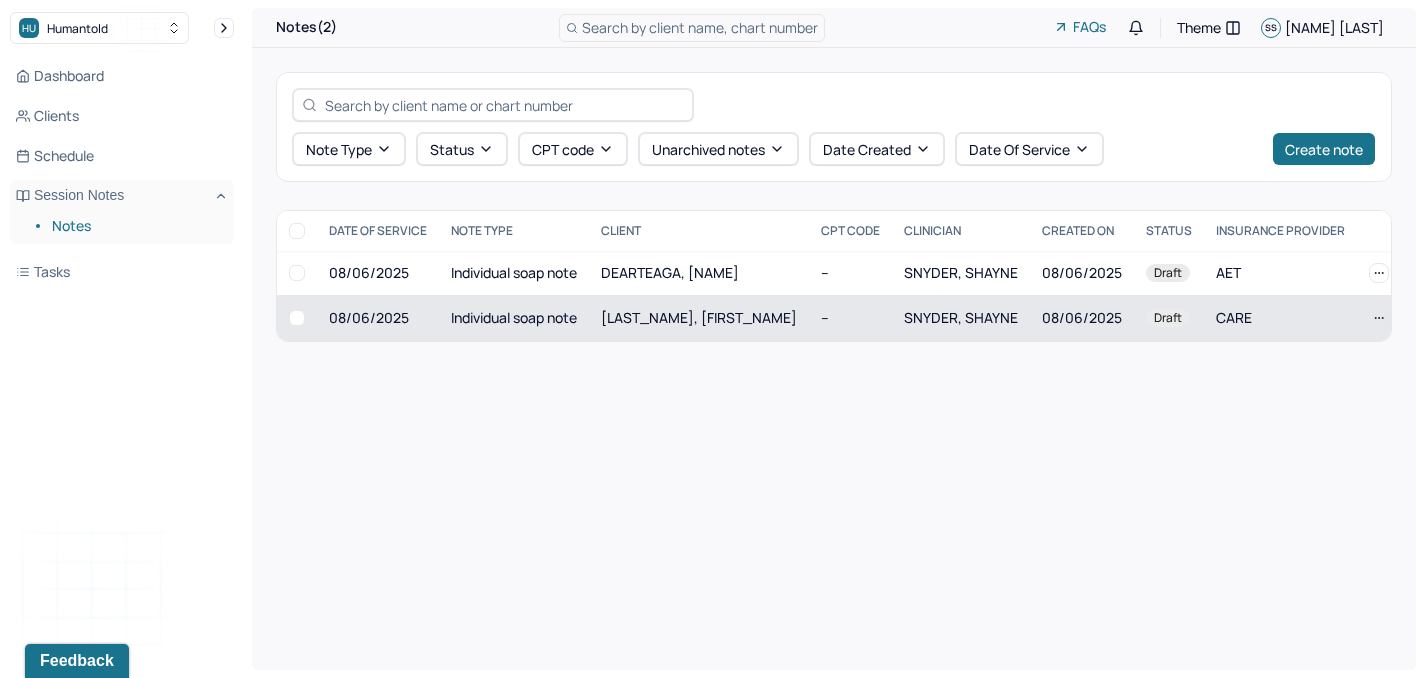 click on "Individual soap note" at bounding box center [514, 318] 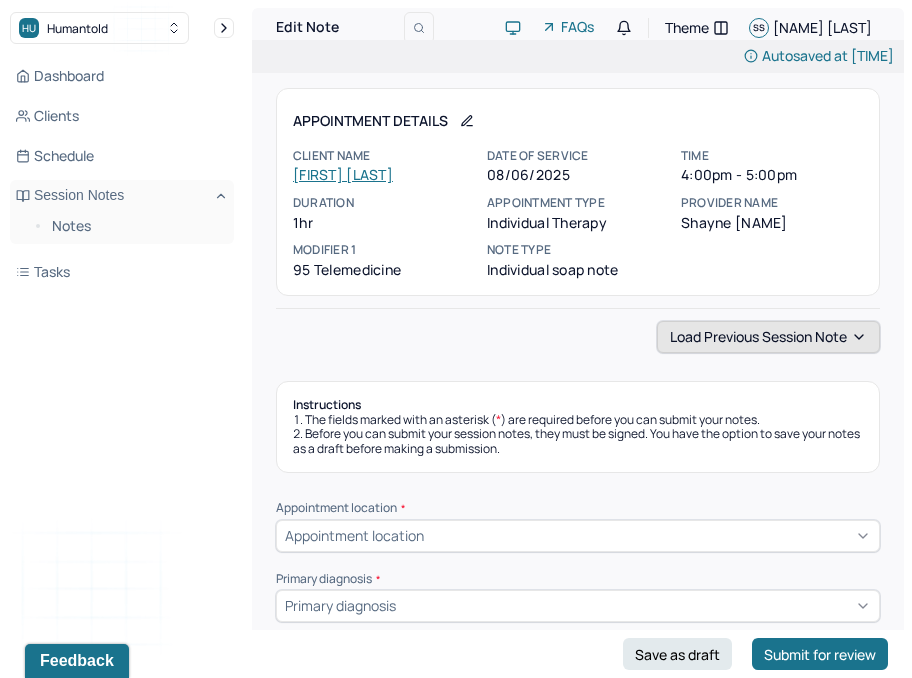 click on "Load previous session note" at bounding box center [768, 337] 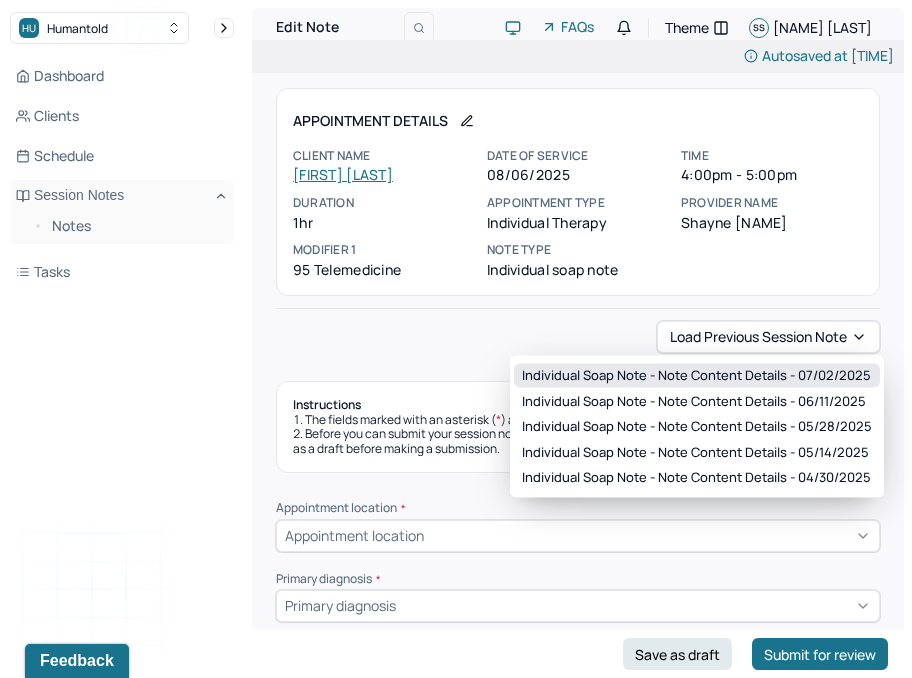 click on "Individual soap note   - Note content Details -   [DATE]" at bounding box center (697, 376) 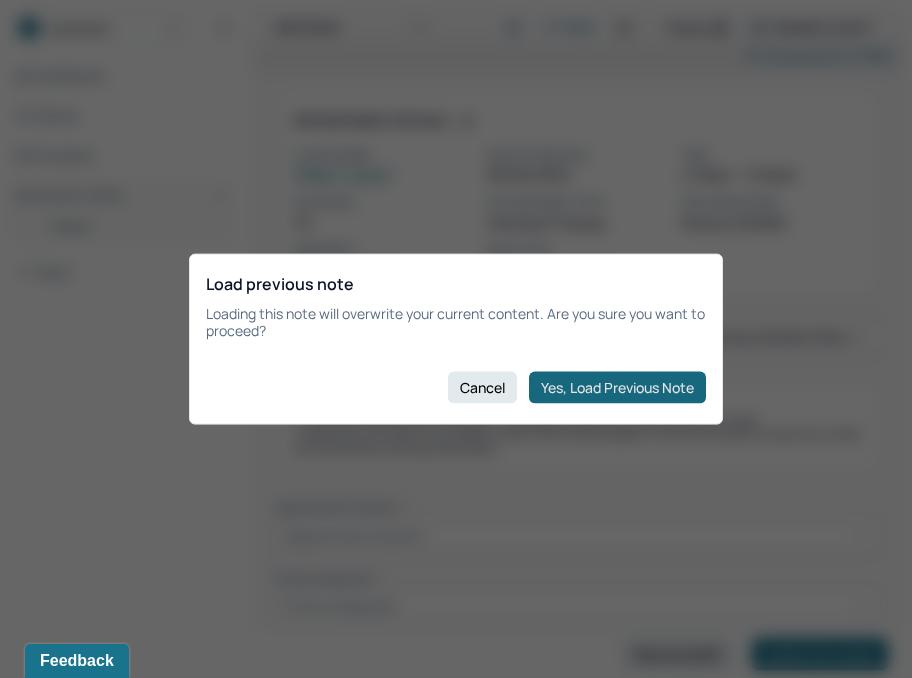click on "Yes, Load Previous Note" at bounding box center [617, 387] 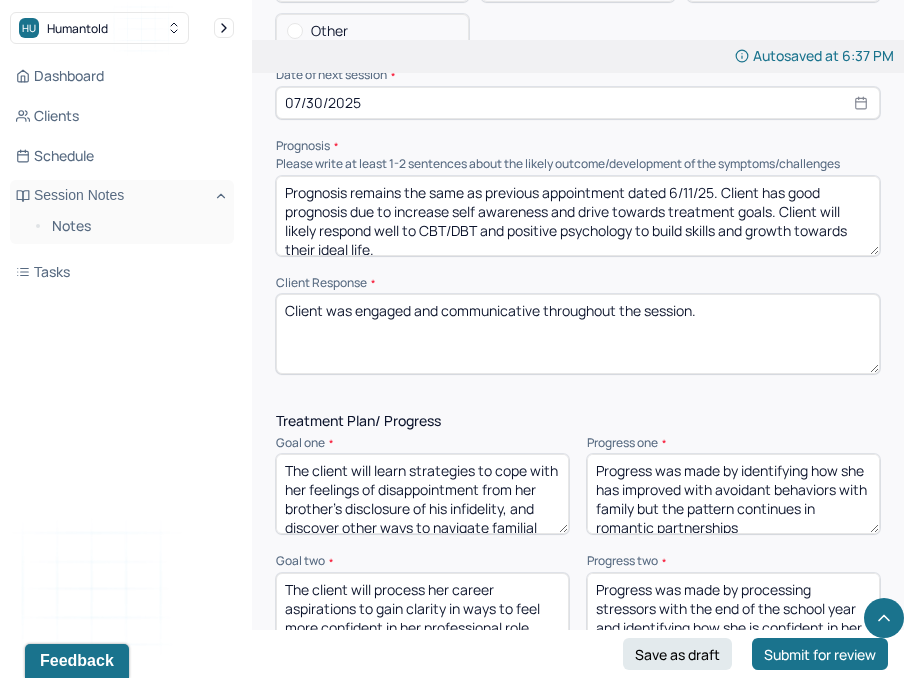 scroll, scrollTop: 2655, scrollLeft: 0, axis: vertical 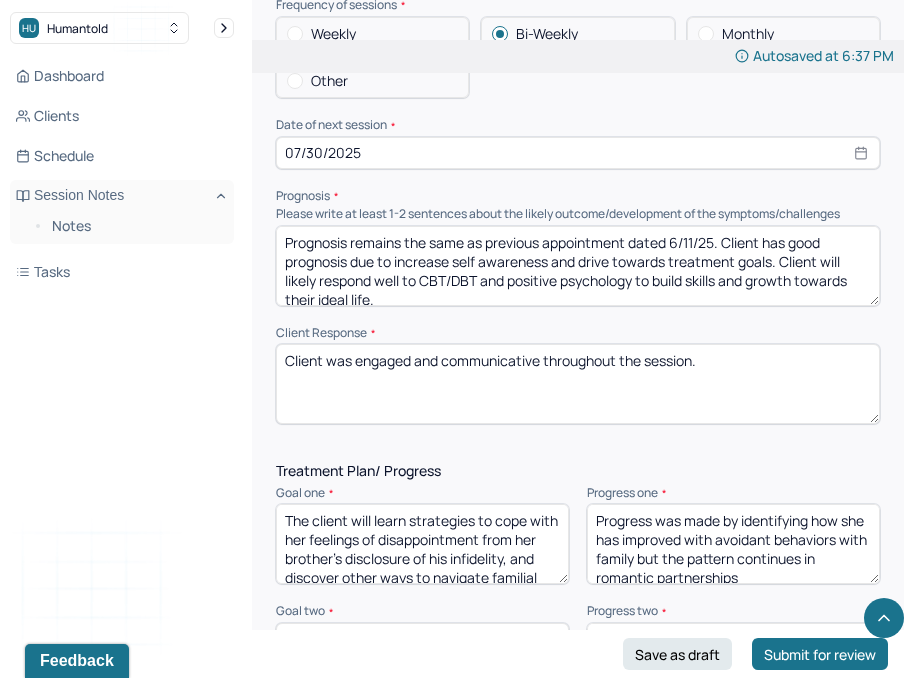 select on "7" 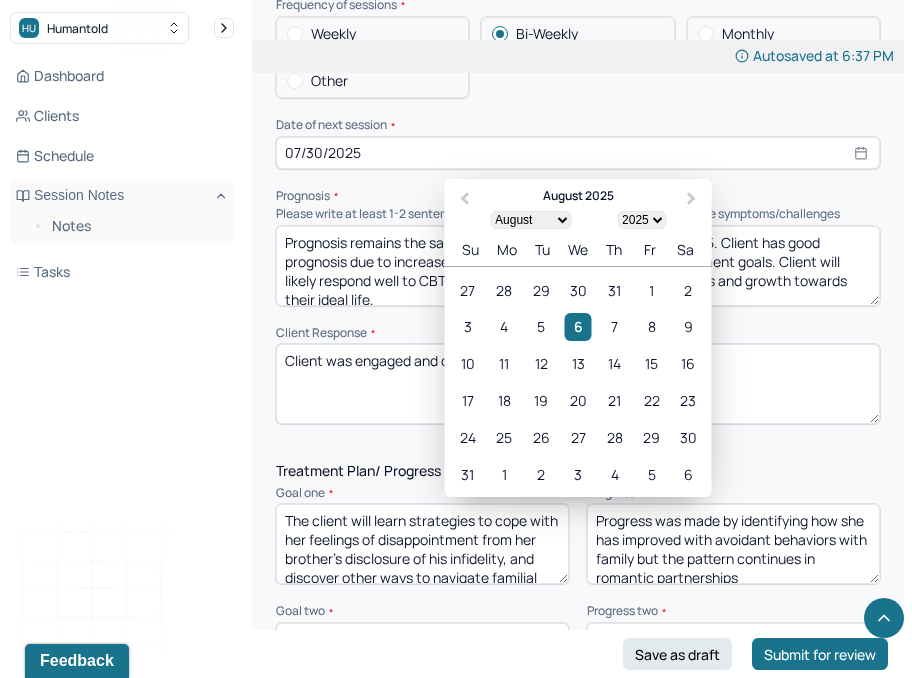 click on "07/30/2025" at bounding box center [578, 153] 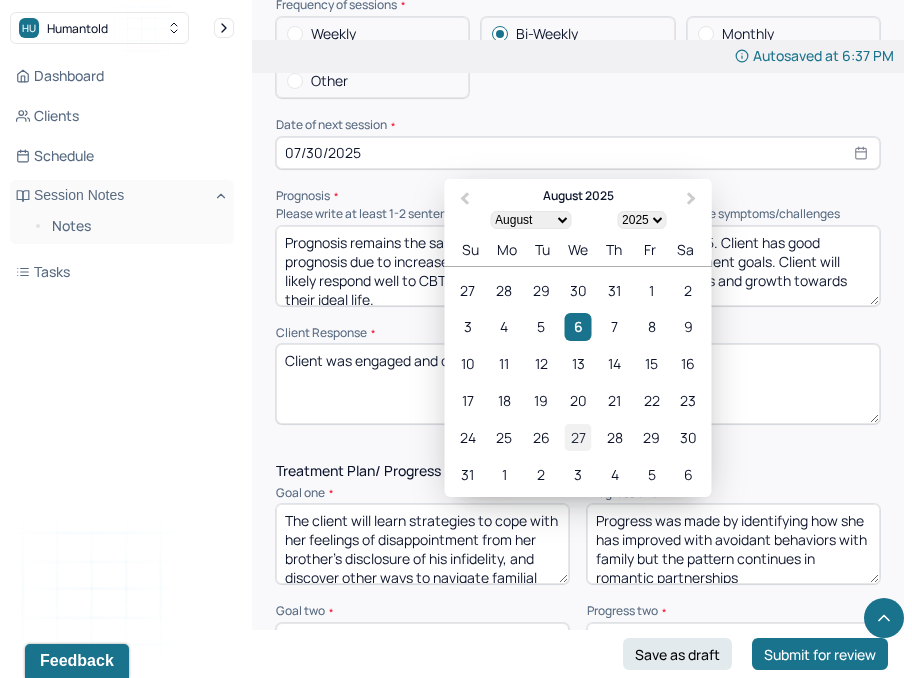 click on "27" at bounding box center (577, 437) 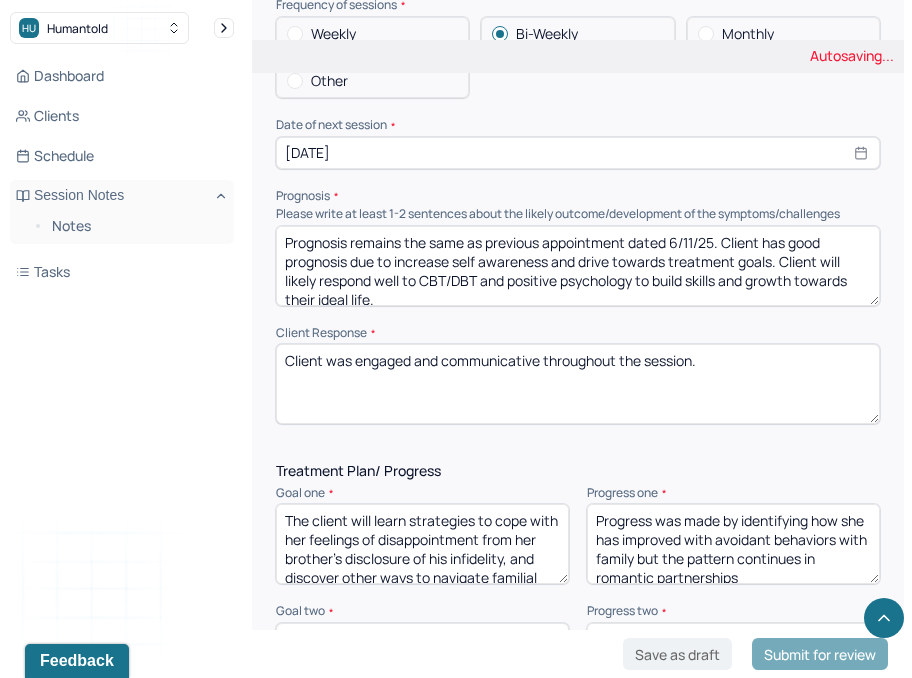 click on "Prognosis remains the same as previous appointment dated 6/11/25. Client has good prognosis due to increase self awareness and drive towards treatment goals. Client will likely respond well to CBT/DBT and positive psychology to build skills and growth towards their ideal life." at bounding box center [578, 266] 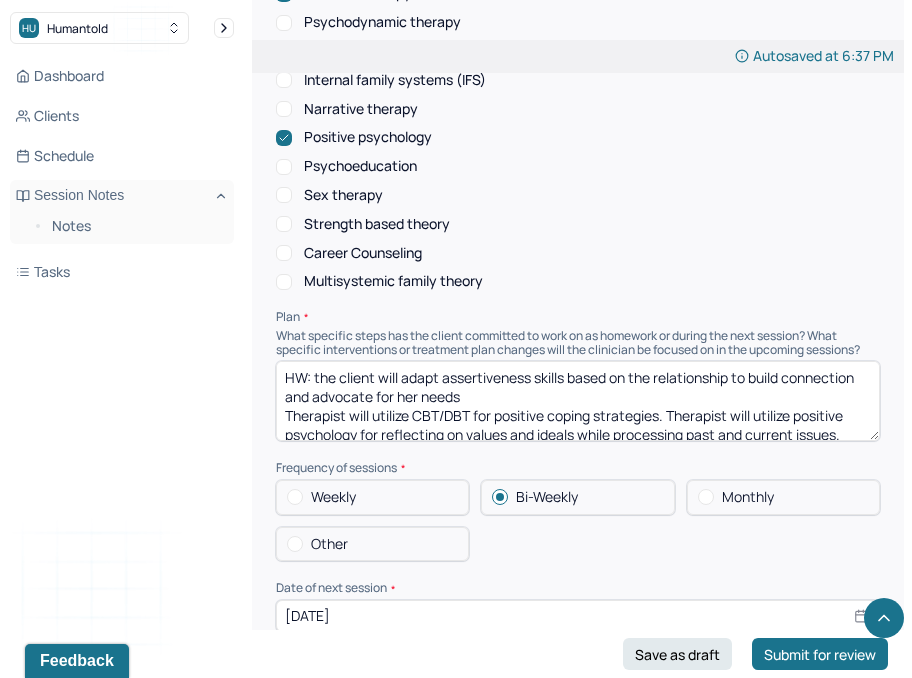 scroll, scrollTop: 2182, scrollLeft: 0, axis: vertical 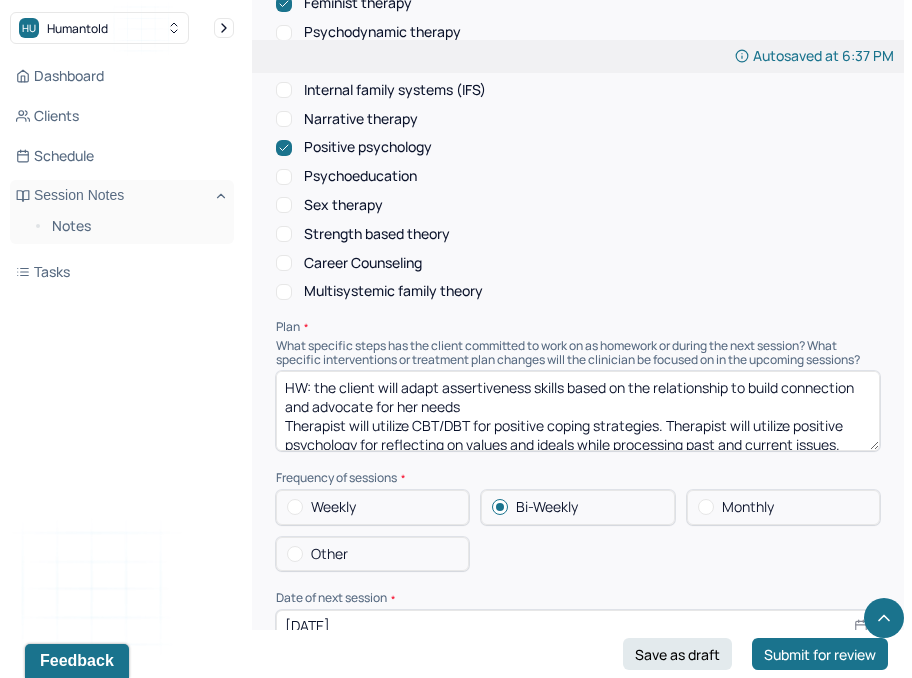 type on "Prognosis remains the same as previous appointment dated 7/2/25. Client has good prognosis due to increase self awareness and drive towards treatment goals. Client will likely respond well to CBT/DBT and positive psychology to build skills and growth towards their ideal life." 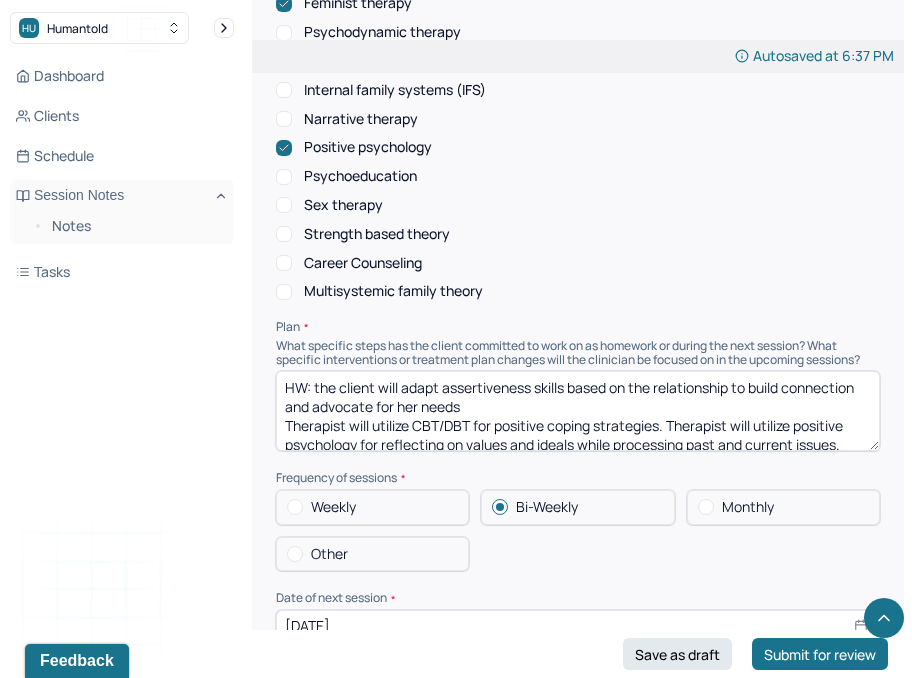 drag, startPoint x: 495, startPoint y: 412, endPoint x: 402, endPoint y: 394, distance: 94.72592 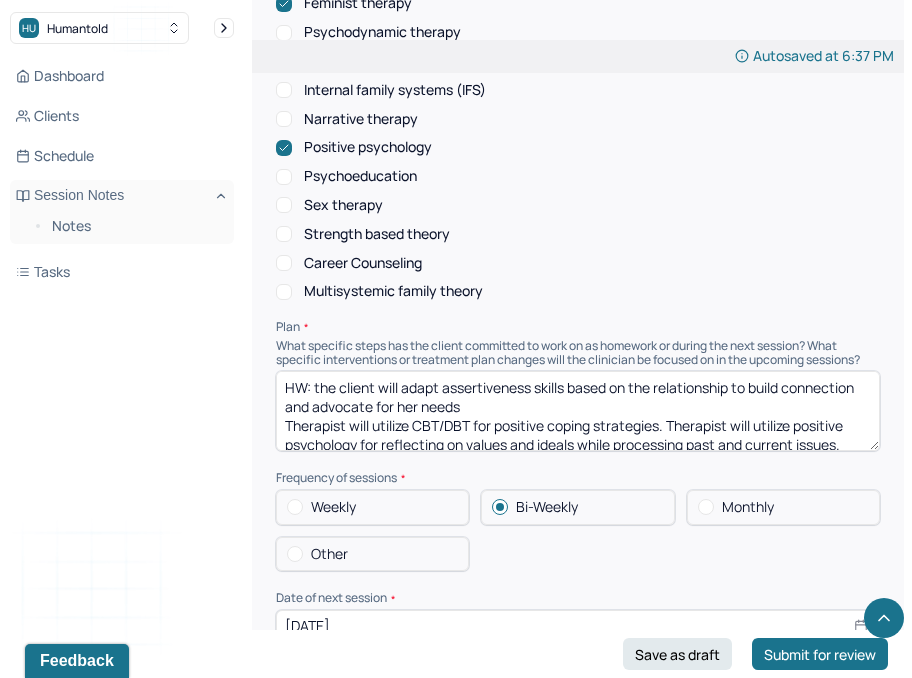 click on "HW: the client will adapt assertiveness skills based on the relationship to build connection and advocate for her needs
Therapist will utilize CBT/DBT for positive coping strategies. Therapist will utilize positive psychology for reflecting on values and ideals while processing past and current issues." at bounding box center [578, 411] 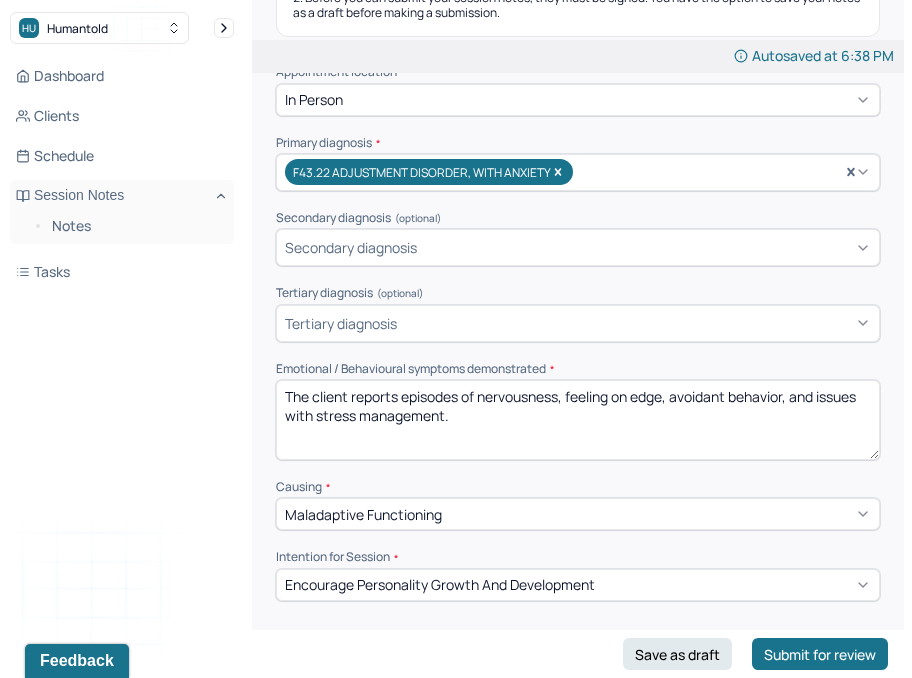scroll, scrollTop: 435, scrollLeft: 0, axis: vertical 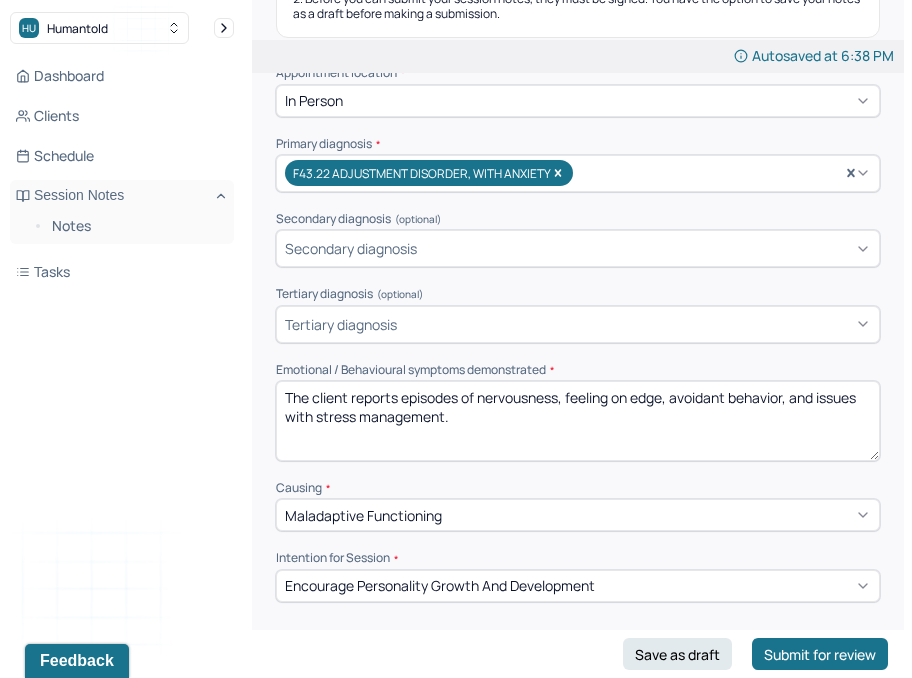 type on "HW: the client will assert her boundaries with her family
Therapist will utilize CBT/DBT for positive coping strategies. Therapist will utilize positive psychology for reflecting on values and ideals while processing past and current issues." 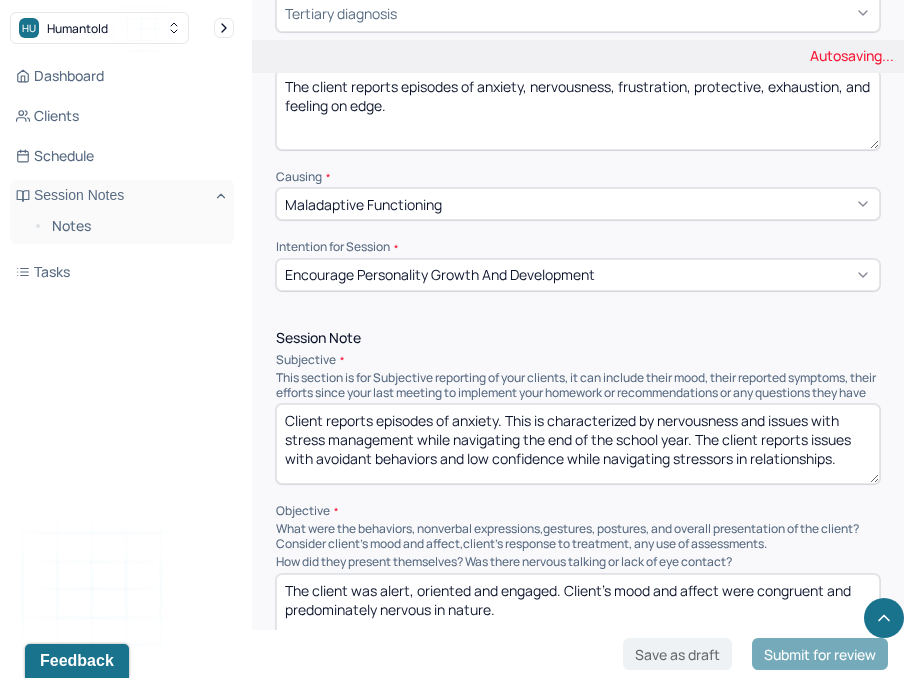 scroll, scrollTop: 754, scrollLeft: 0, axis: vertical 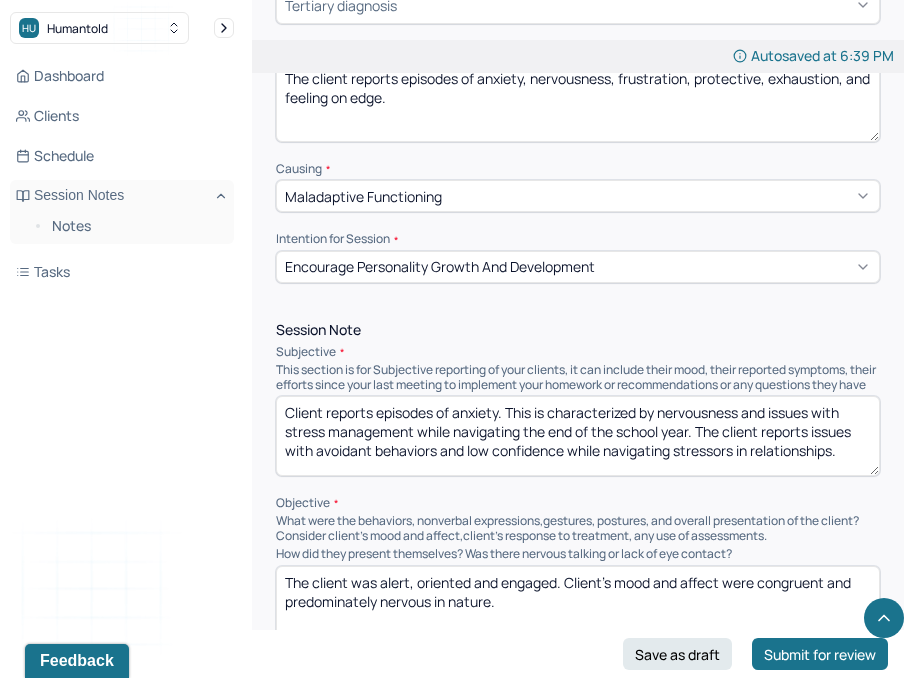 type on "The client reports episodes of anxiety, nervousness, frustration, protective, exhaustion, and feeling on edge." 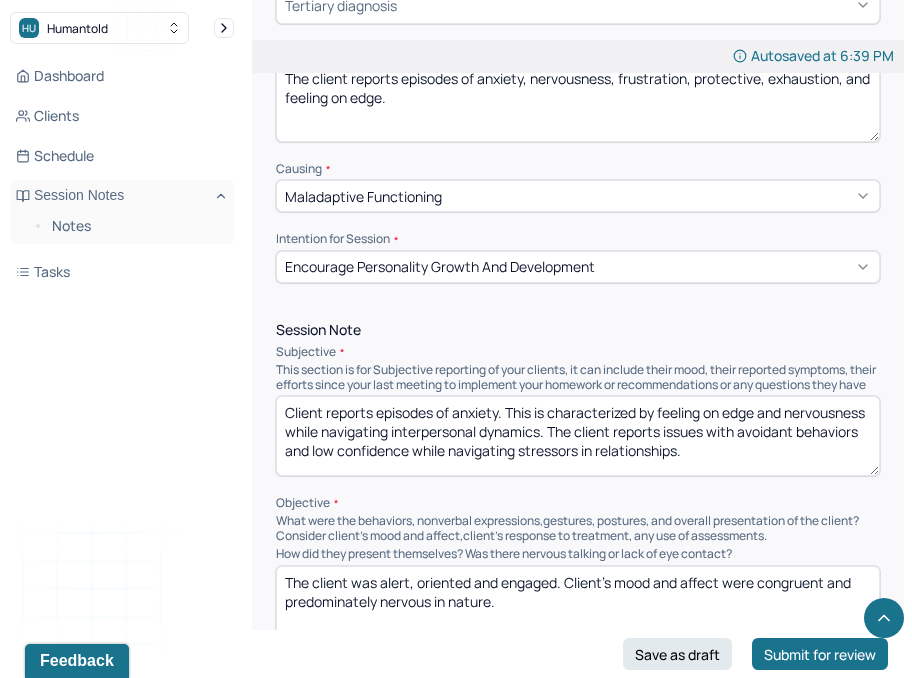 drag, startPoint x: 854, startPoint y: 465, endPoint x: 284, endPoint y: 467, distance: 570.0035 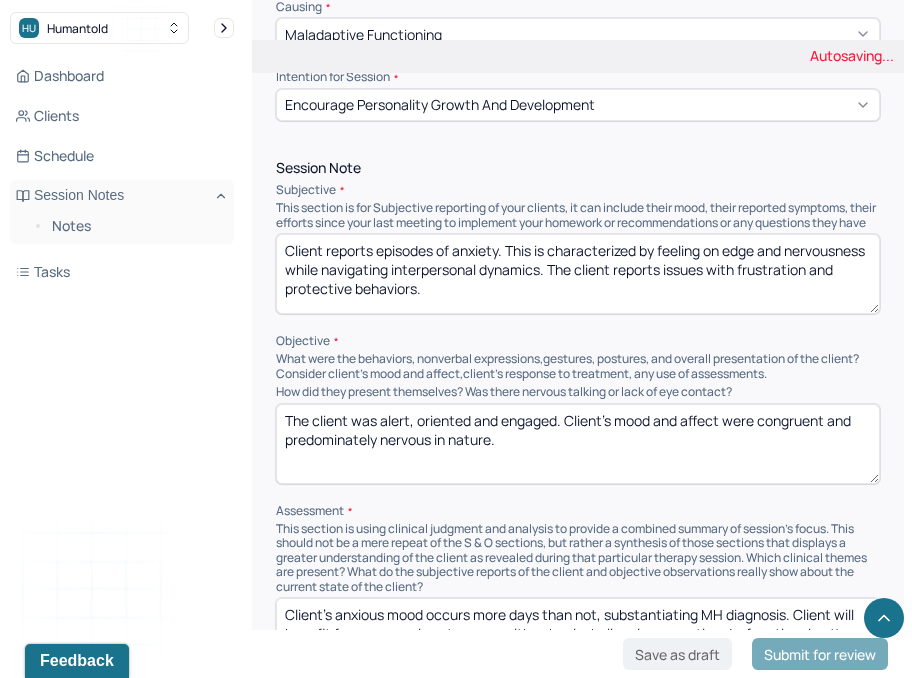 scroll, scrollTop: 969, scrollLeft: 0, axis: vertical 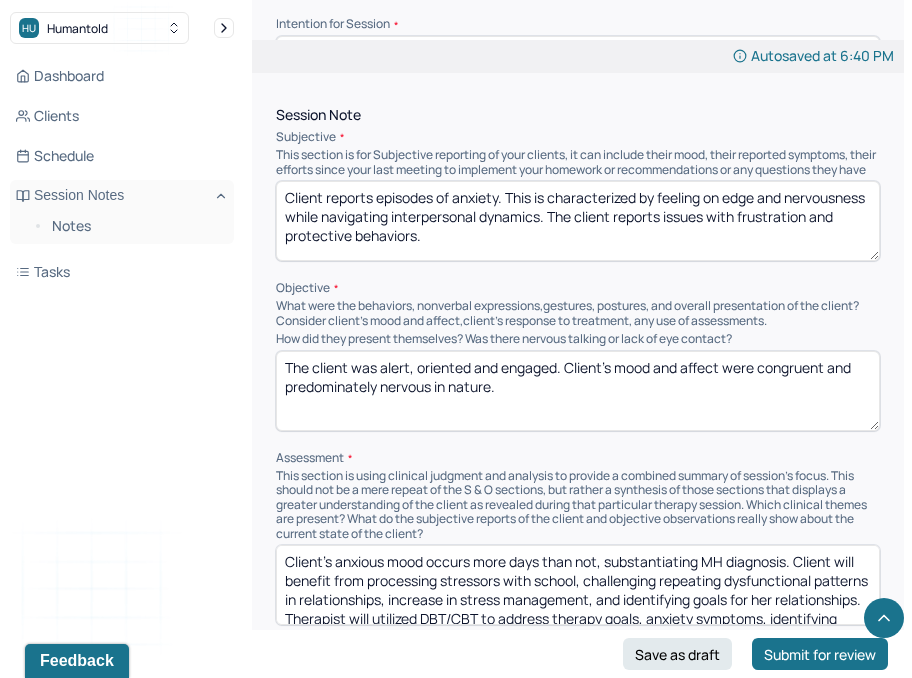 type on "Client reports episodes of anxiety. This is characterized by feeling on edge and nervousness while navigating interpersonal dynamics. The client reports issues with frustration and protective behaviors." 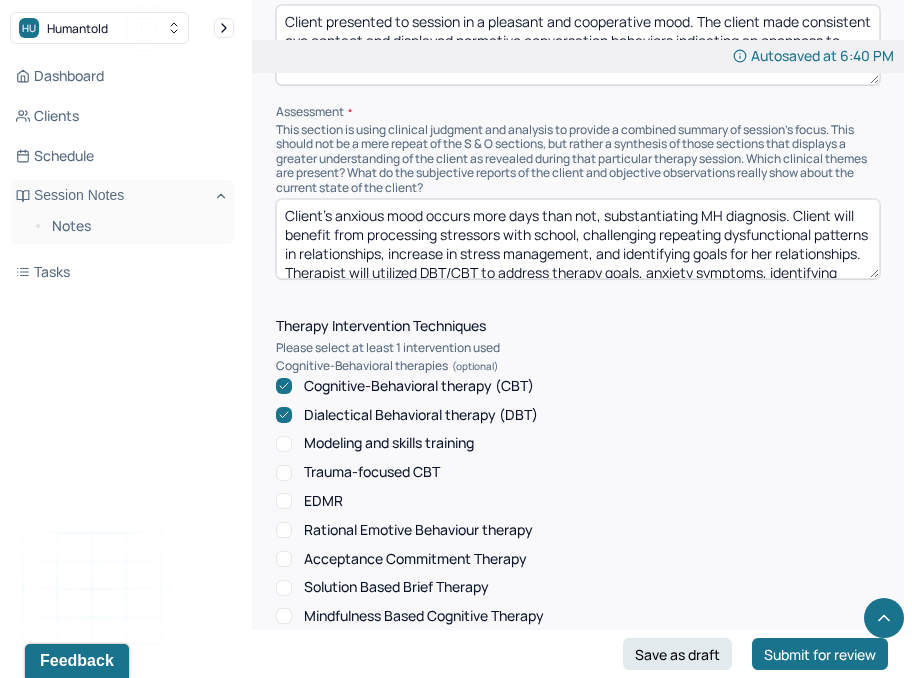 scroll, scrollTop: 1314, scrollLeft: 0, axis: vertical 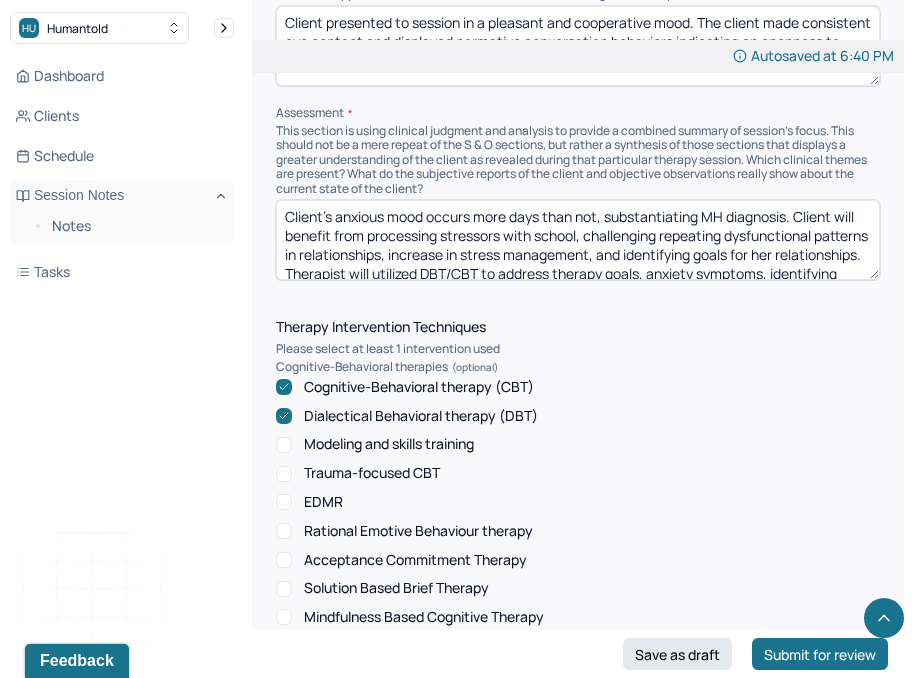 type on "Client presented to session in a pleasant and cooperative mood. The client made consistent eye contact and displayed normative conversation behaviors indicating an openness to interventions" 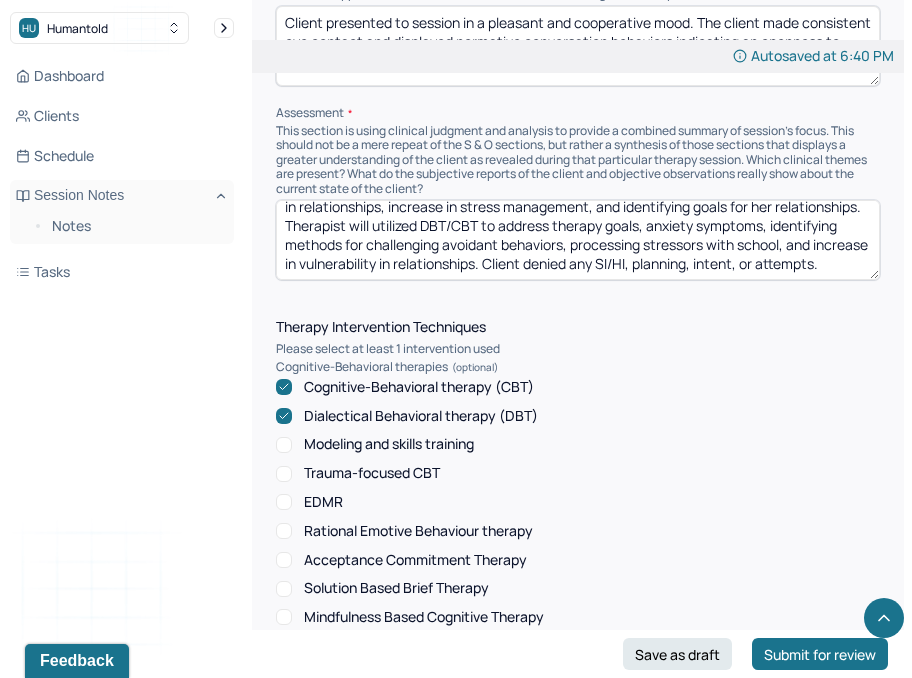 scroll, scrollTop: 66, scrollLeft: 0, axis: vertical 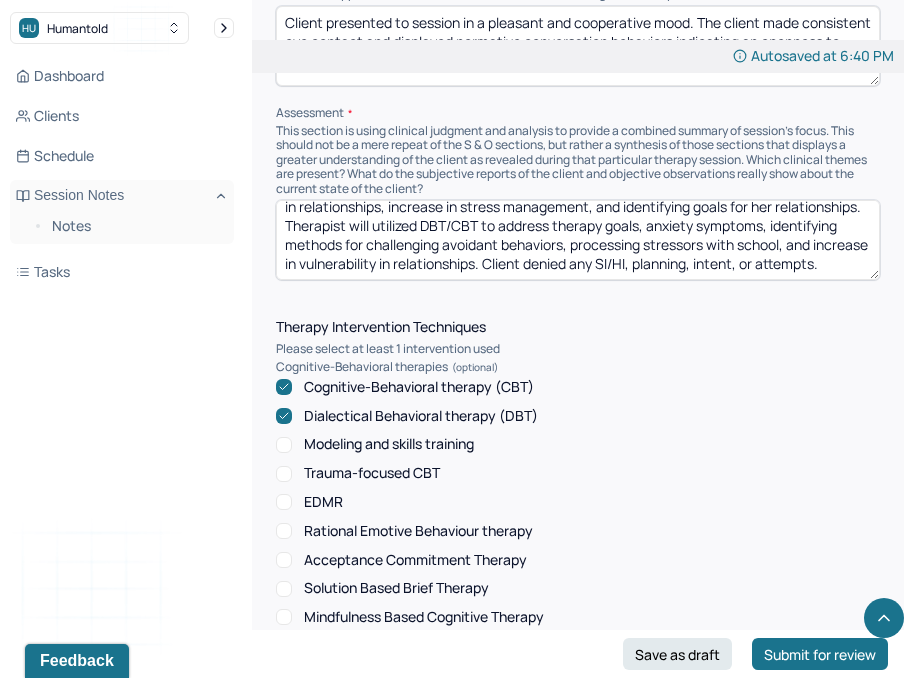 click on "Client's anxious mood occurs more days than not, substantiating MH diagnosis. Client will benefit from processing stressors with school, challenging repeating dysfunctional patterns in relationships, increase in stress management, and identifying goals for her relationships. Therapist will utilized DBT/CBT to address therapy goals, anxiety symptoms, identifying methods for challenging avoidant behaviors, processing stressors with school, and increase in vulnerability in relationships. Client denied any SI/HI, planning, intent, or attempts." at bounding box center [578, 240] 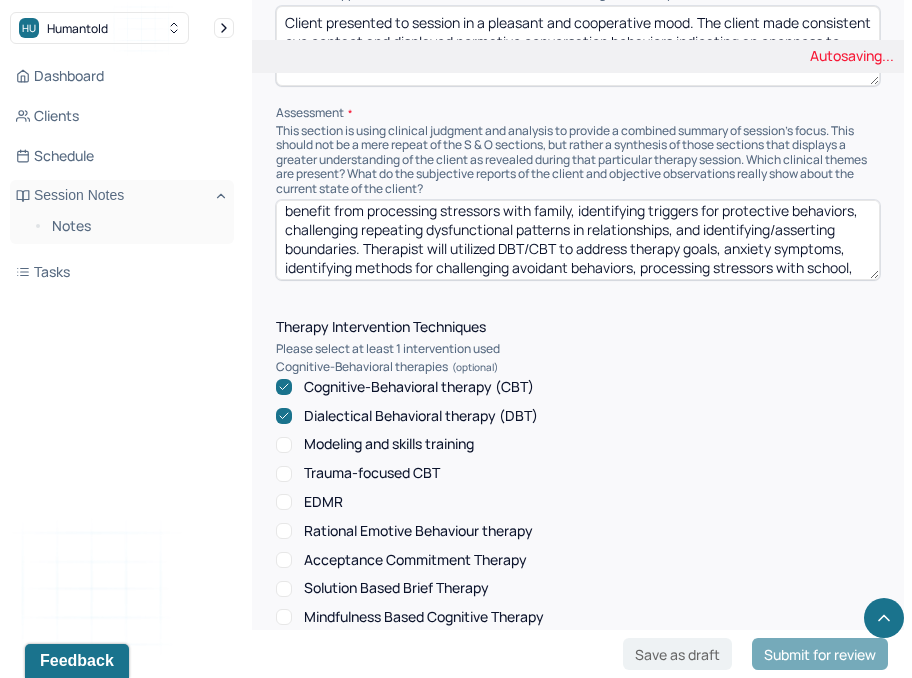 scroll, scrollTop: 66, scrollLeft: 0, axis: vertical 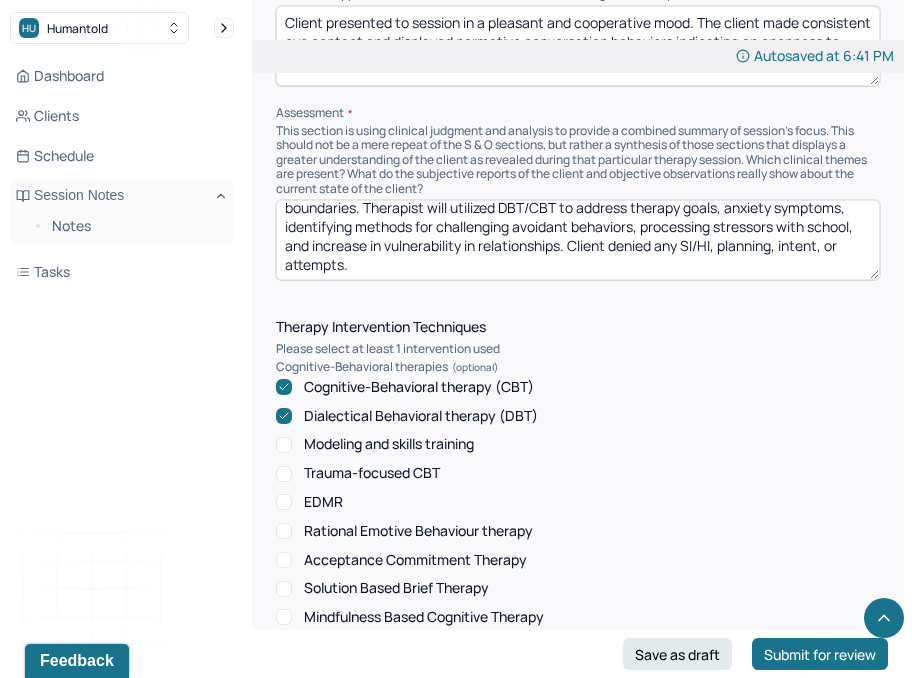 drag, startPoint x: 562, startPoint y: 254, endPoint x: 283, endPoint y: 237, distance: 279.51746 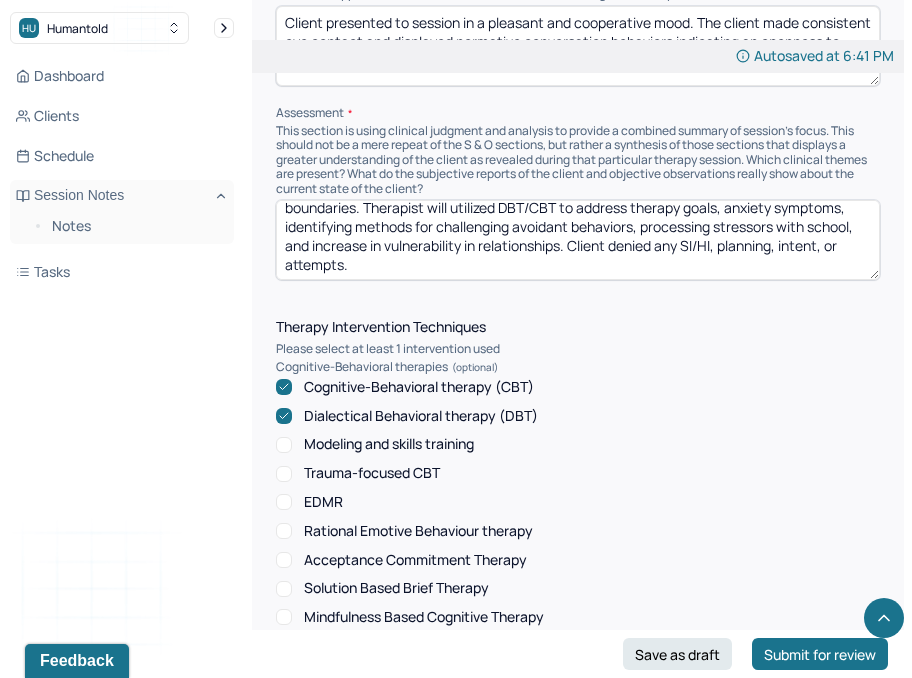 click on "Client's anxious mood occurs more days than not, substantiating MH diagnosis. Client will benefit from processing stressors with family, identifying triggers for protective behaviors, challenging repeating dysfunctional patterns in relationships, and identifying/asserting boundaries. Therapist will utilized DBT/CBT to address therapy goals, anxiety symptoms, identifying methods for challenging avoidant behaviors, processing stressors with school, and increase in vulnerability in relationships. Client denied any SI/HI, planning, intent, or attempts." at bounding box center [578, 240] 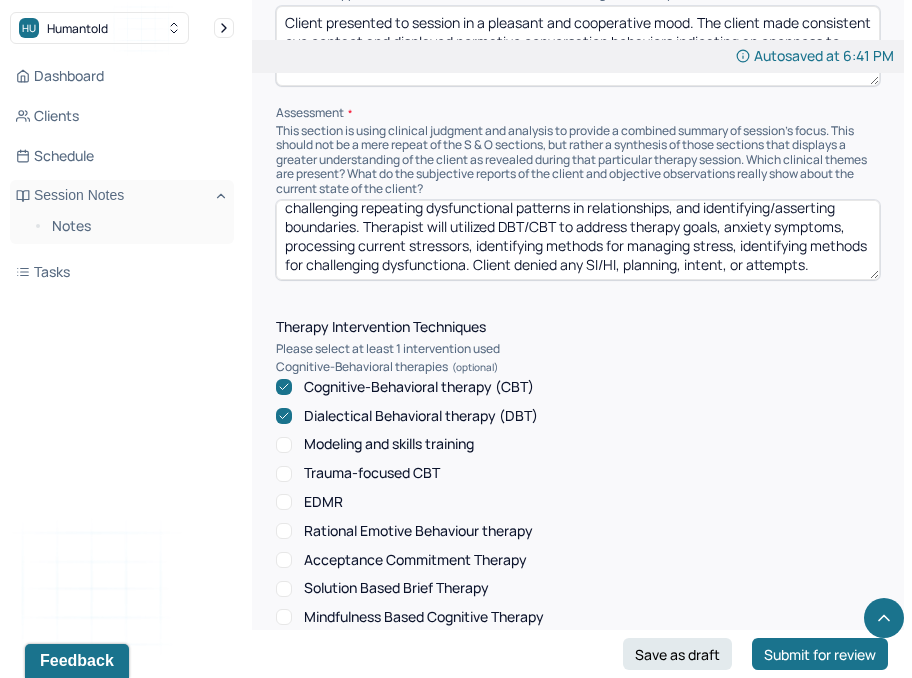 scroll, scrollTop: 66, scrollLeft: 0, axis: vertical 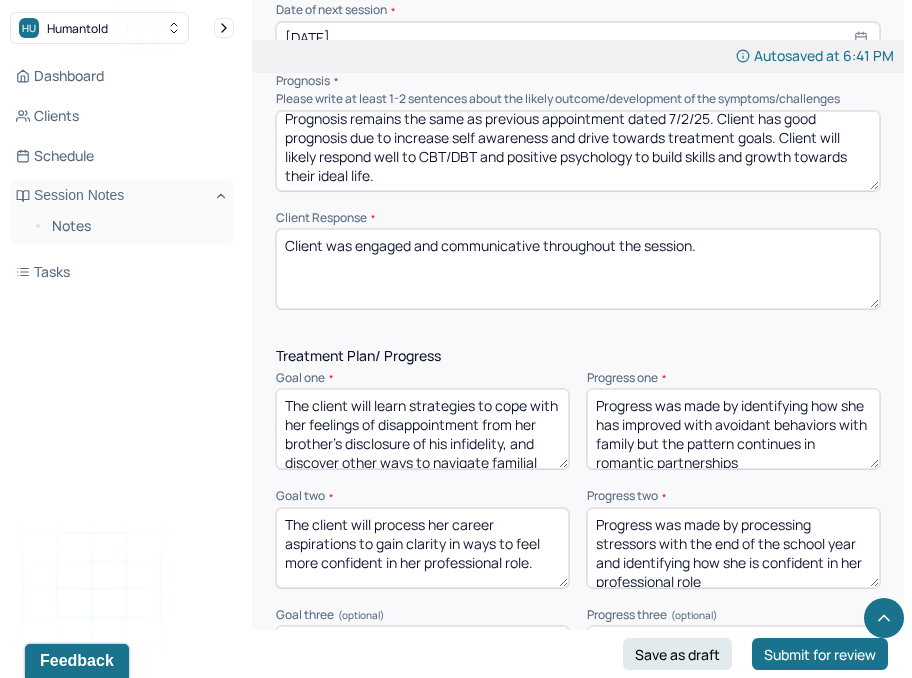 type on "Client's anxious mood occurs more days than not, substantiating MH diagnosis. Client will benefit from processing stressors with family, identifying triggers for protective behaviors, challenging repeating dysfunctional patterns in relationships, and identifying/asserting boundaries. Therapist will utilized DBT/CBT to address therapy goals, anxiety symptoms, processing current stressors, identifying methods for managing stress, identifying methods for challenging dysfunctional patterns in the family, and challenging avoidant behaviors. Client denied any SI/HI, planning, intent, or attempts." 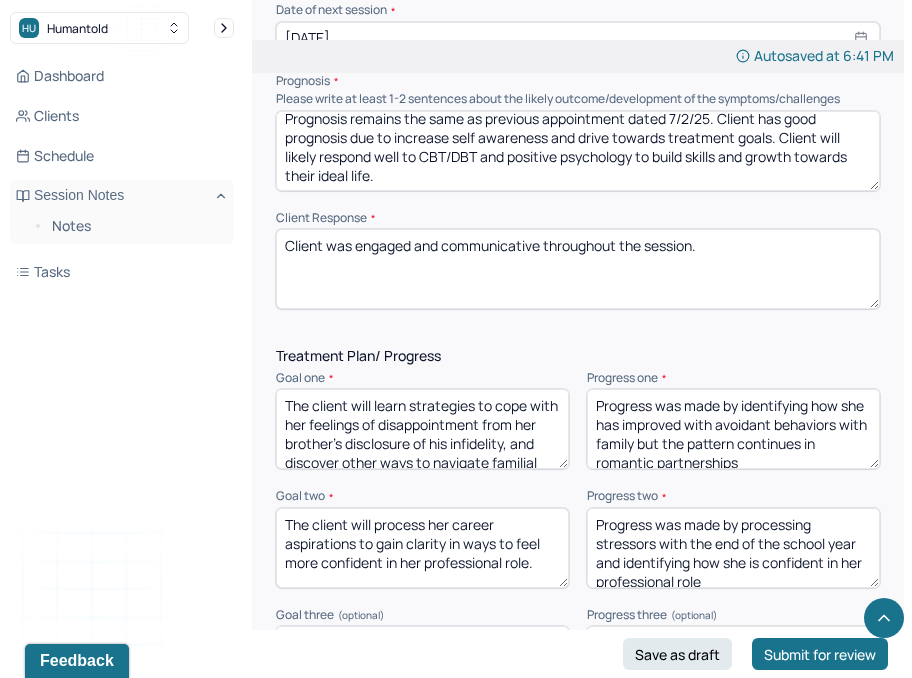 drag, startPoint x: 741, startPoint y: 263, endPoint x: 258, endPoint y: 235, distance: 483.8109 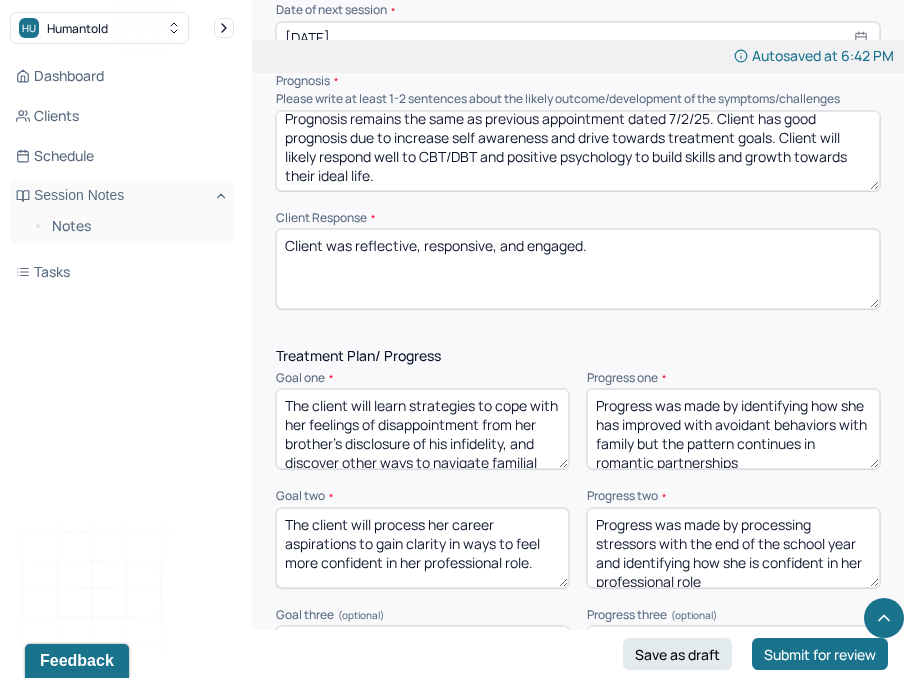 type on "Client was reflective, responsive, and engaged." 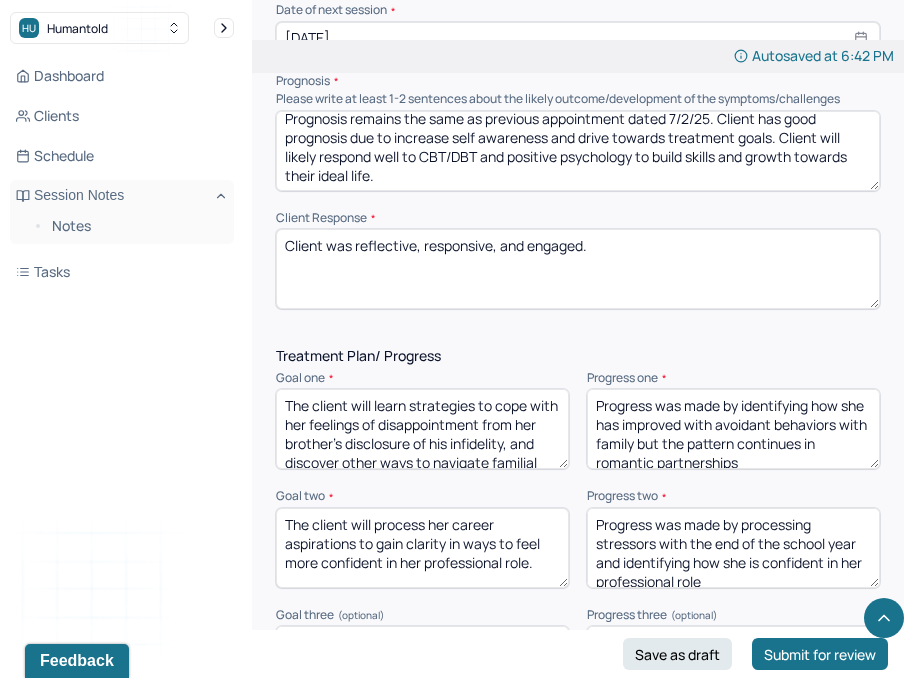 drag, startPoint x: 752, startPoint y: 470, endPoint x: 746, endPoint y: 415, distance: 55.326305 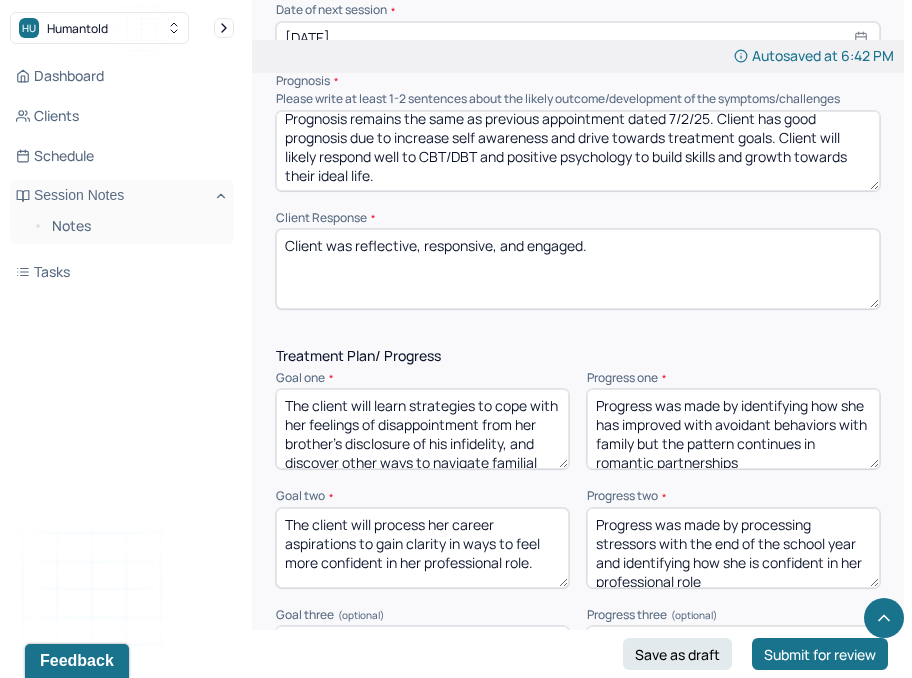 click on "Progress was made by identifying how she has improved with avoidant behaviors with family but the pattern continues in romantic partnerships" at bounding box center [733, 429] 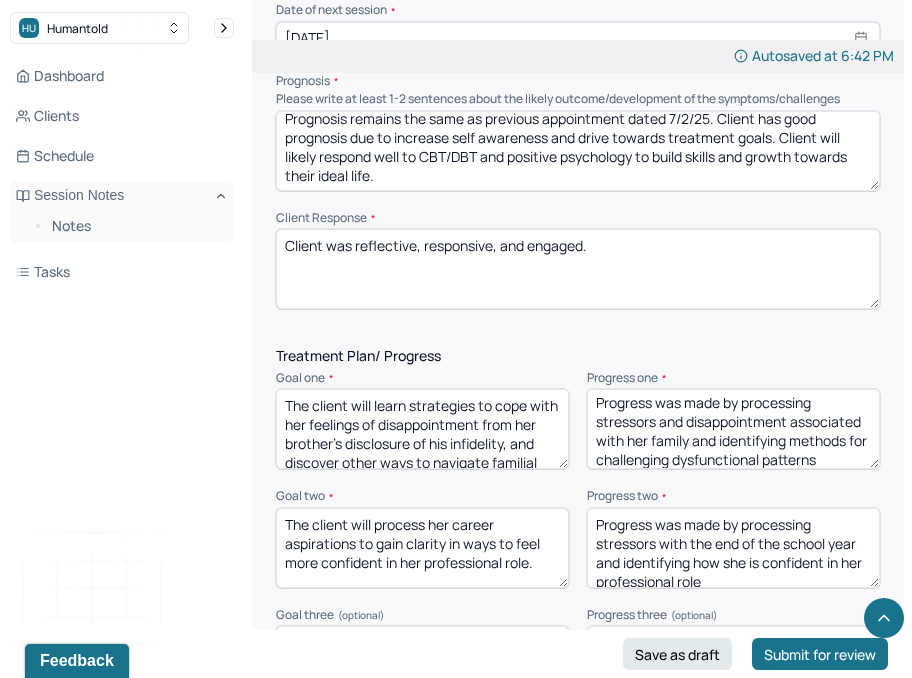 scroll, scrollTop: 9, scrollLeft: 0, axis: vertical 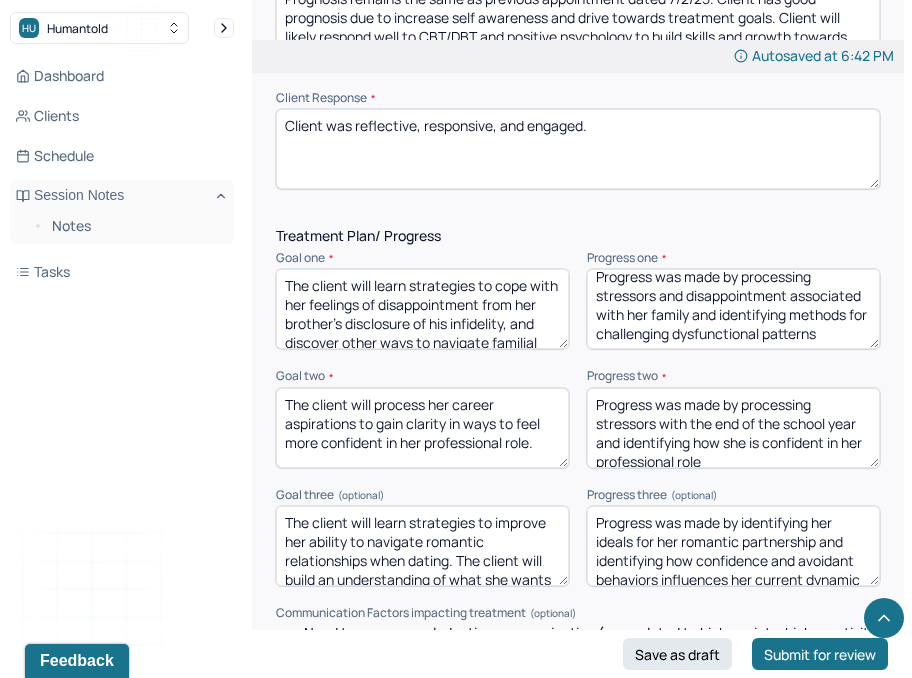 type on "Progress was made by processing stressors and disappointment associated with her family and identifying methods for challenging dysfunctional patterns" 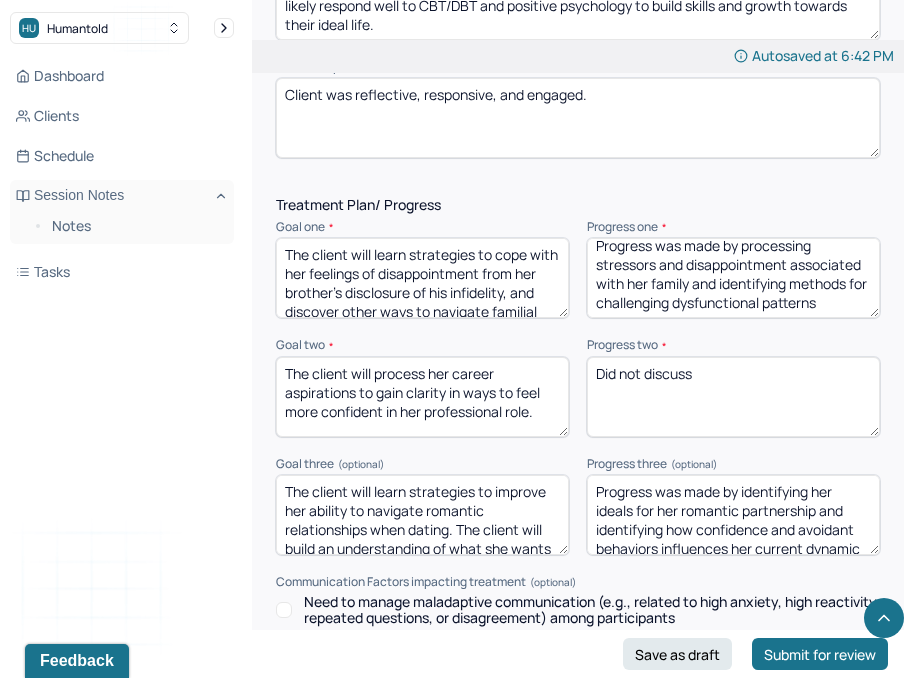 scroll, scrollTop: 2931, scrollLeft: 0, axis: vertical 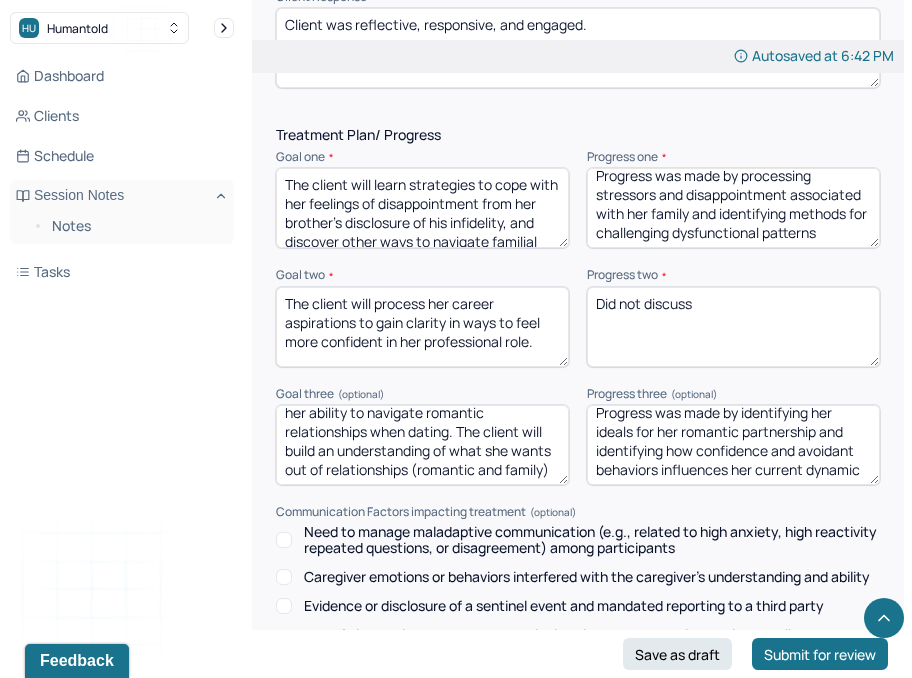 type on "Did not discuss" 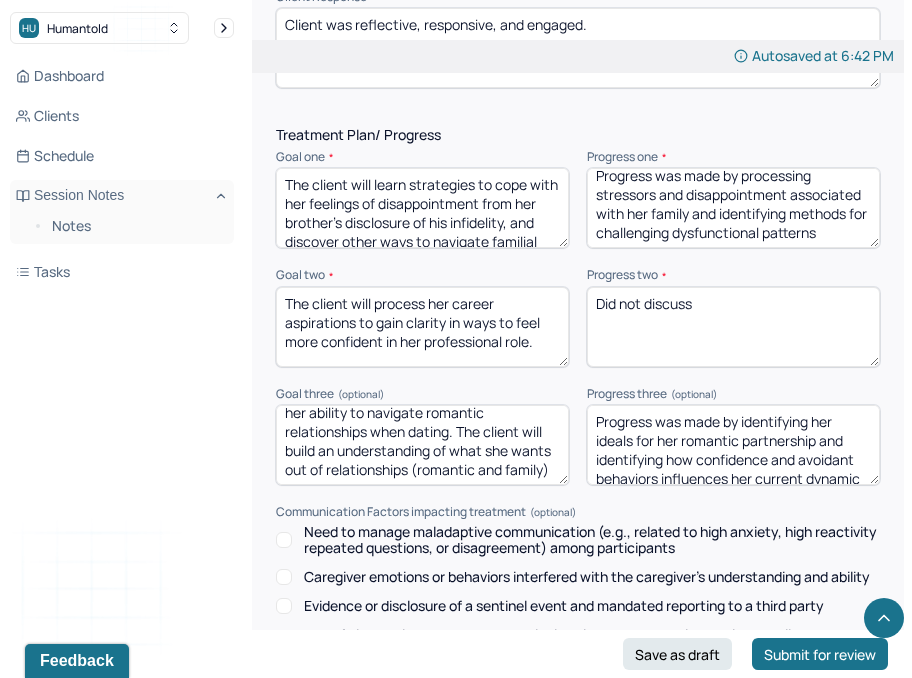 drag, startPoint x: 862, startPoint y: 473, endPoint x: 745, endPoint y: 419, distance: 128.86038 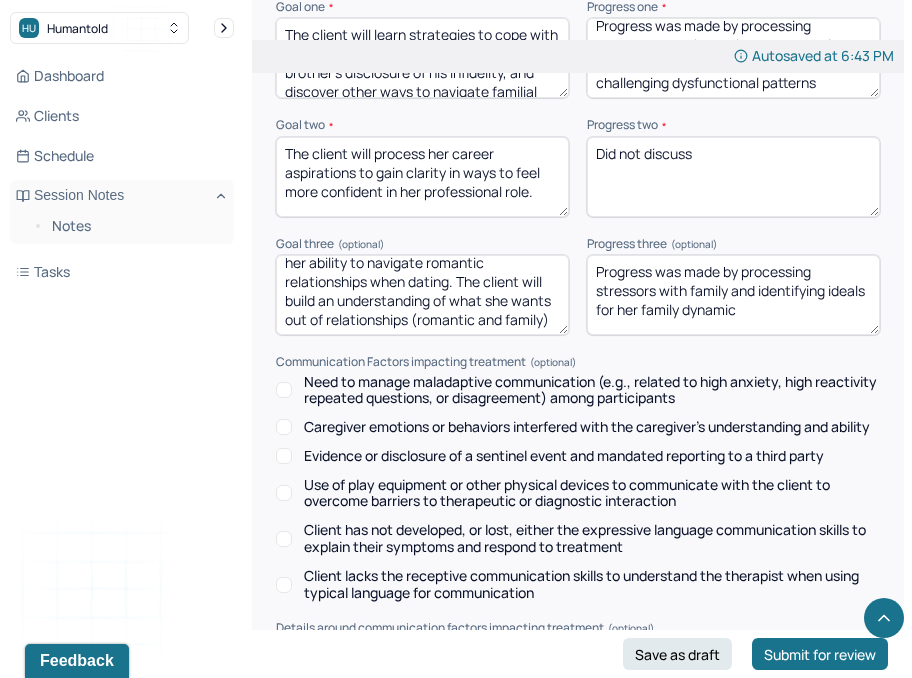 scroll, scrollTop: 3423, scrollLeft: 0, axis: vertical 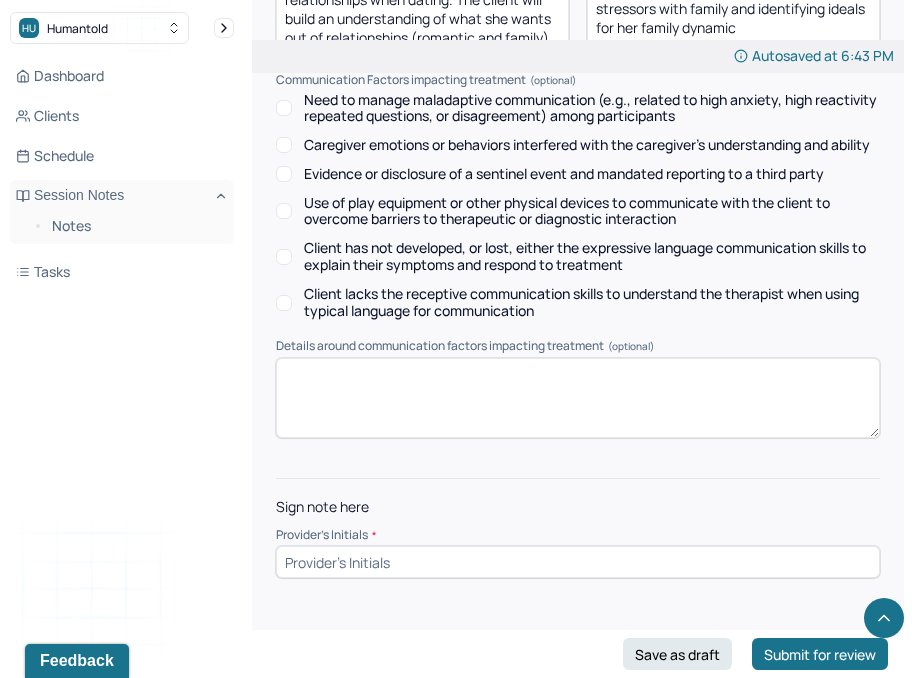 type on "Progress was made by processing stressors with family and identifying ideals for her family dynamic" 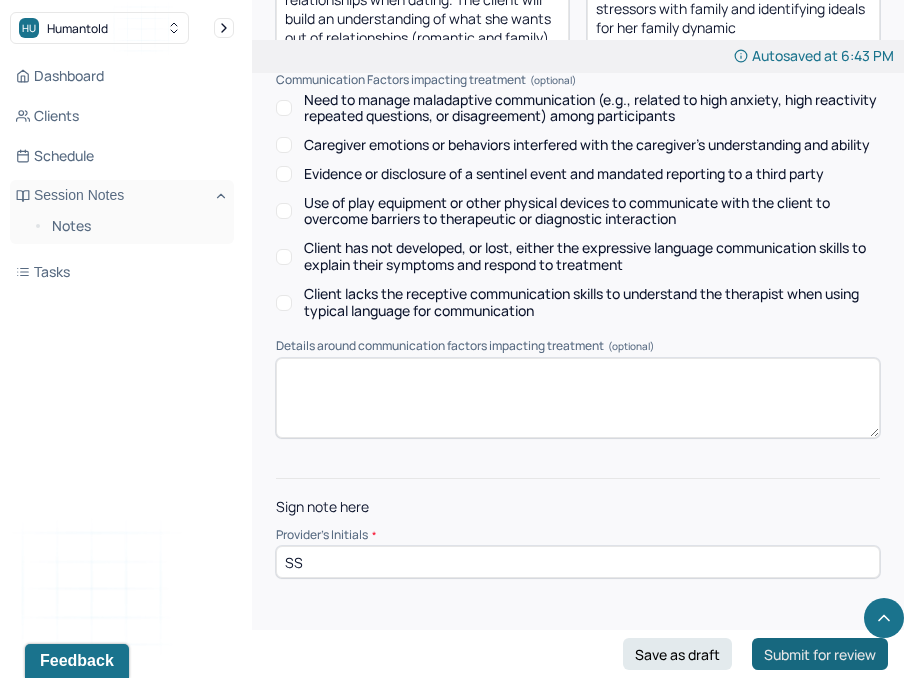 type on "SS" 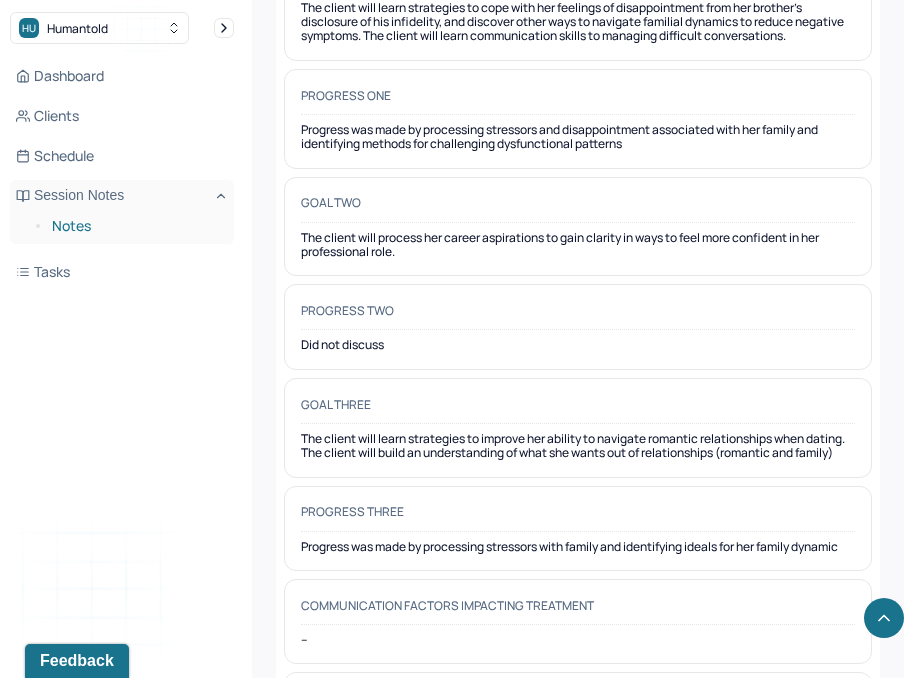 click on "Notes" at bounding box center [135, 226] 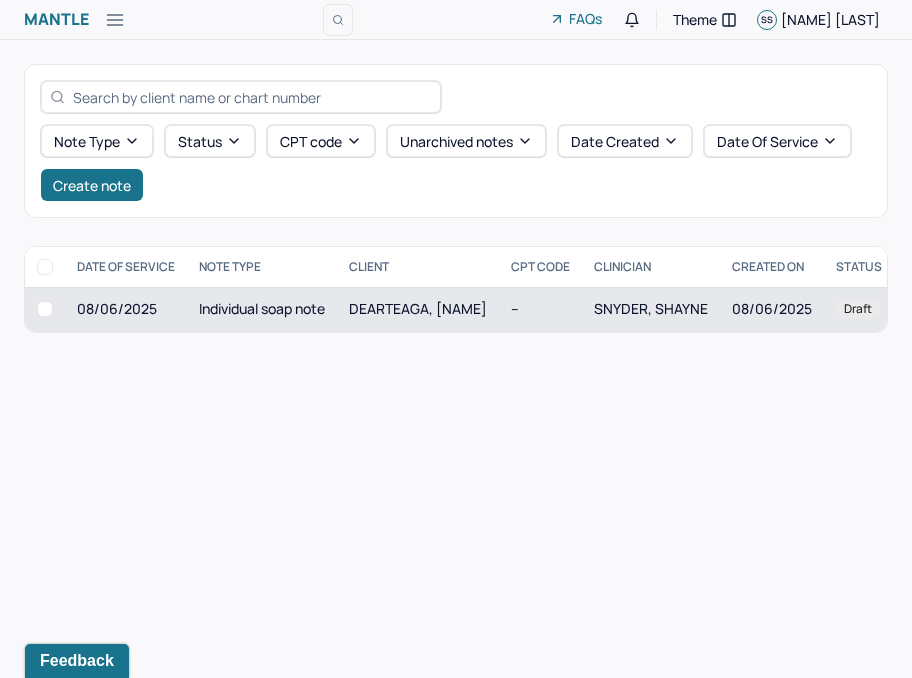 click on "DEARTEAGA, [NAME]" at bounding box center (418, 308) 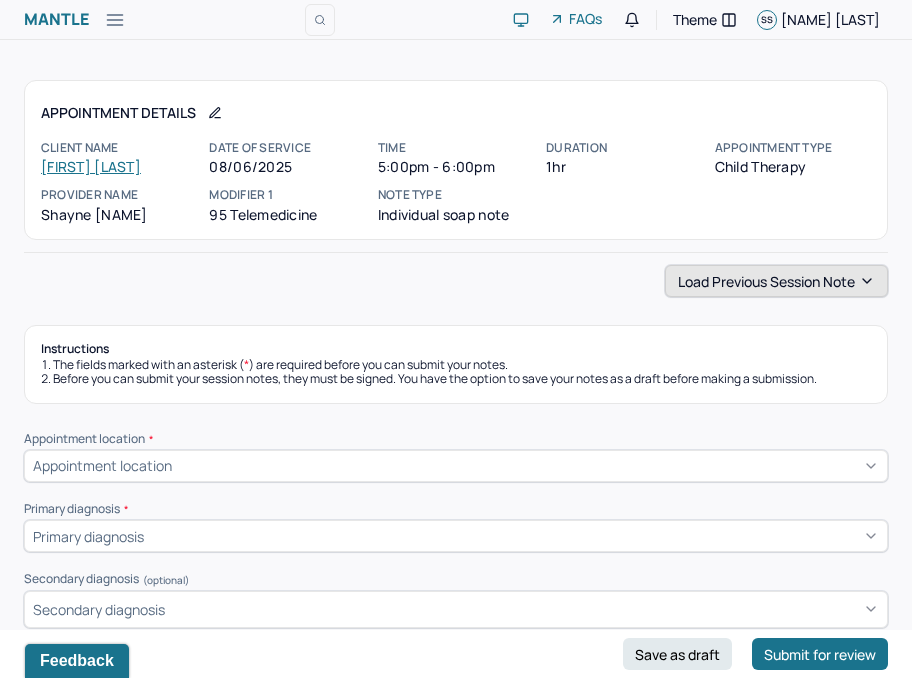 click on "Load previous session note" at bounding box center [776, 281] 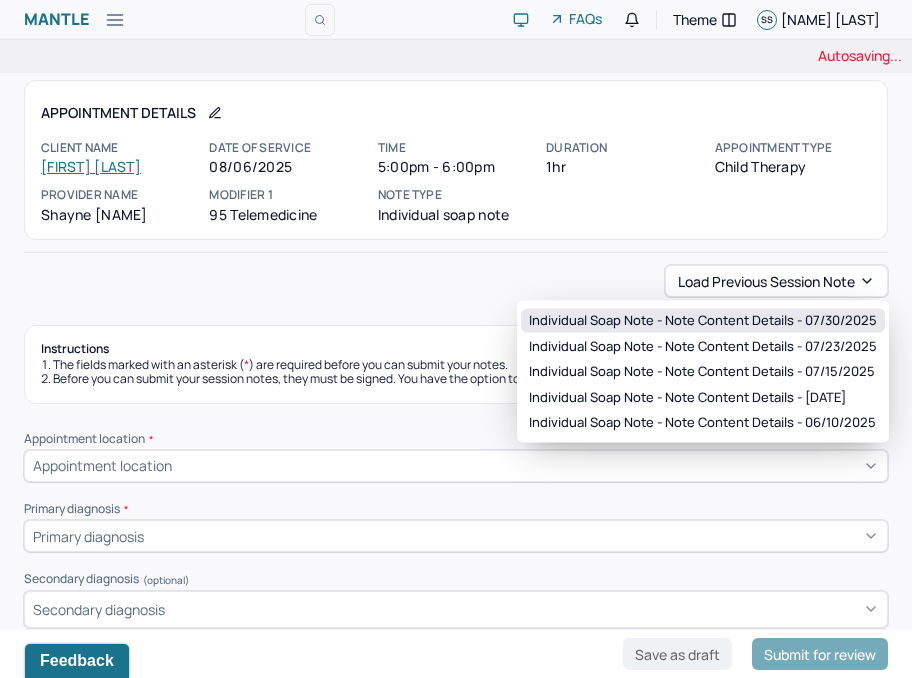 click on "Individual soap note   - Note content Details -   07/30/2025" at bounding box center (703, 321) 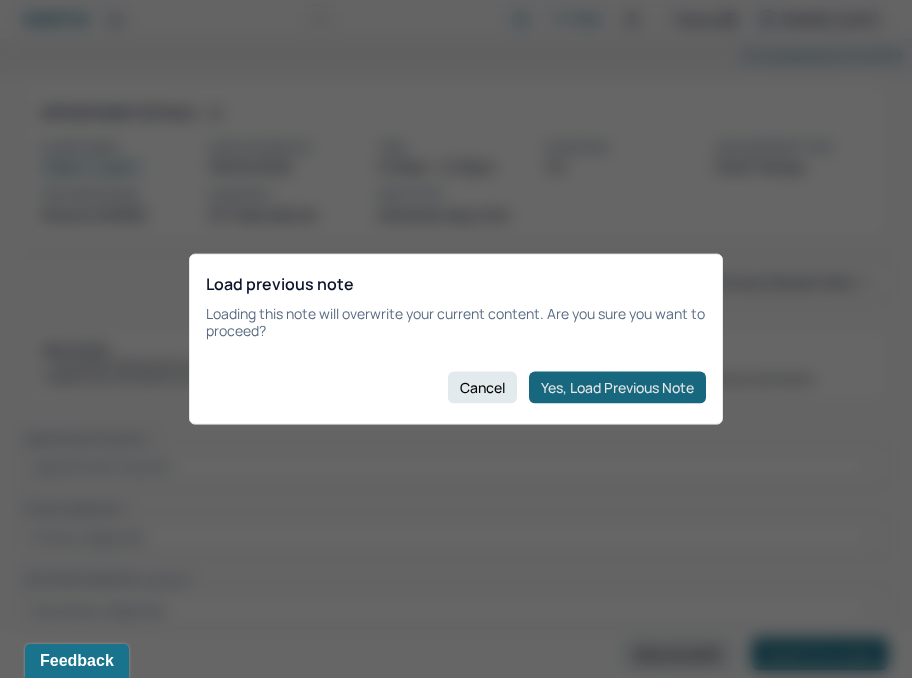 click on "Yes, Load Previous Note" at bounding box center [617, 387] 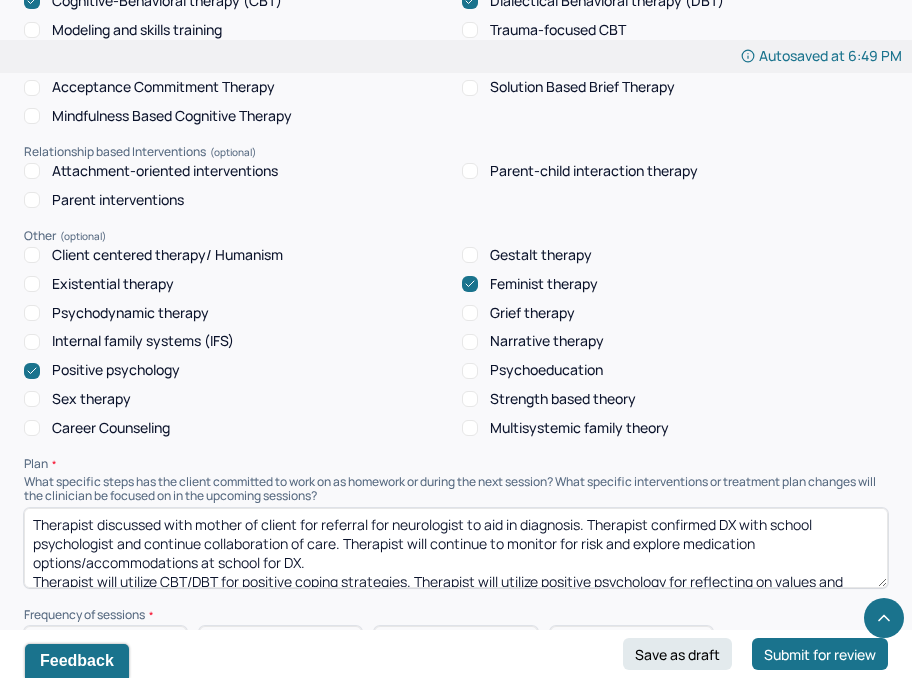 scroll, scrollTop: 2030, scrollLeft: 0, axis: vertical 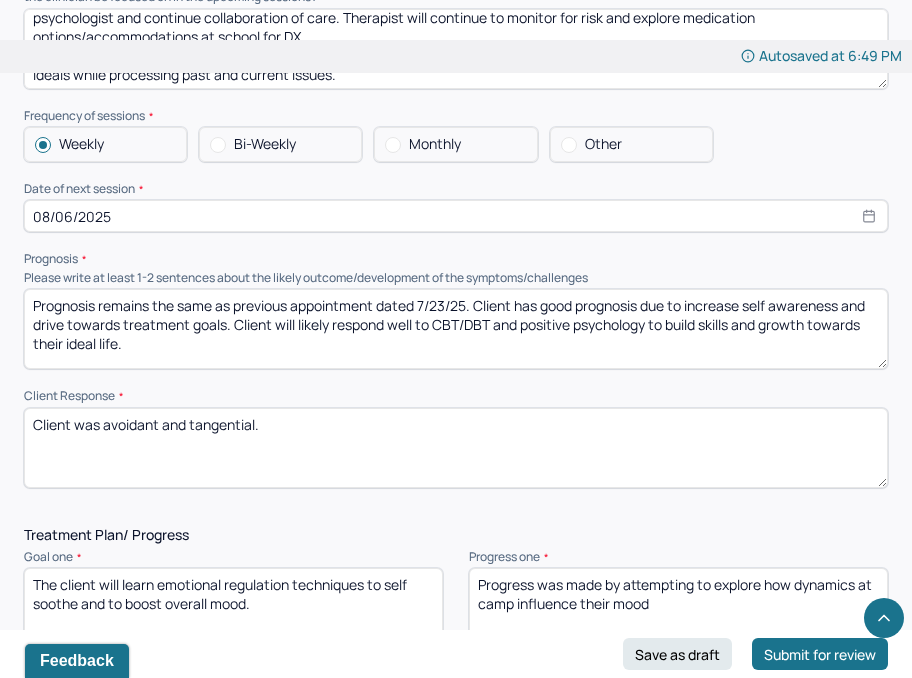 click on "Prognosis remains the same as previous appointment dated 7/23/25. Client has good prognosis due to increase self awareness and drive towards treatment goals. Client will likely respond well to CBT/DBT and positive psychology to build skills and growth towards their ideal life." at bounding box center (456, 329) 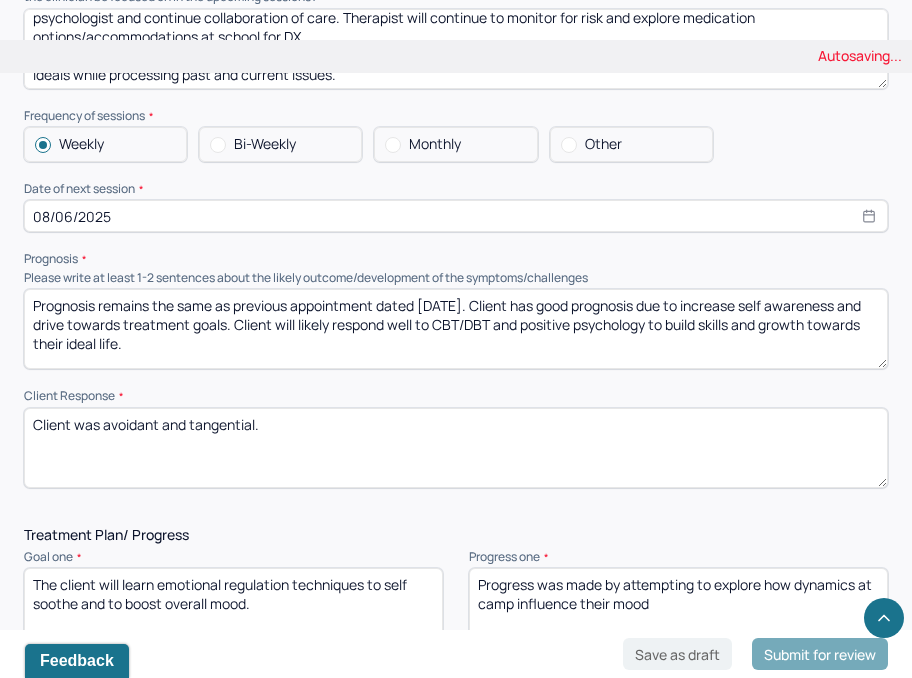 type on "Prognosis remains the same as previous appointment dated [DATE]. Client has good prognosis due to increase self awareness and drive towards treatment goals. Client will likely respond well to CBT/DBT and positive psychology to build skills and growth towards their ideal life." 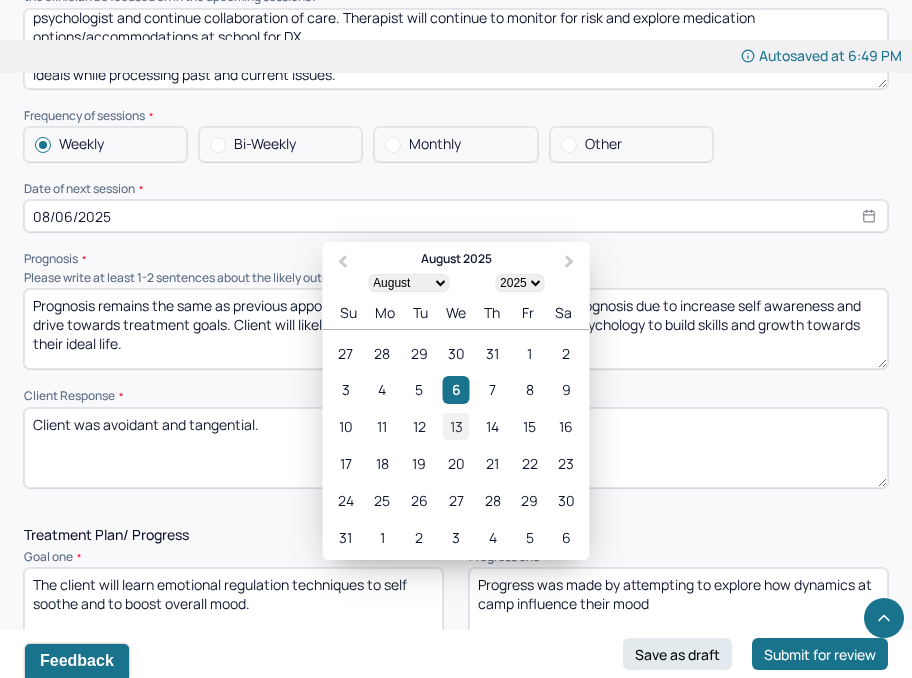 click on "13" at bounding box center (455, 427) 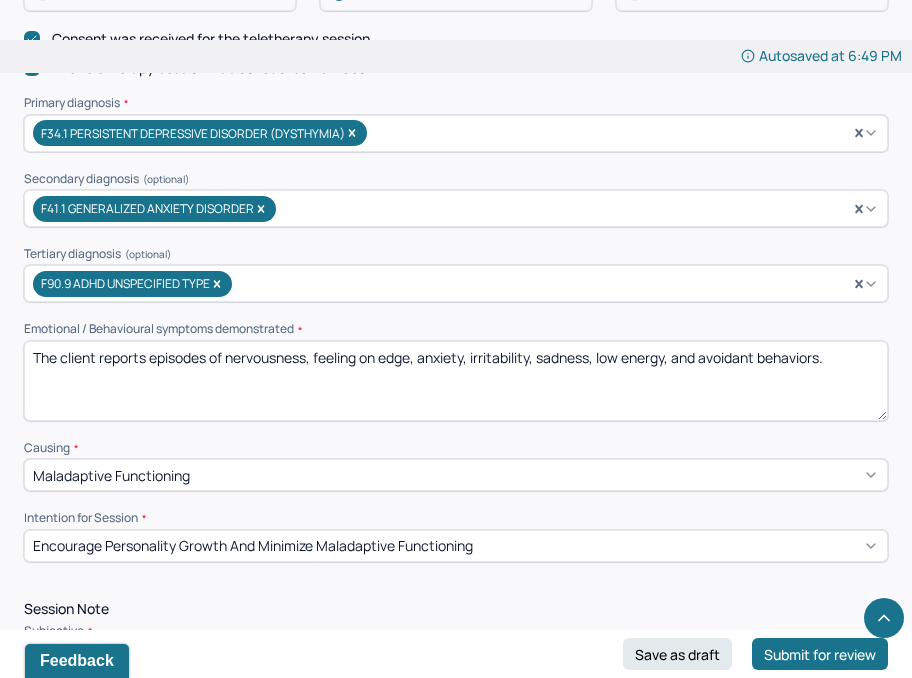 scroll, scrollTop: 709, scrollLeft: 0, axis: vertical 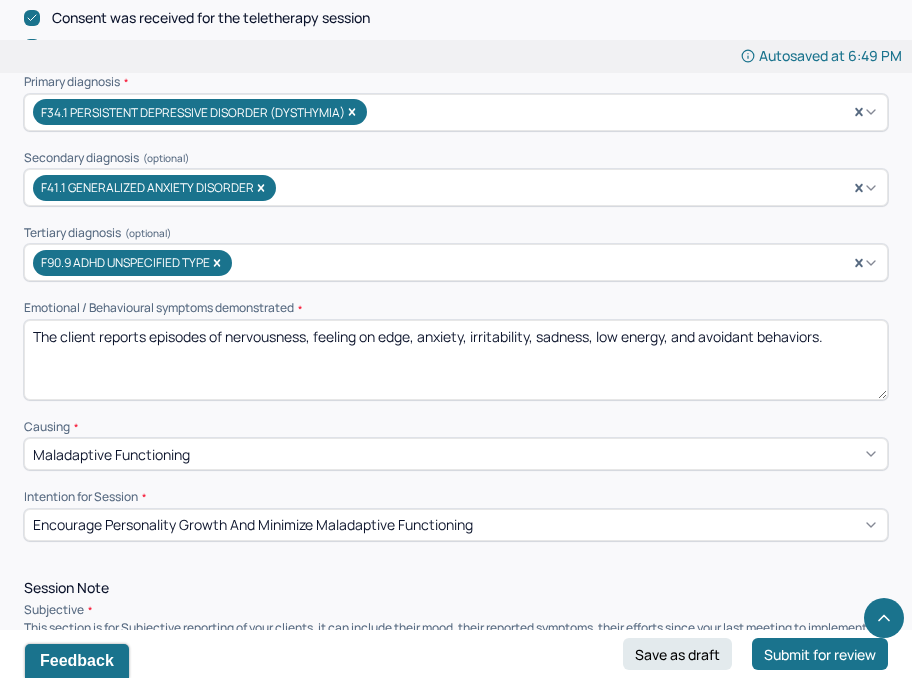 drag, startPoint x: 858, startPoint y: 333, endPoint x: 224, endPoint y: 336, distance: 634.0071 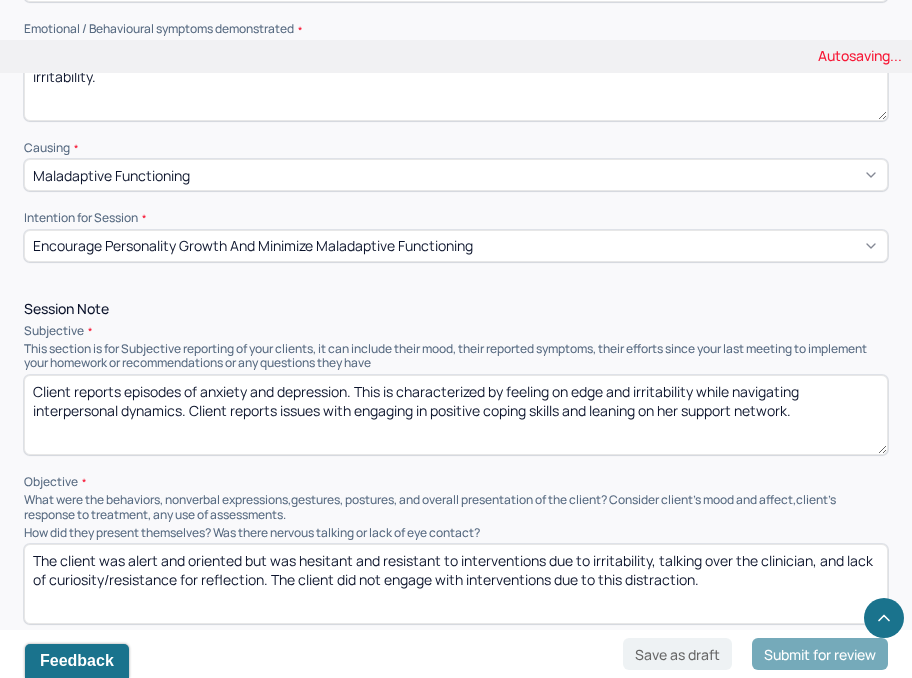 scroll, scrollTop: 989, scrollLeft: 0, axis: vertical 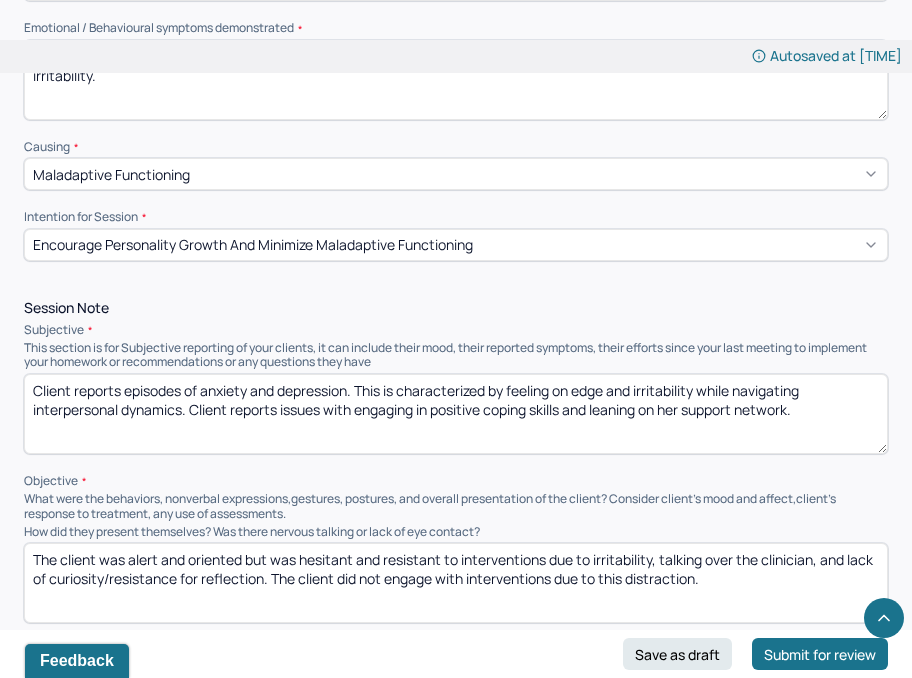 type on "The client reports episodes of dissociation, exhaustion, nervousness, anxiety, depression, sadness, low energy, frustration, and irritability." 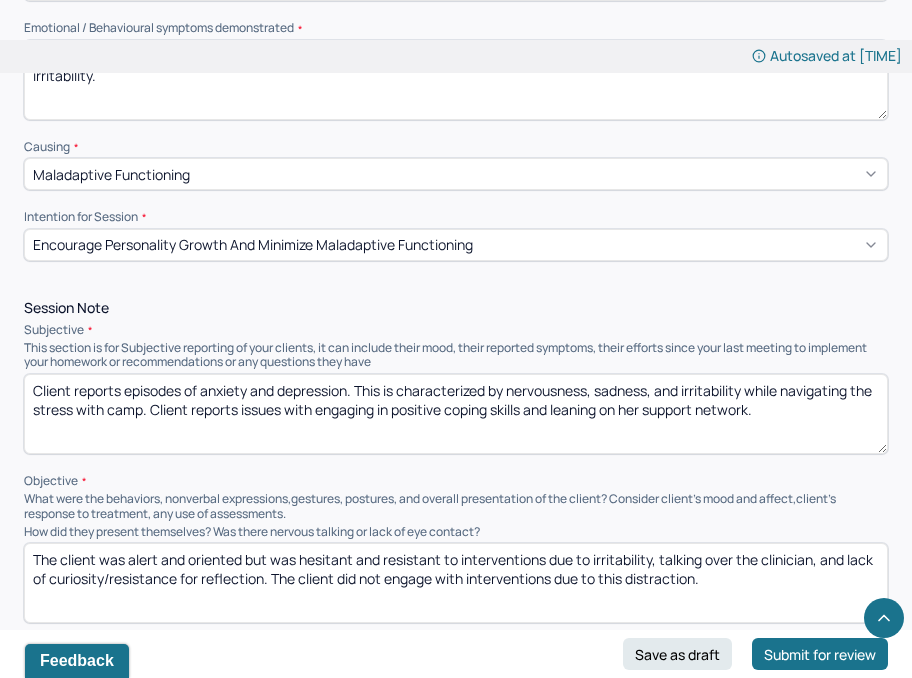 drag, startPoint x: 824, startPoint y: 413, endPoint x: 338, endPoint y: 407, distance: 486.03705 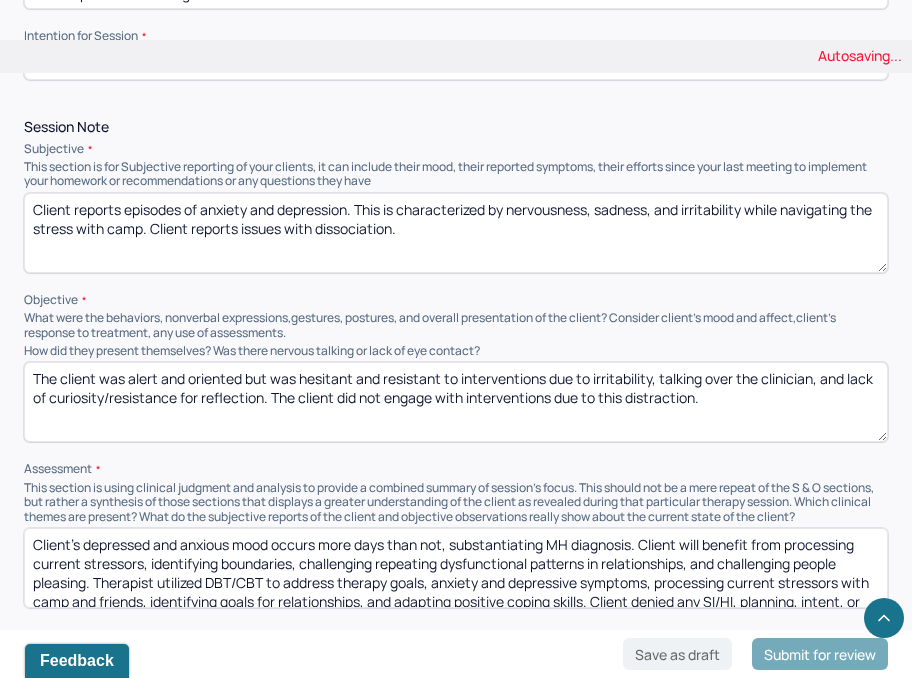 scroll, scrollTop: 1172, scrollLeft: 0, axis: vertical 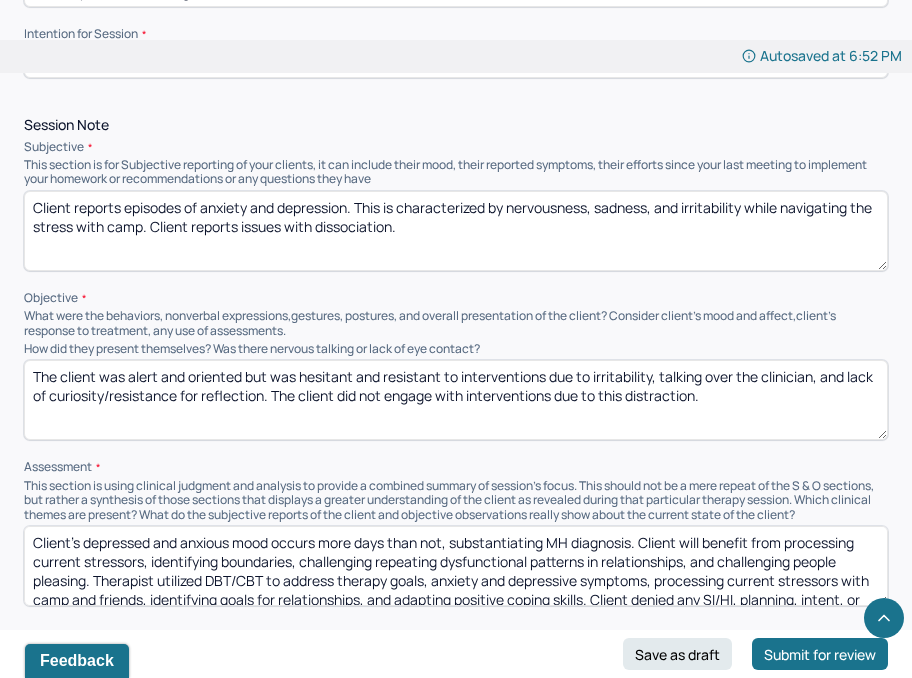 click on "Client reports episodes of anxiety and depression. This is characterized by nervousness, sadness, and irritability while navigating the stress with camp. Client reports issues with dissociation." at bounding box center (456, 231) 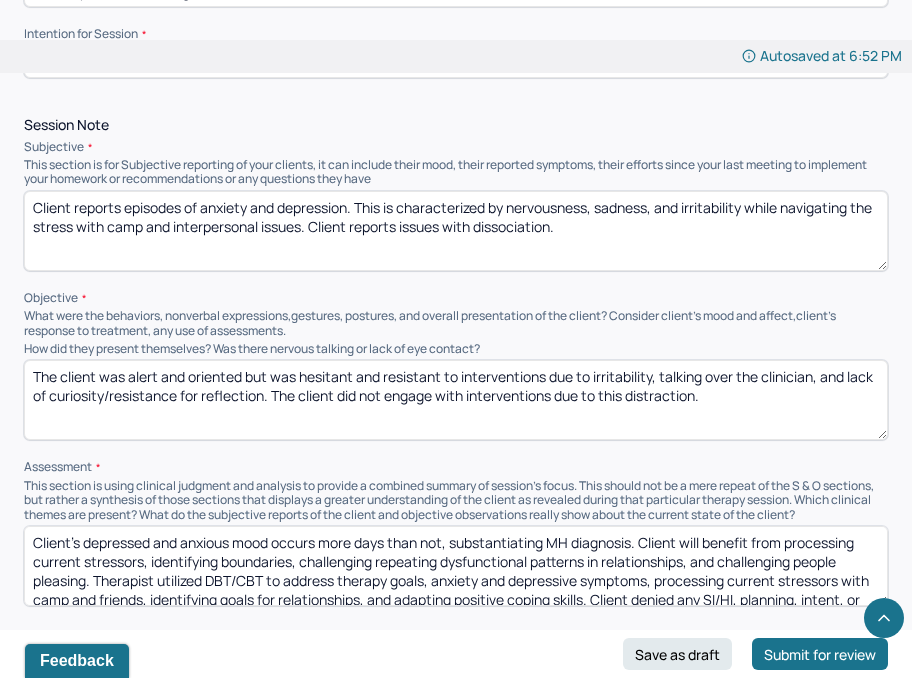 type on "Client reports episodes of anxiety and depression. This is characterized by nervousness, sadness, and irritability while navigating the stress with camp and interpersonal issues. Client reports issues with dissociation." 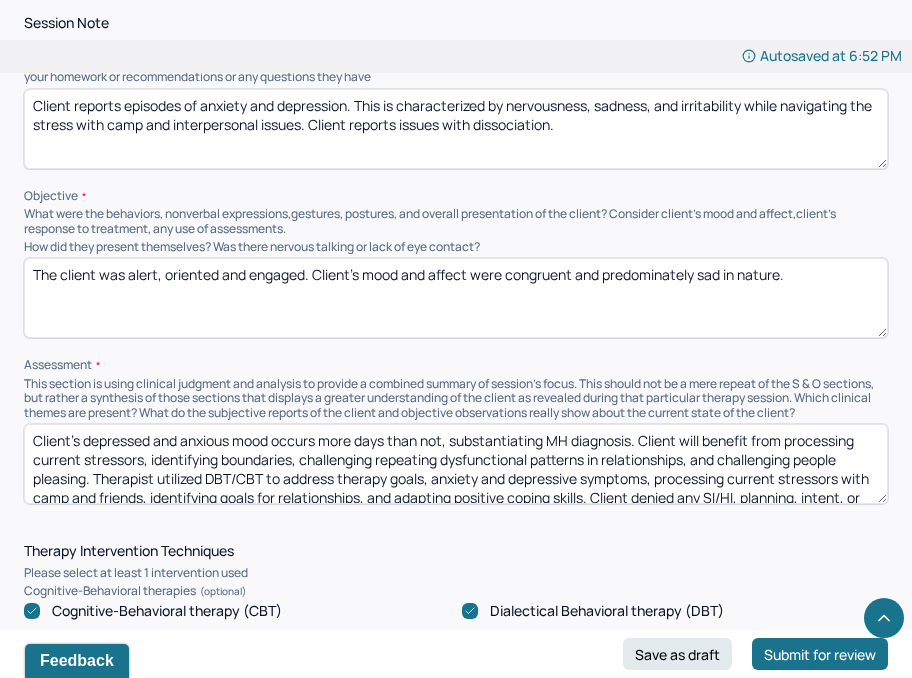 scroll, scrollTop: 1280, scrollLeft: 0, axis: vertical 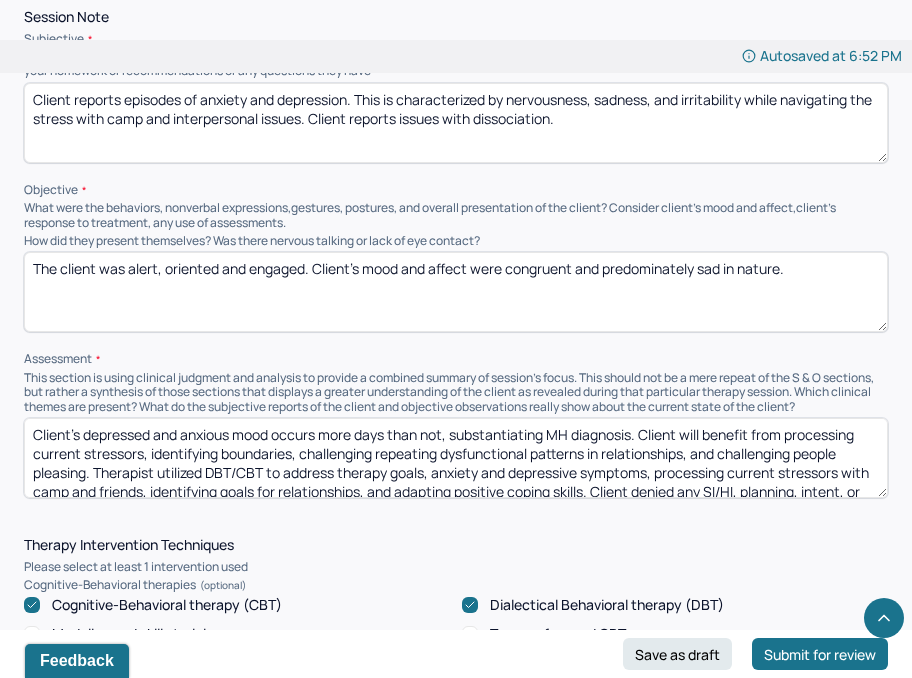 type on "The client was alert, oriented and engaged. Client’s mood and affect were congruent and predominately sad in nature." 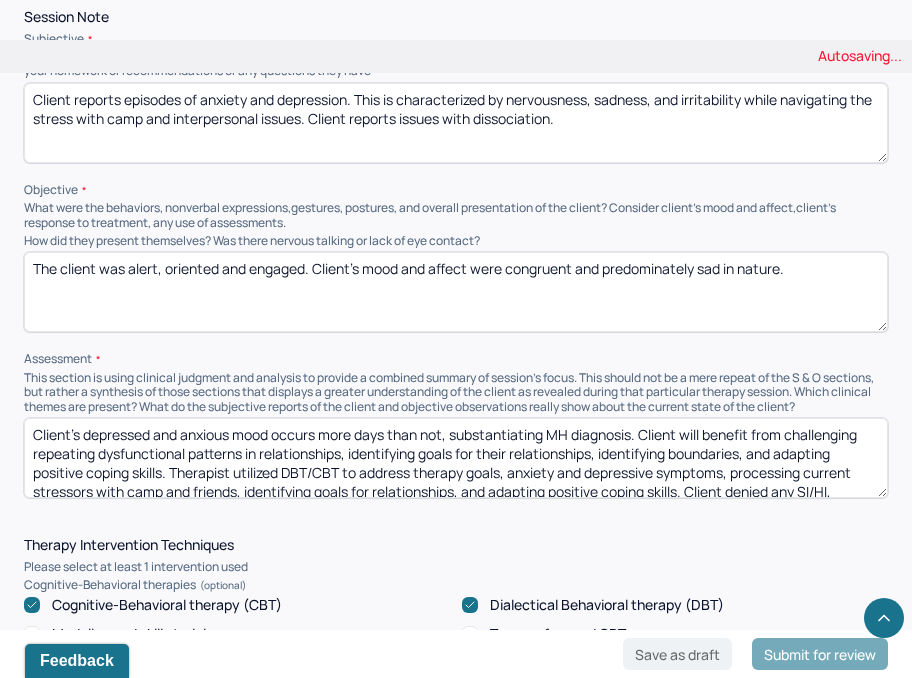 scroll, scrollTop: 28, scrollLeft: 0, axis: vertical 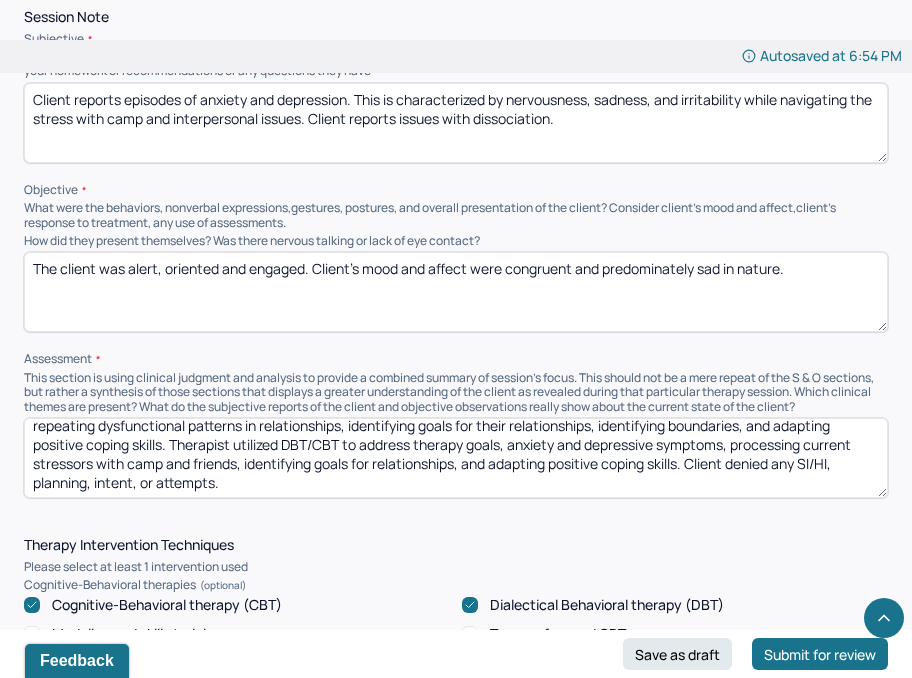 drag, startPoint x: 681, startPoint y: 473, endPoint x: 741, endPoint y: 448, distance: 65 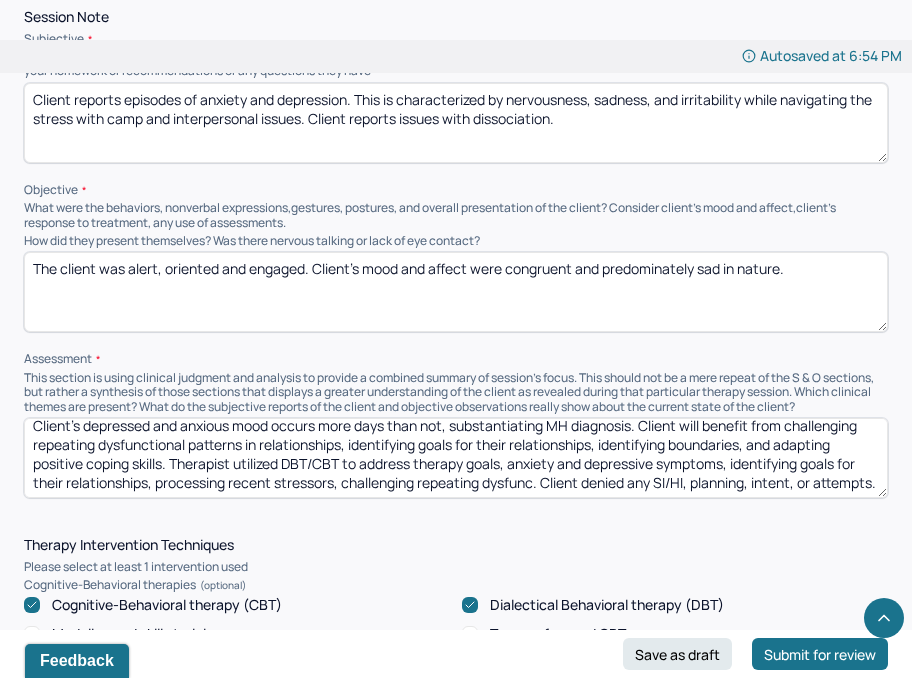 scroll, scrollTop: 28, scrollLeft: 0, axis: vertical 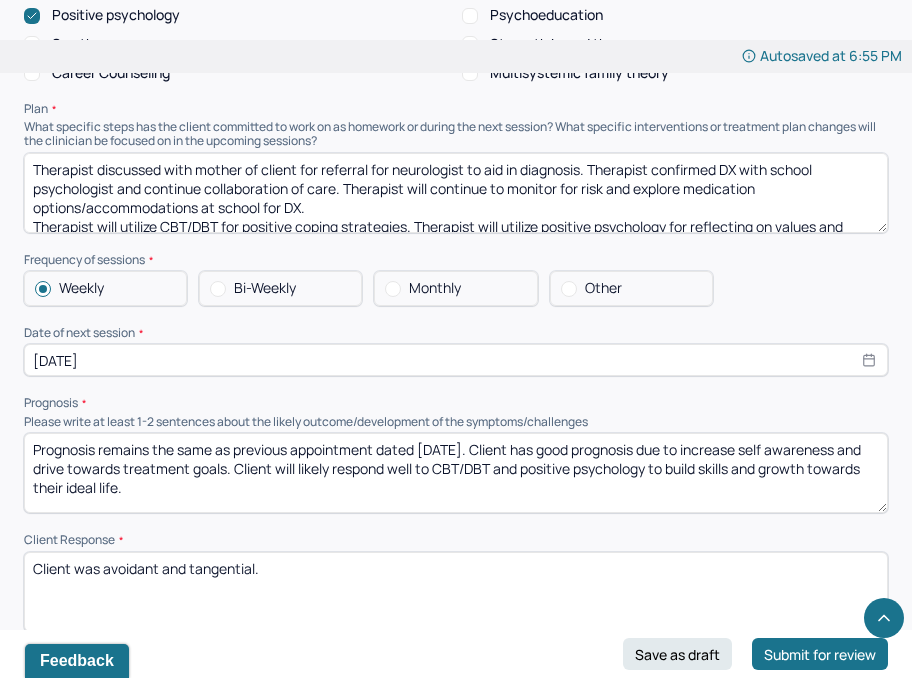 type on "Client’s depressed and anxious mood occurs more days than not, substantiating MH diagnosis. Client will benefit from challenging repeating dysfunctional patterns in relationships, identifying goals for their relationships, identifying boundaries, and adapting positive coping skills. Therapist utilized DBT/CBT to address therapy goals, anxiety and depressive symptoms, identifying goals for their relationships, processing recent stressors, challenging repeating dysfunctional patterns in relationships, and identifying methods for adapting positive coping skills. Client denied any SI/HI, planning, intent, or attempts." 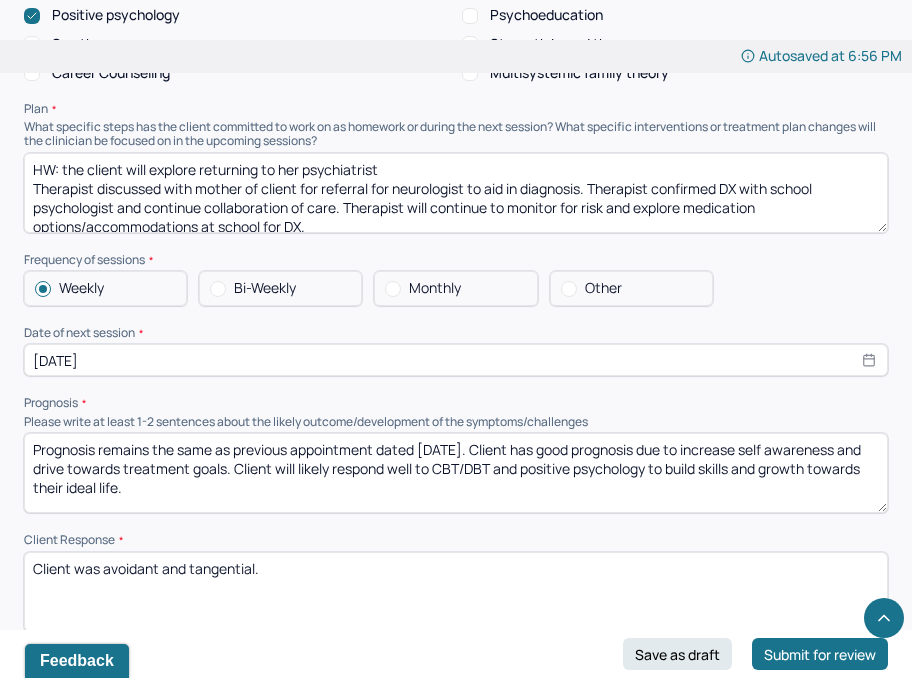 click on "HW: the client will explore returning to her psychiatrist
Therapist discussed with mother of client for referral for neurologist to aid in diagnosis. Therapist confirmed DX with school psychologist and continue collaboration of care. Therapist will continue to monitor for risk and explore medication options/accommodations at school for DX.
Therapist will utilize CBT/DBT for positive coping strategies. Therapist will utilize positive psychology for reflecting on values and ideals while processing past and current issues." at bounding box center (456, 193) 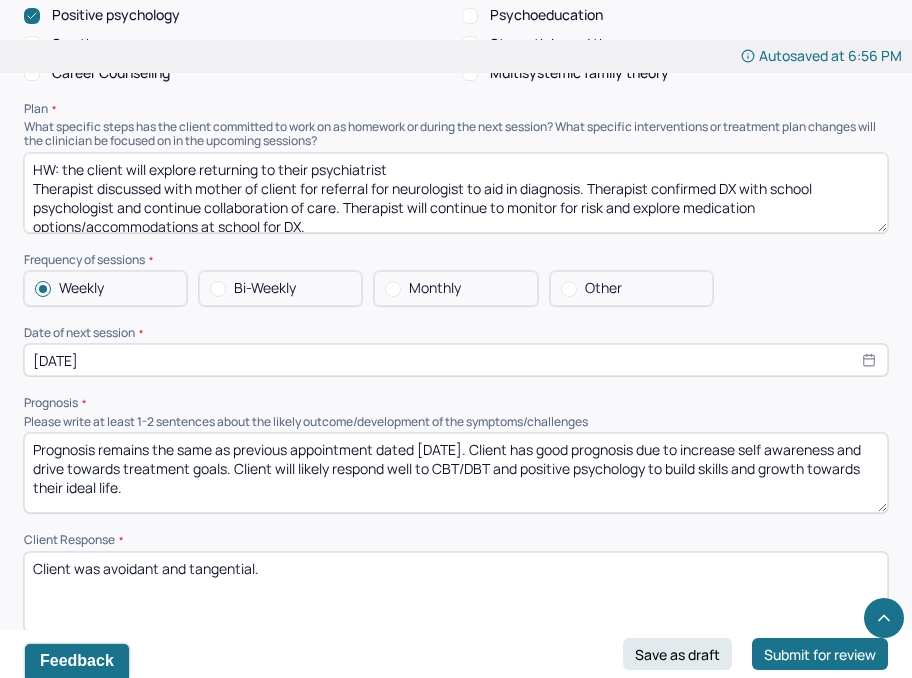click on "HW: the client will explore returning to their psychiatrist
Therapist discussed with mother of client for referral for neurologist to aid in diagnosis. Therapist confirmed DX with school psychologist and continue collaboration of care. Therapist will continue to monitor for risk and explore medication options/accommodations at school for DX.
Therapist will utilize CBT/DBT for positive coping strategies. Therapist will utilize positive psychology for reflecting on values and ideals while processing past and current issues." at bounding box center (456, 193) 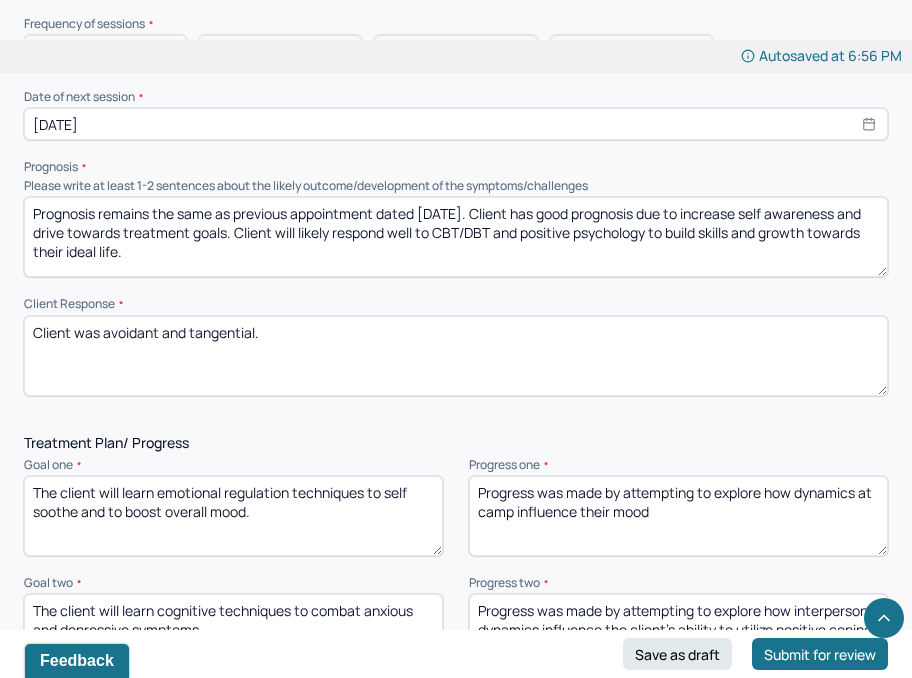scroll, scrollTop: 2490, scrollLeft: 0, axis: vertical 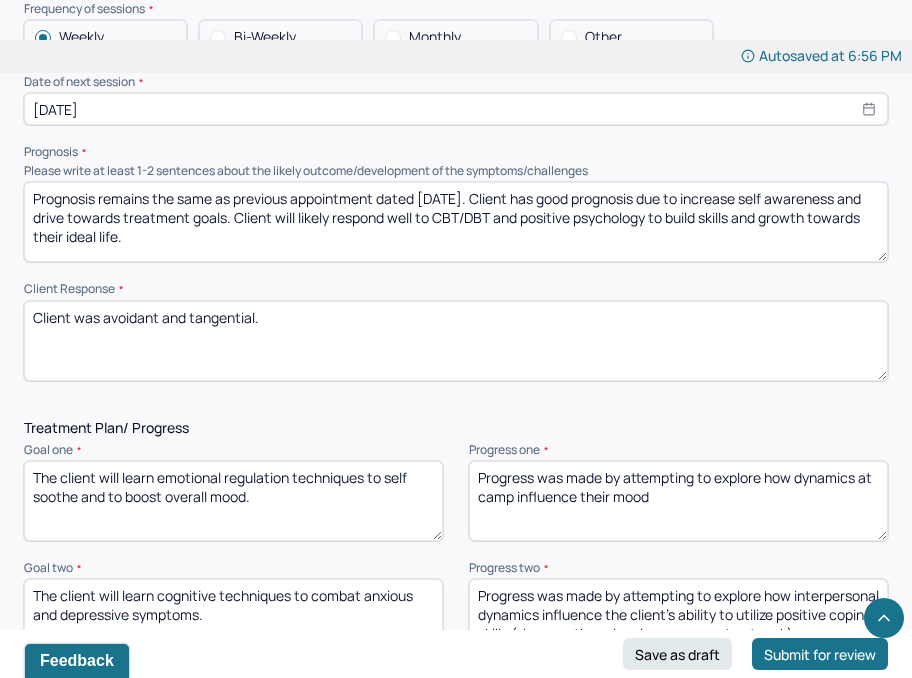 type on "HW: the client will explore with their parents returning to their psychiatrist
Therapist discussed with mother of client for referral for neurologist to aid in diagnosis. Therapist confirmed DX with school psychologist and continue collaboration of care. Therapist will continue to monitor for risk and explore medication options/accommodations at school for DX.
Therapist will utilize CBT/DBT for positive coping strategies. Therapist will utilize positive psychology for reflecting on values and ideals while processing past and current issues." 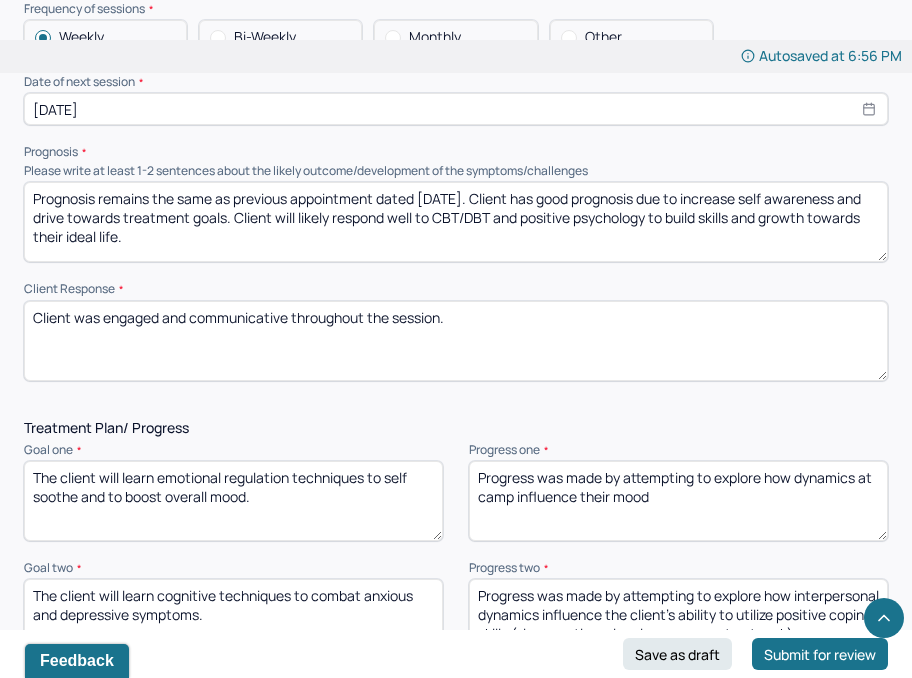 type on "Client was engaged and communicative throughout the session." 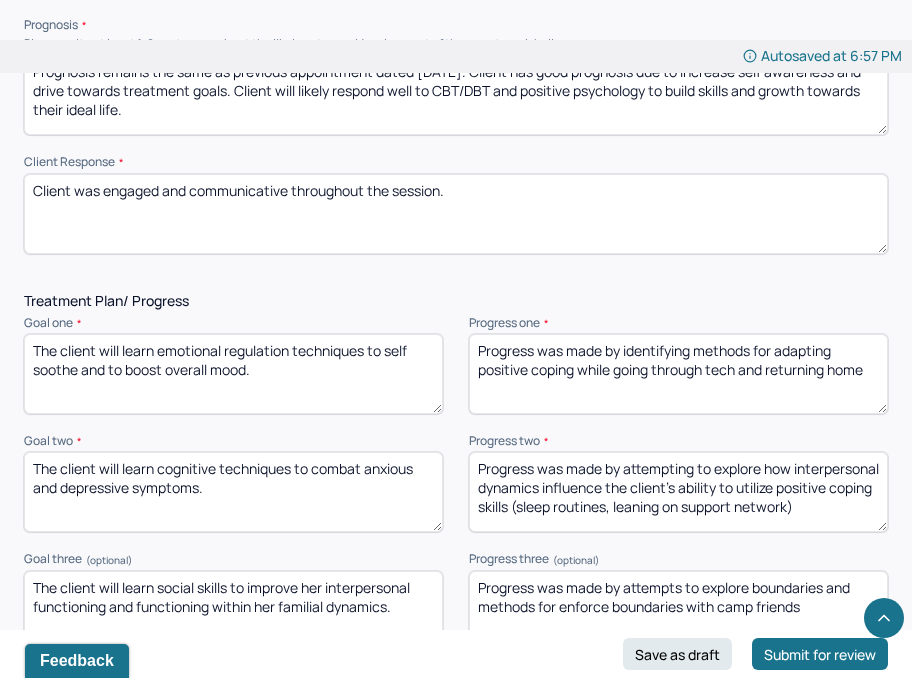 scroll, scrollTop: 2634, scrollLeft: 0, axis: vertical 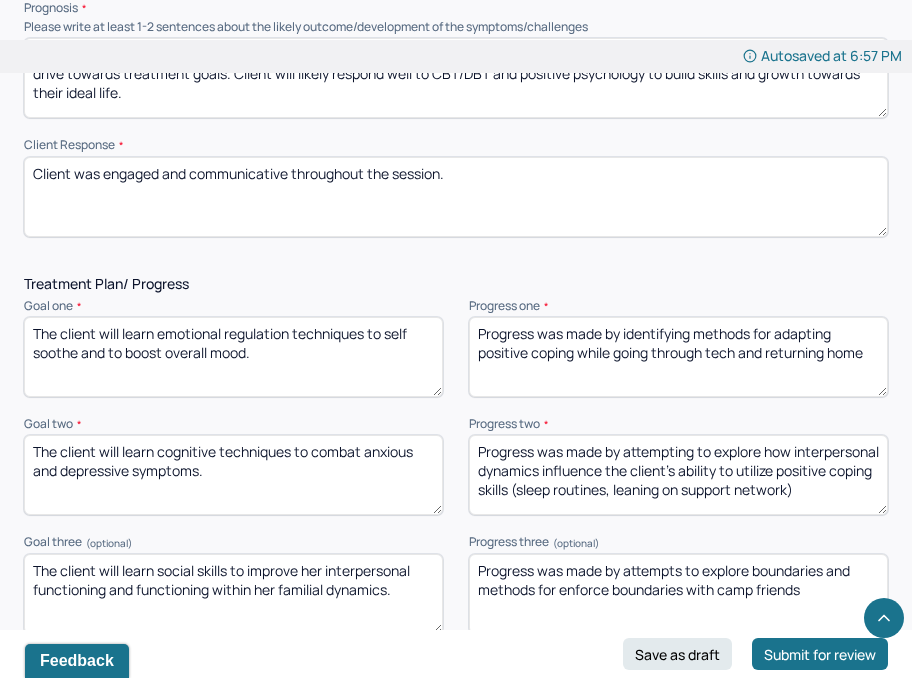 type on "Progress was made by identifying methods for adapting positive coping while going through tech and returning home" 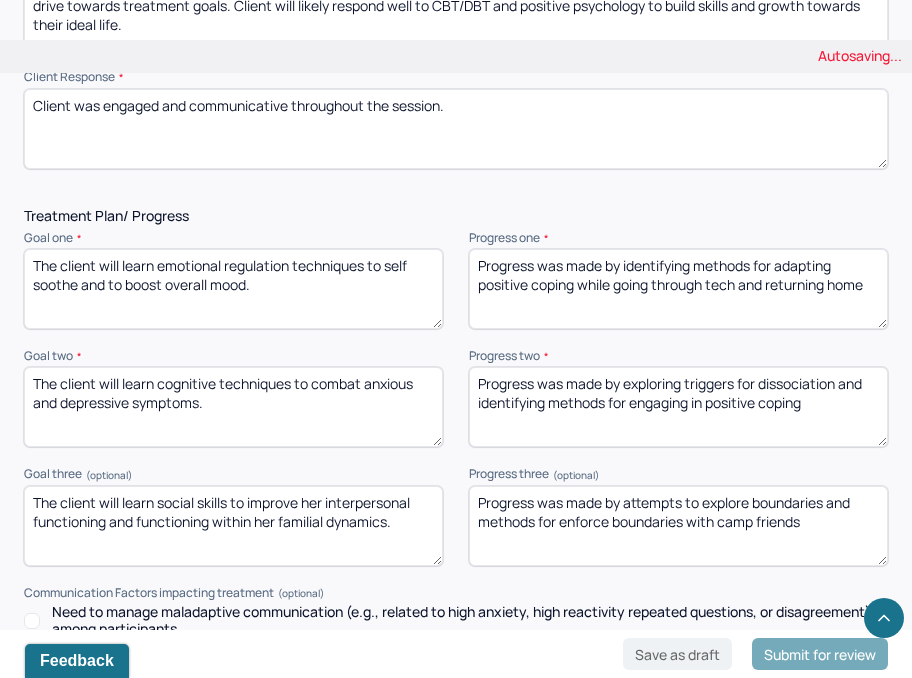 scroll, scrollTop: 2725, scrollLeft: 0, axis: vertical 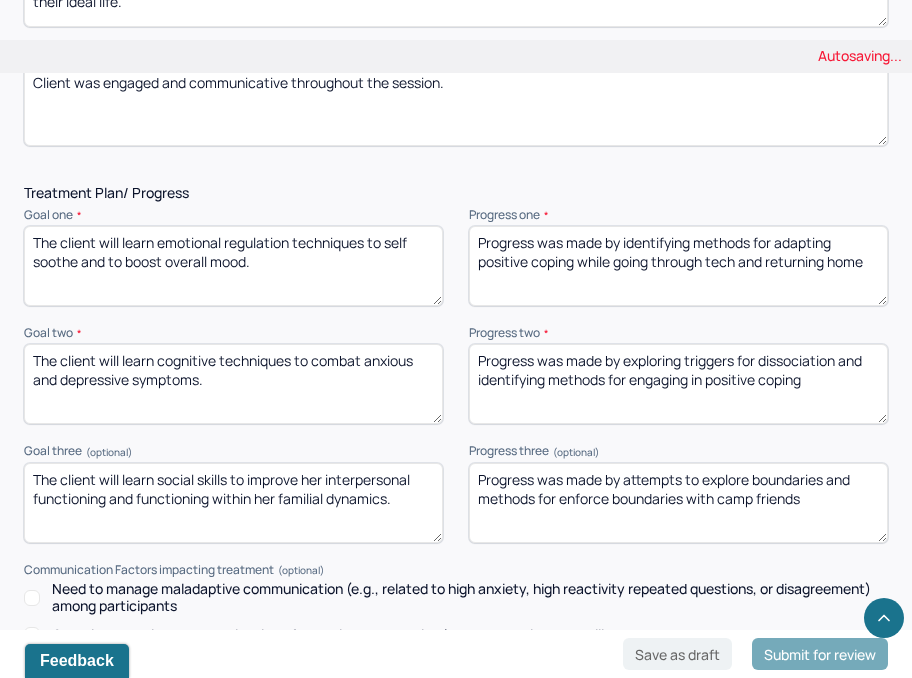 type on "Progress was made by exploring triggers for dissociation and identifying methods for engaging in positive coping" 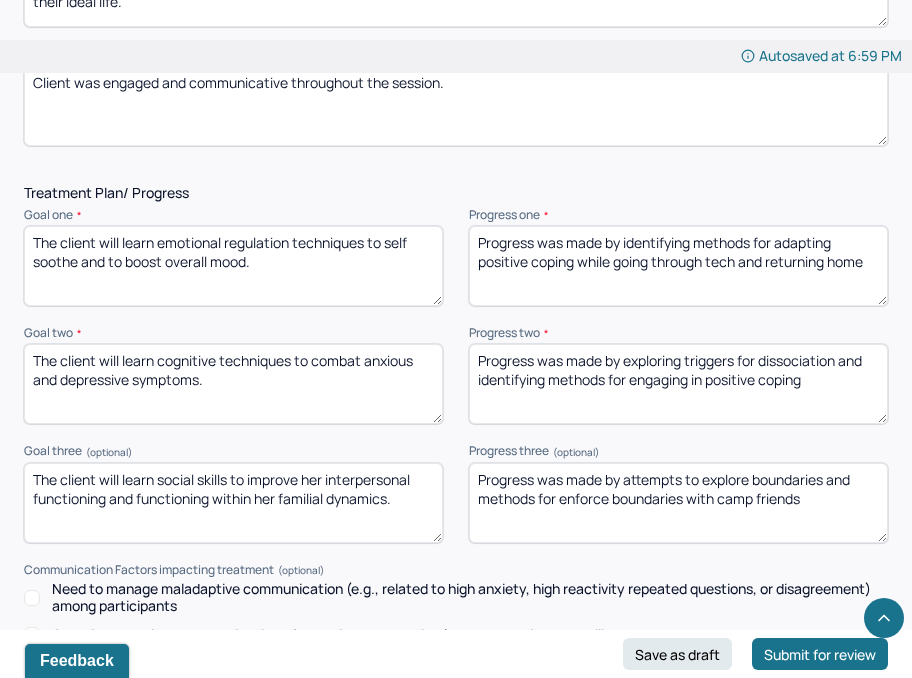 drag, startPoint x: 827, startPoint y: 515, endPoint x: 625, endPoint y: 480, distance: 205.00975 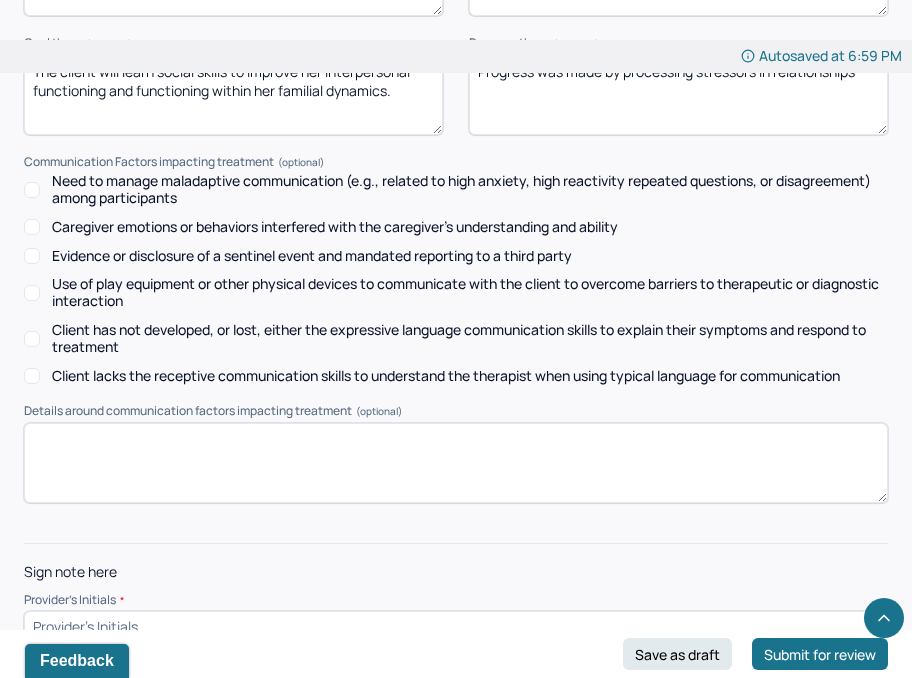 scroll, scrollTop: 3172, scrollLeft: 0, axis: vertical 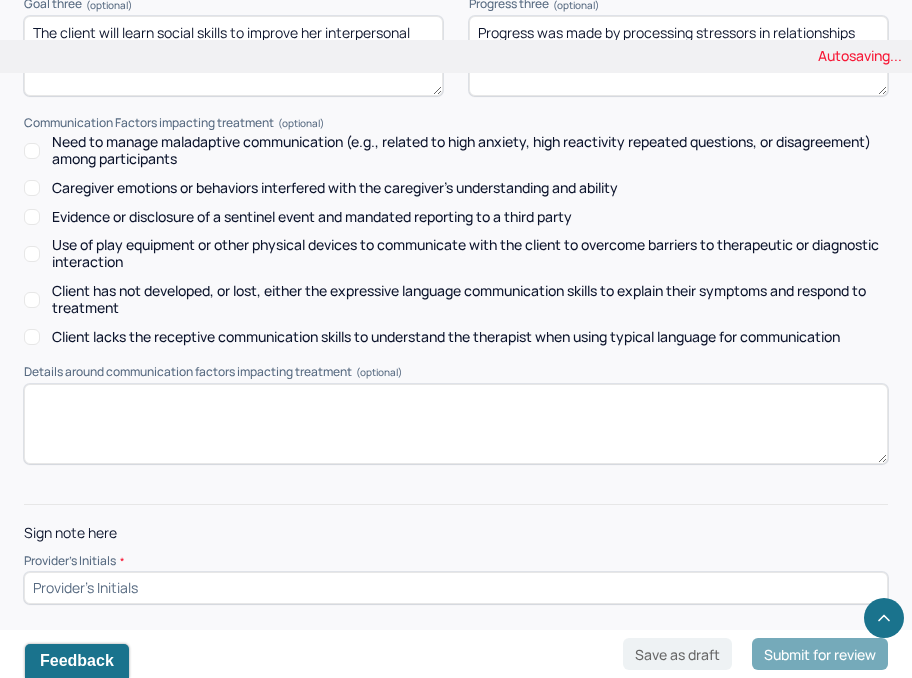 type on "Progress was made by processing stressors in relationships" 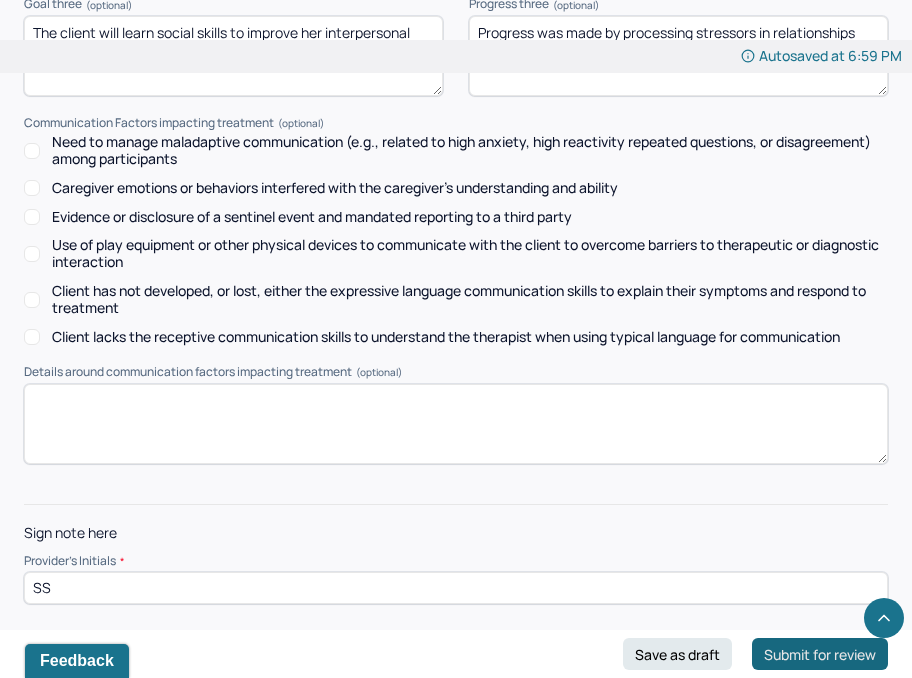 type on "SS" 